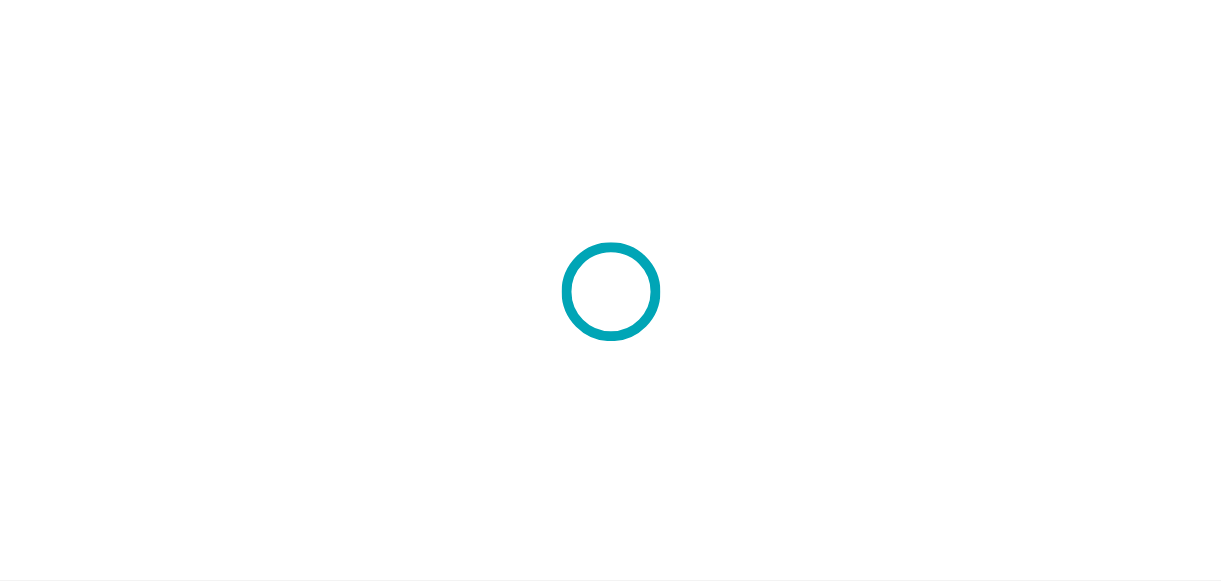 scroll, scrollTop: 0, scrollLeft: 0, axis: both 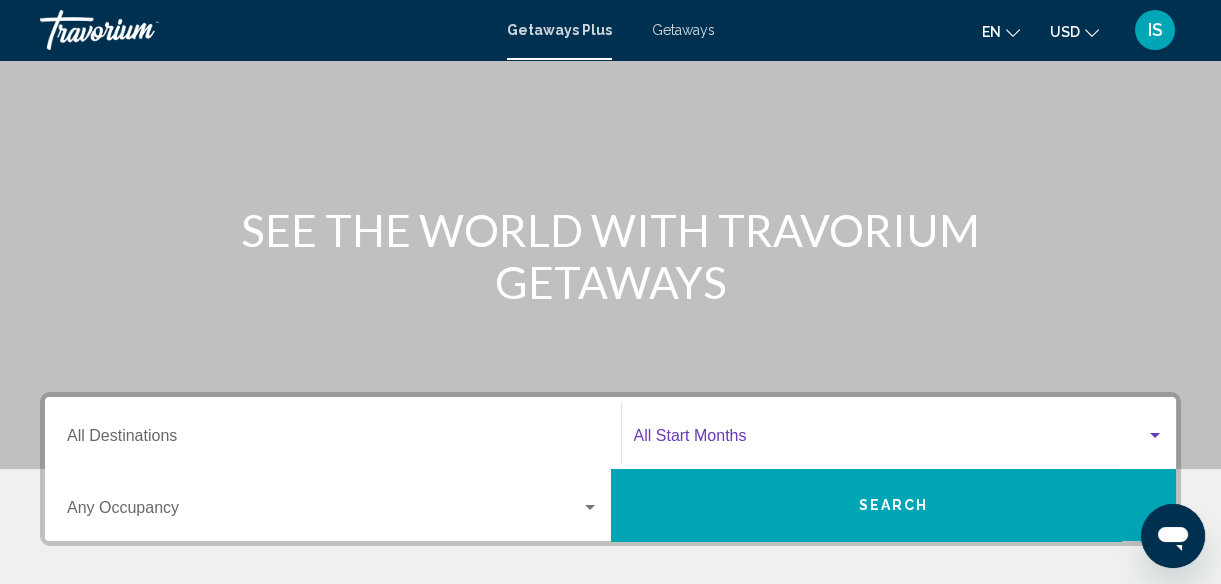 click at bounding box center [890, 440] 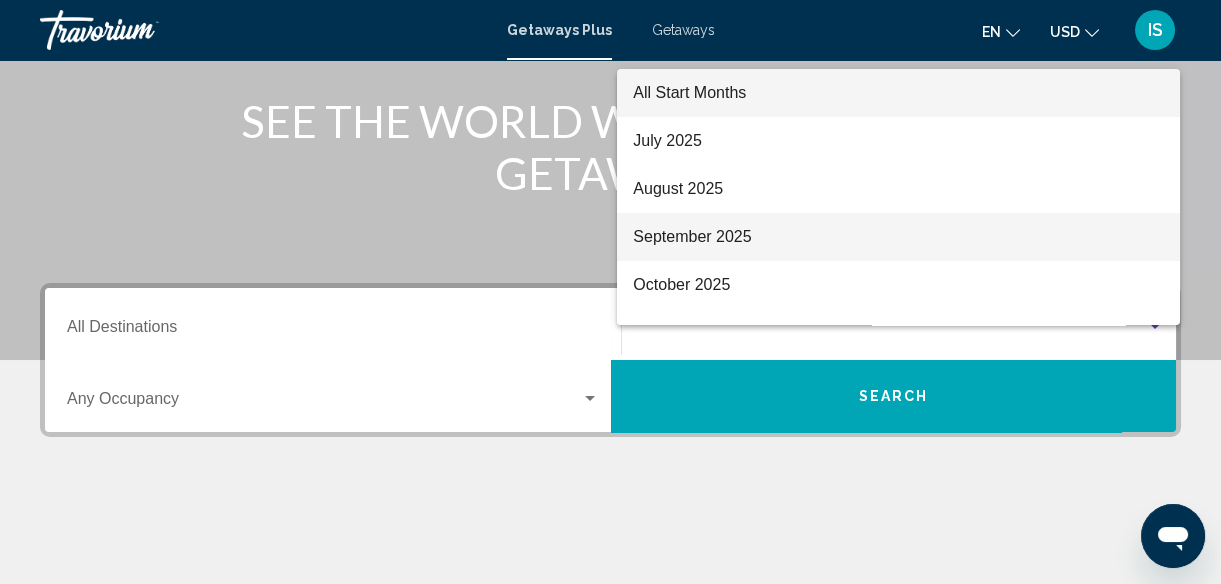 scroll, scrollTop: 233, scrollLeft: 0, axis: vertical 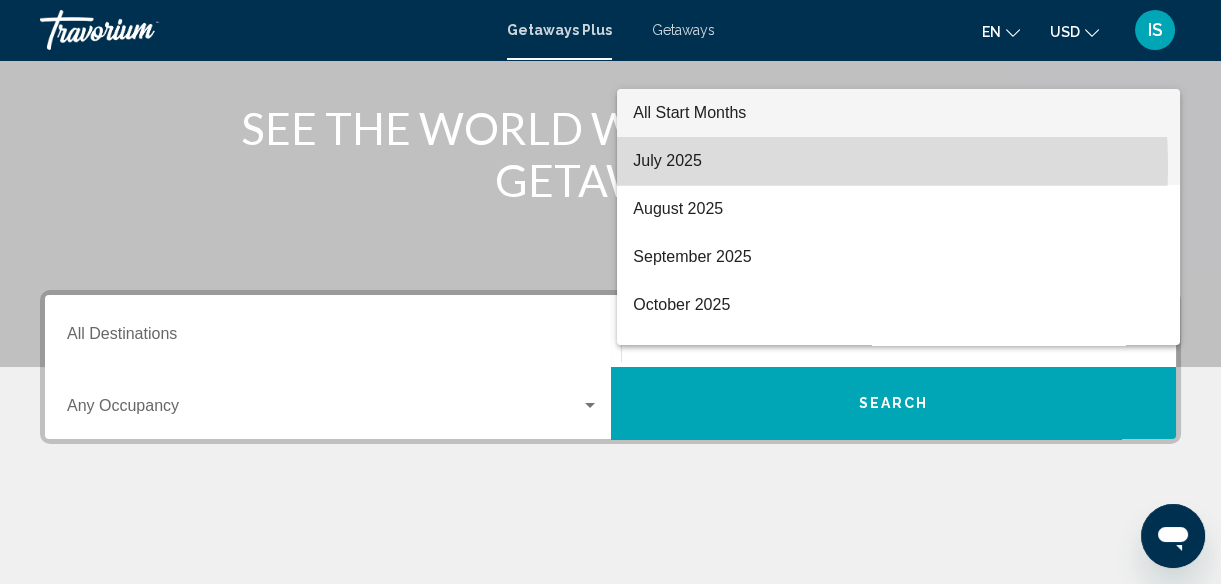 click on "July 2025" at bounding box center [898, 161] 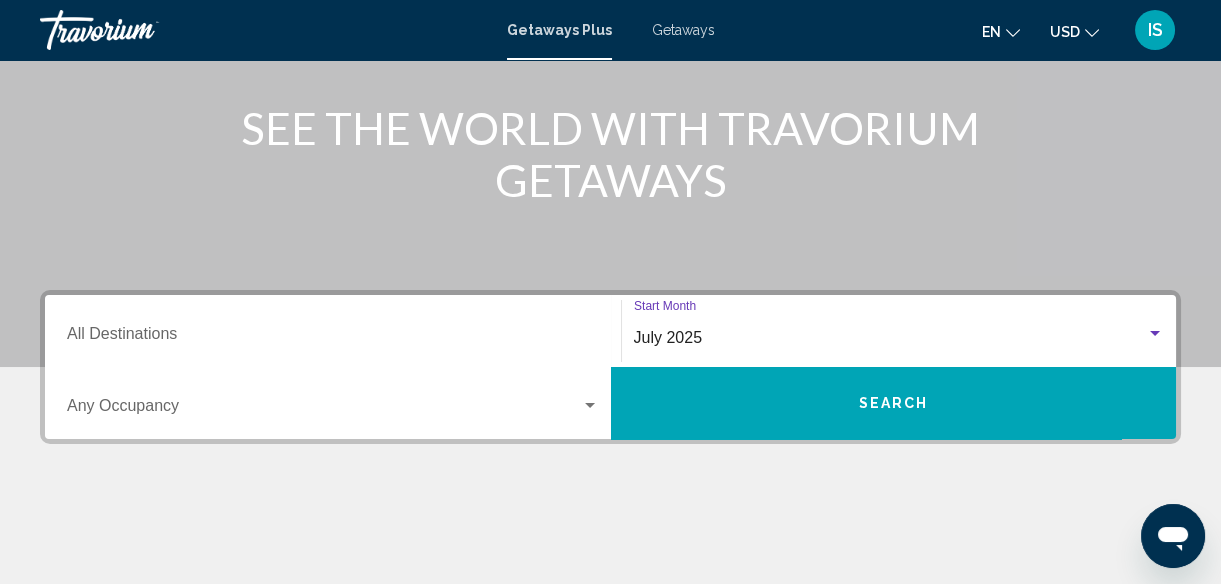 click on "Destination All Destinations" at bounding box center [333, 338] 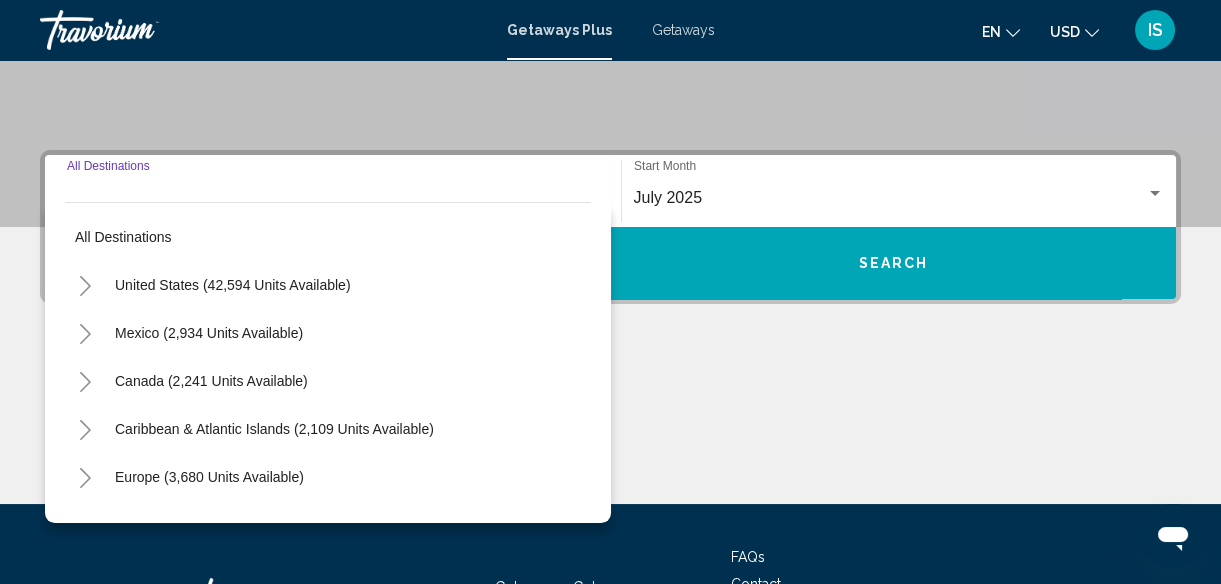 scroll, scrollTop: 457, scrollLeft: 0, axis: vertical 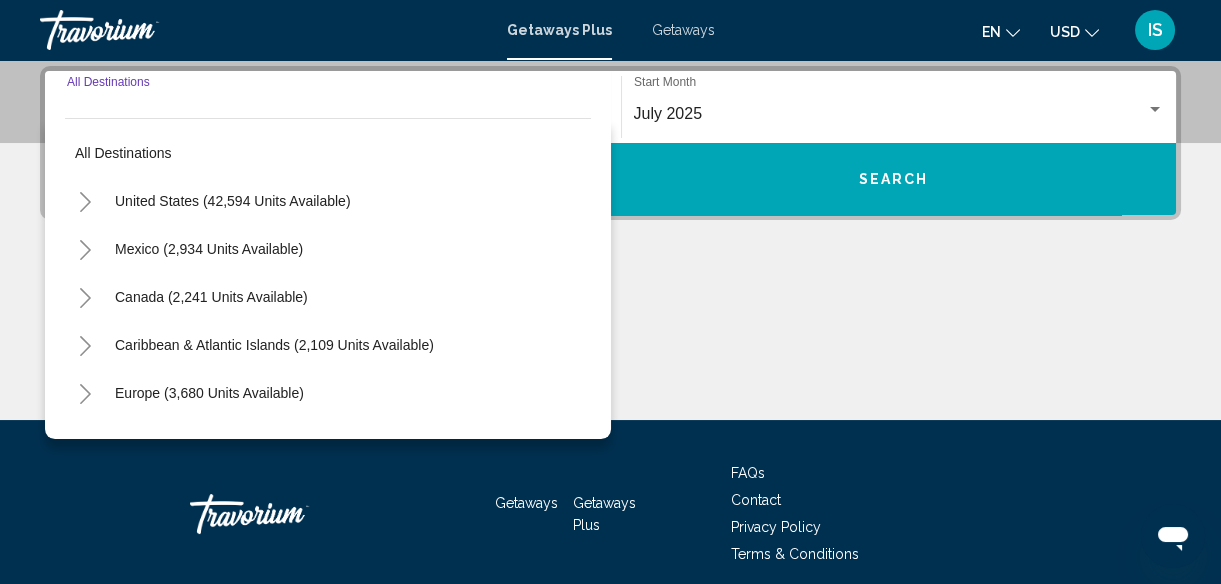 click on "Destination All Destinations" at bounding box center [333, 114] 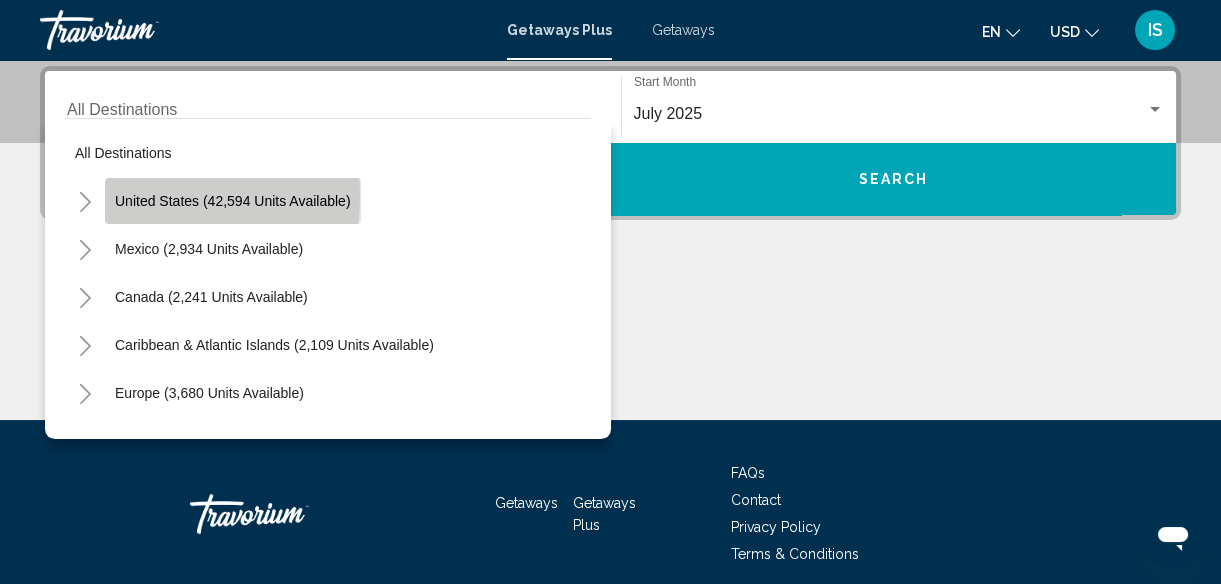 click on "United States (42,594 units available)" 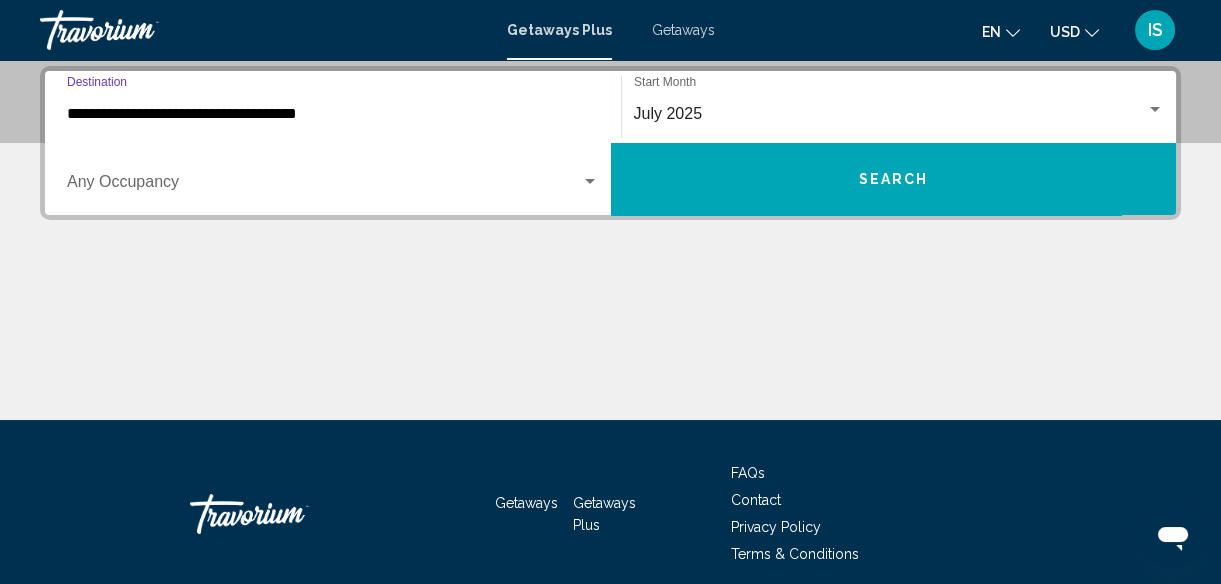click on "**********" at bounding box center [333, 114] 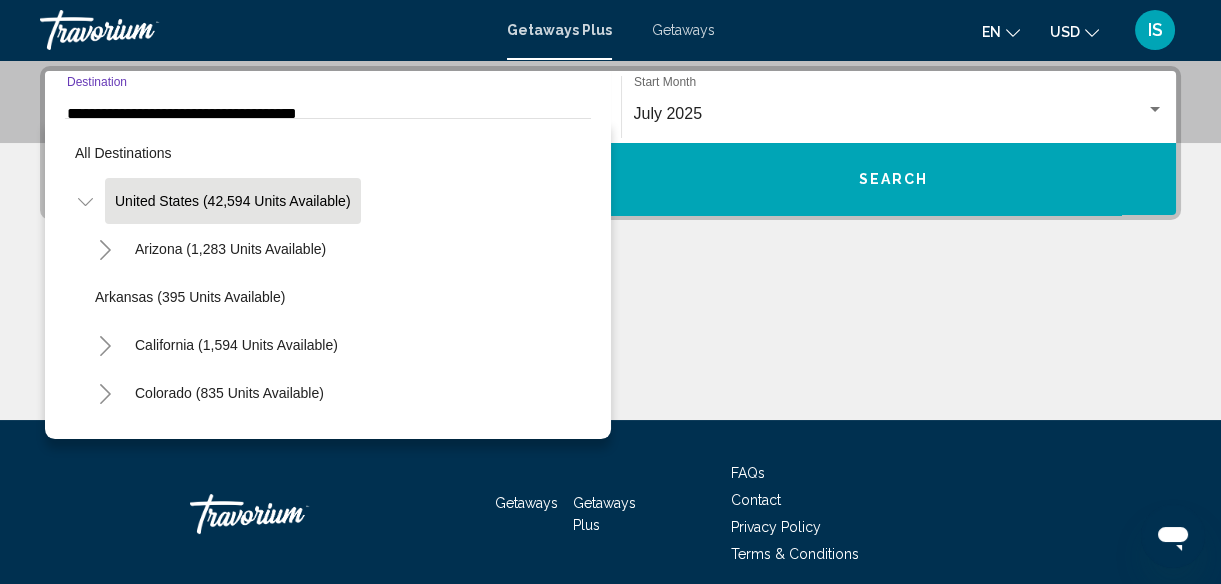 scroll, scrollTop: 365, scrollLeft: 0, axis: vertical 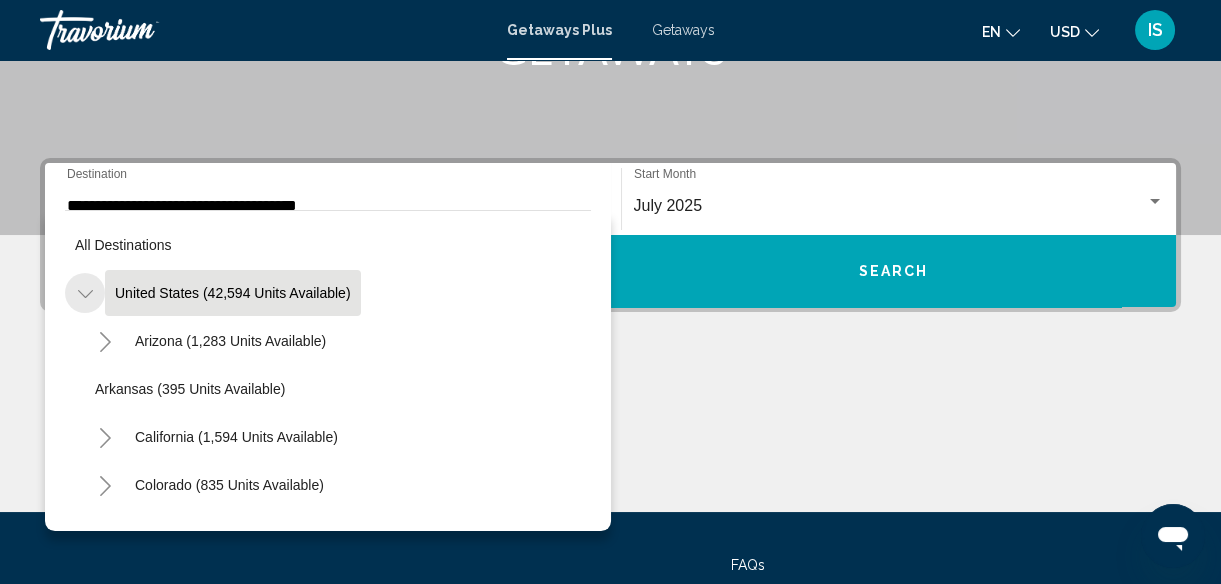 click 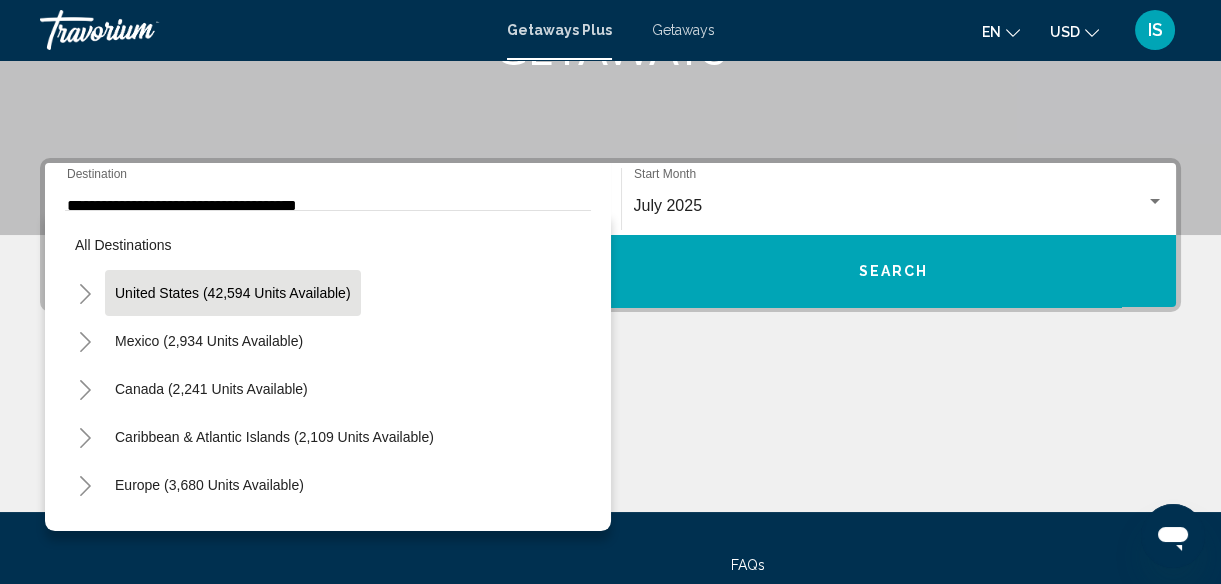 click on "United States (42,594 units available)" 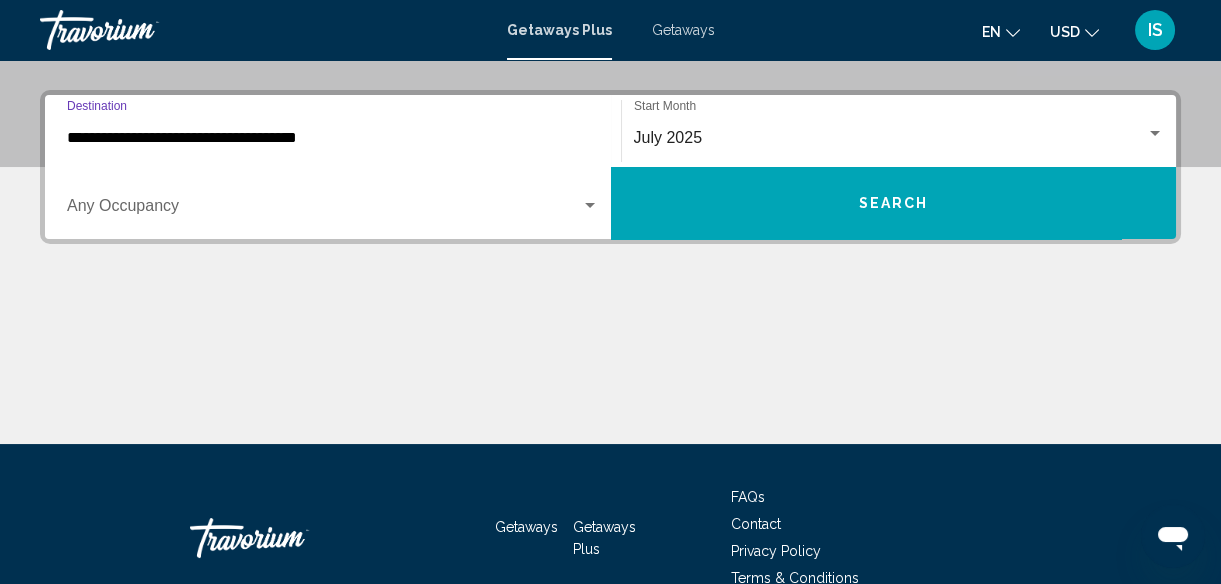 scroll, scrollTop: 457, scrollLeft: 0, axis: vertical 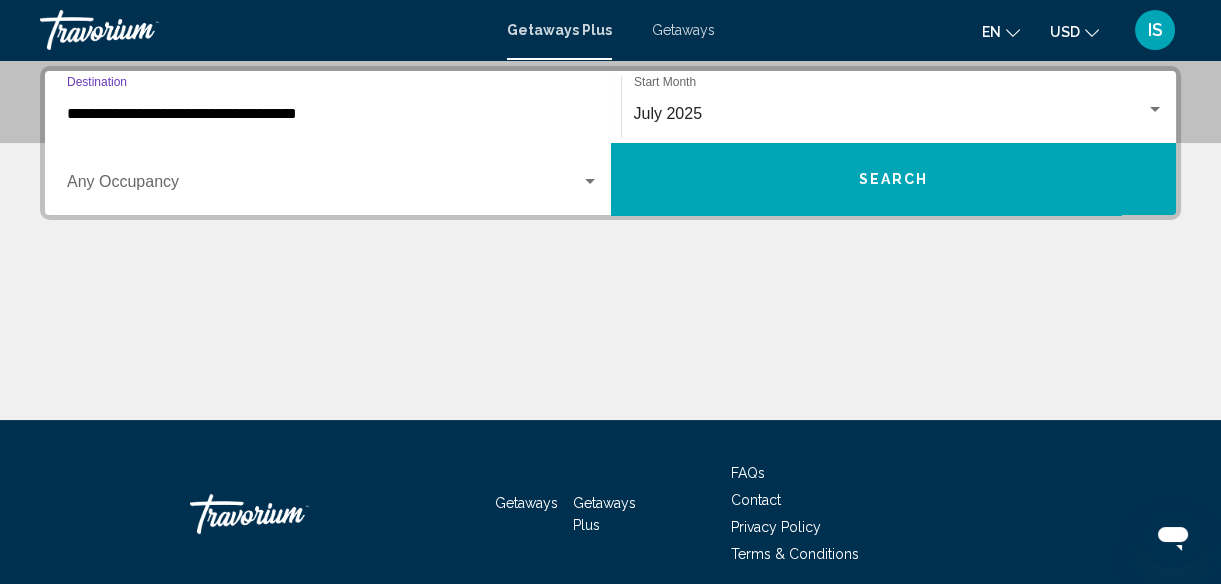 click on "Search" at bounding box center (893, 180) 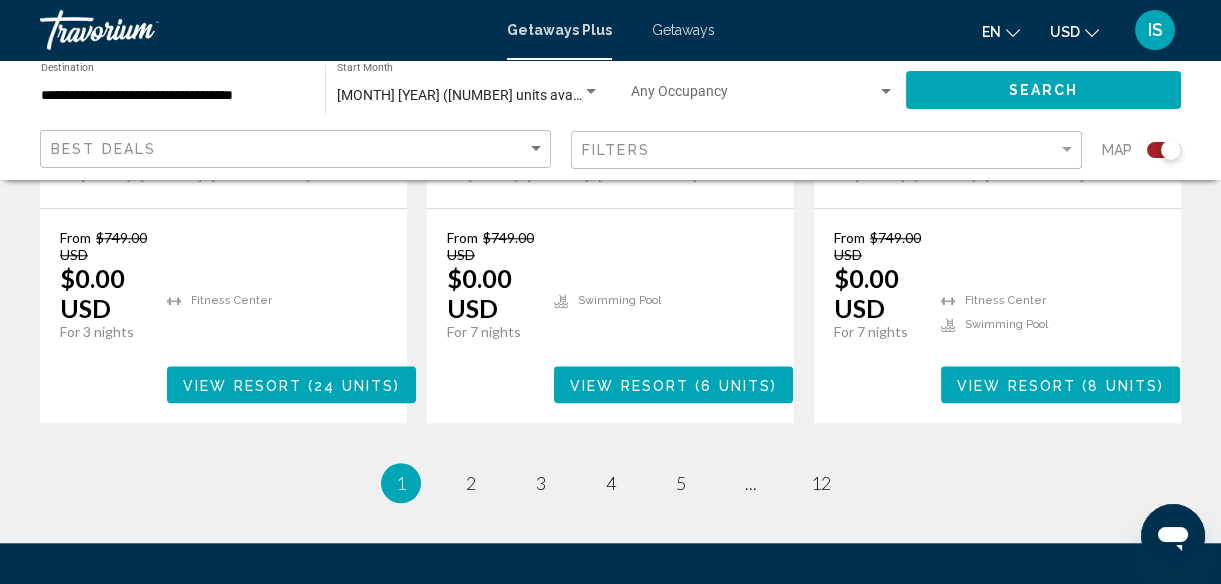 scroll, scrollTop: 3497, scrollLeft: 0, axis: vertical 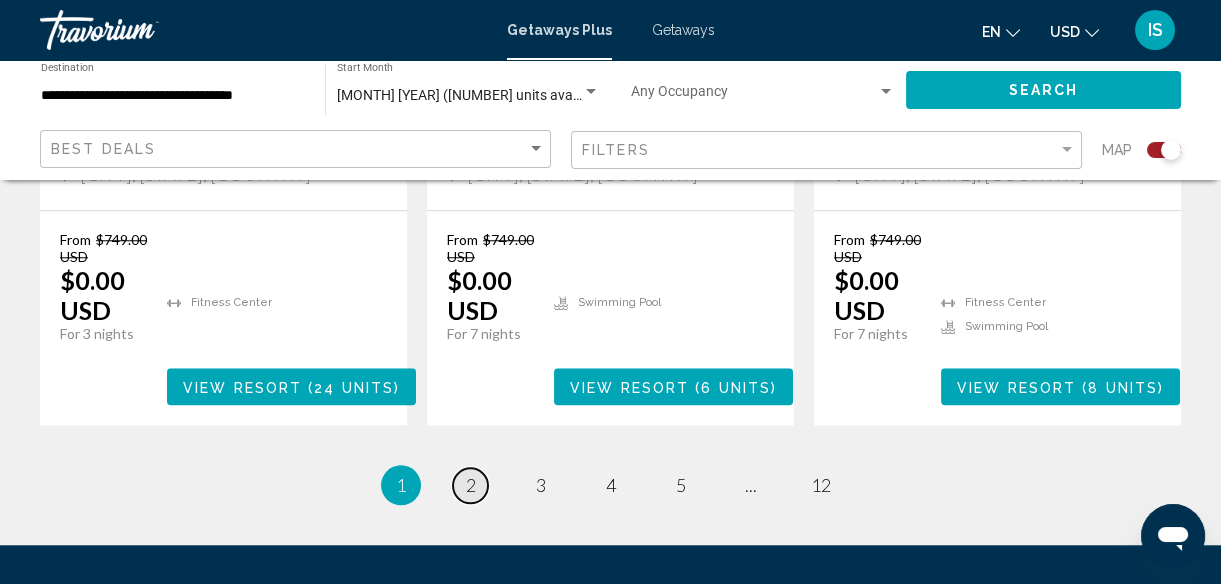 click on "2" at bounding box center [471, 485] 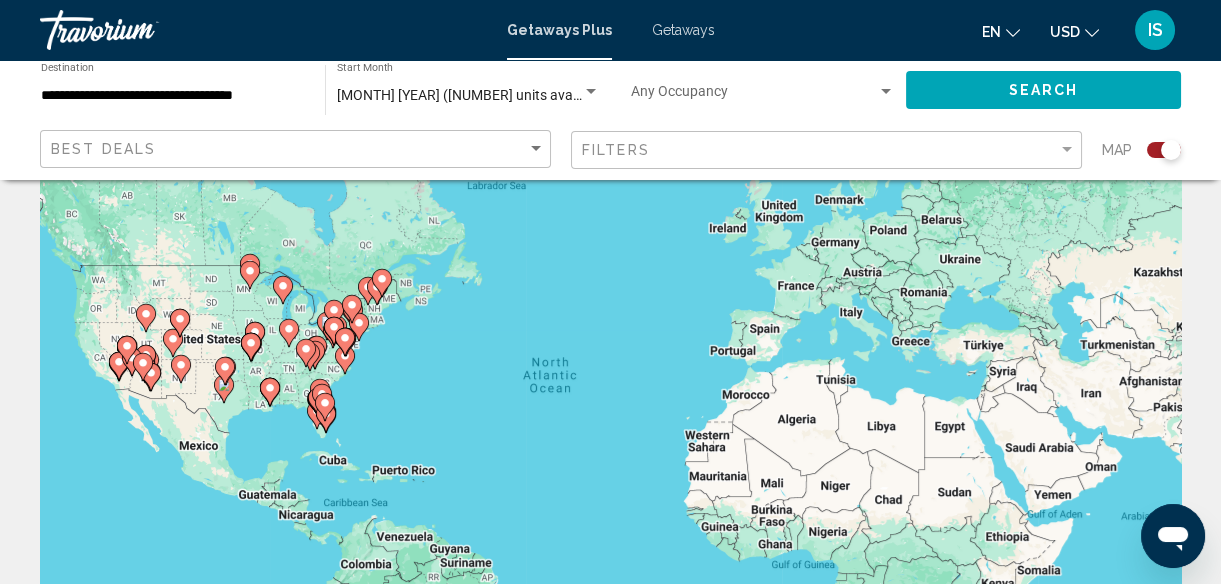scroll, scrollTop: 92, scrollLeft: 0, axis: vertical 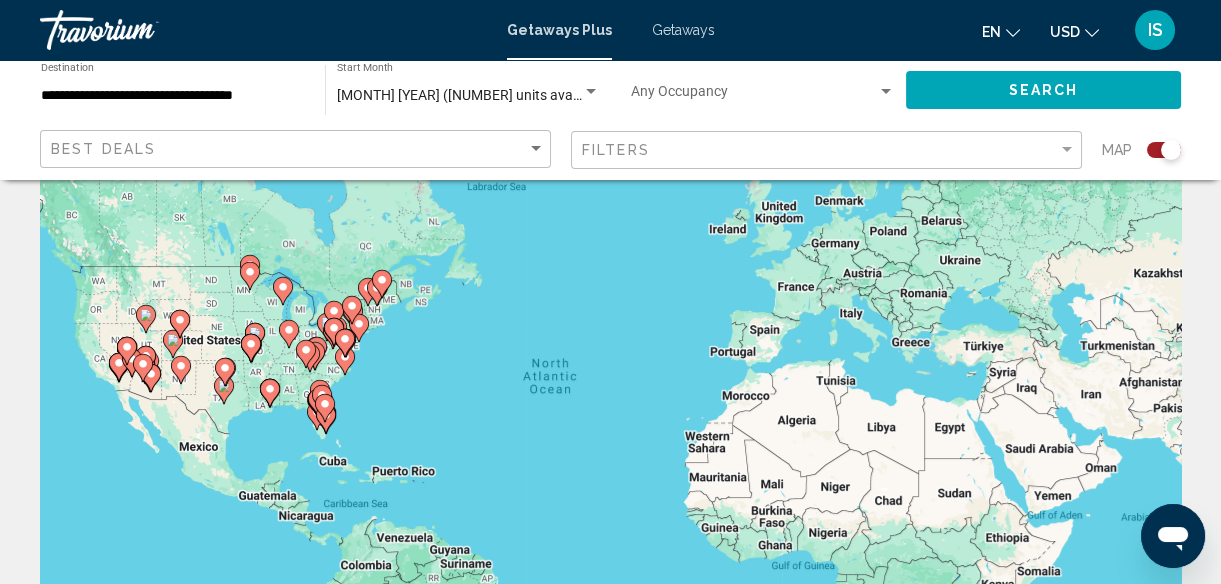 click on "To activate drag with keyboard, press Alt + Enter. Once in keyboard drag state, use the arrow keys to move the marker. To complete the drag, press the Enter key. To cancel, press Escape." at bounding box center (610, 408) 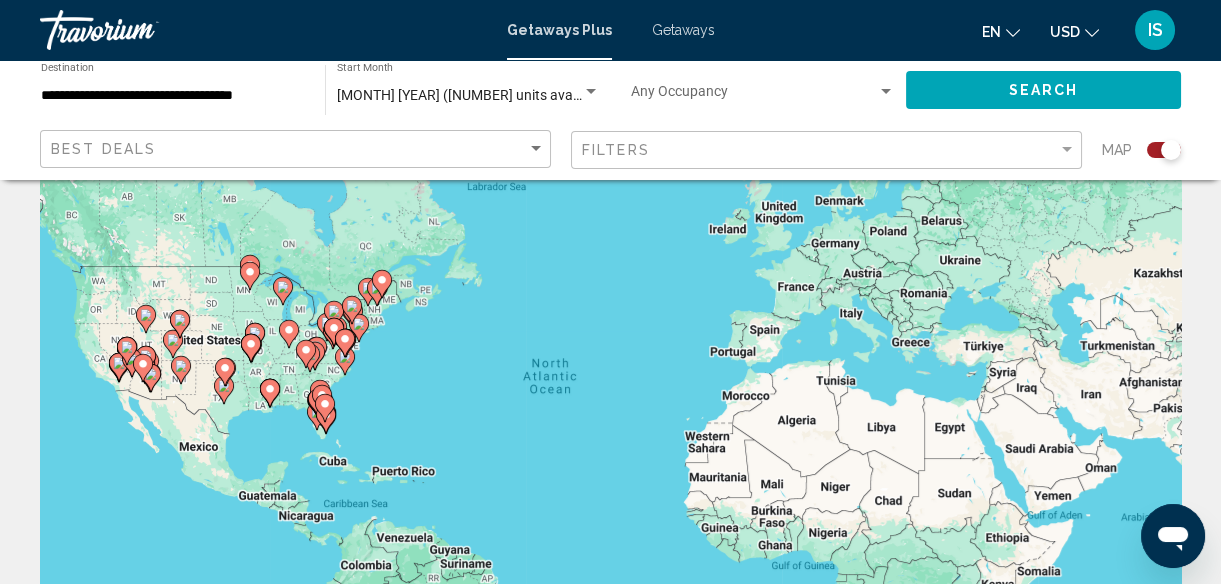 click on "To activate drag with keyboard, press Alt + Enter. Once in keyboard drag state, use the arrow keys to move the marker. To complete the drag, press the Enter key. To cancel, press Escape." at bounding box center [610, 408] 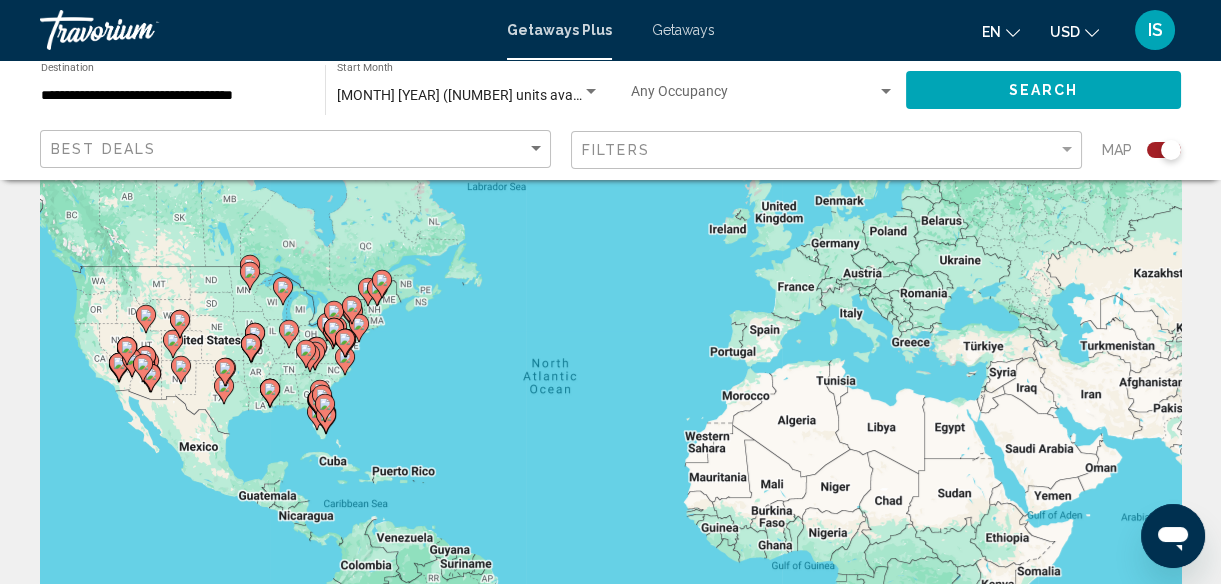 click on "To activate drag with keyboard, press Alt + Enter. Once in keyboard drag state, use the arrow keys to move the marker. To complete the drag, press the Enter key. To cancel, press Escape." at bounding box center [610, 408] 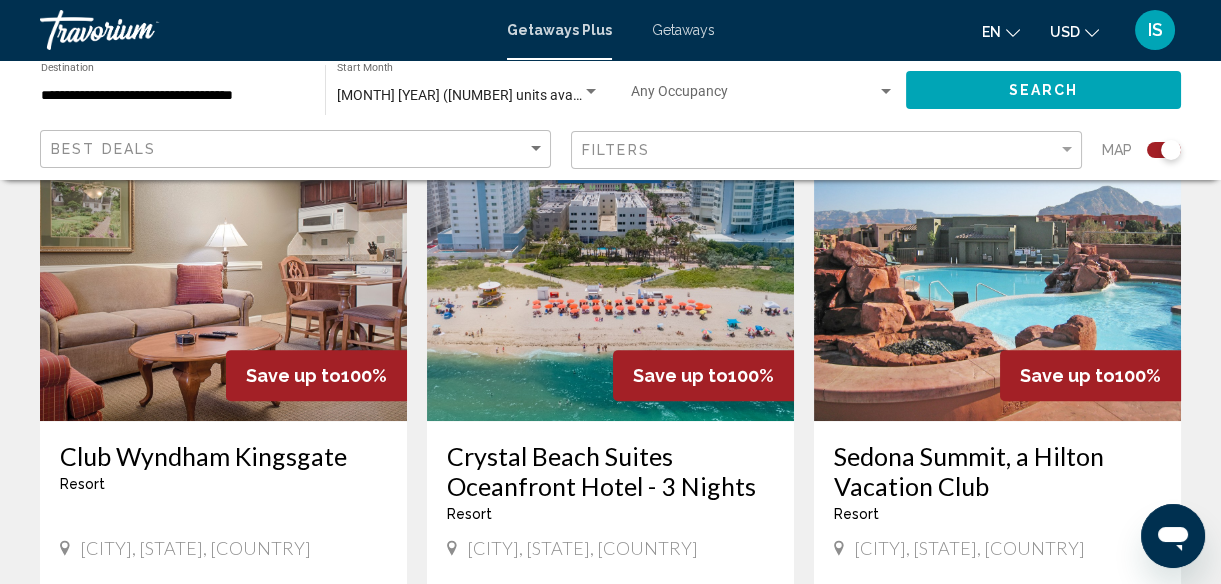 scroll, scrollTop: 1547, scrollLeft: 0, axis: vertical 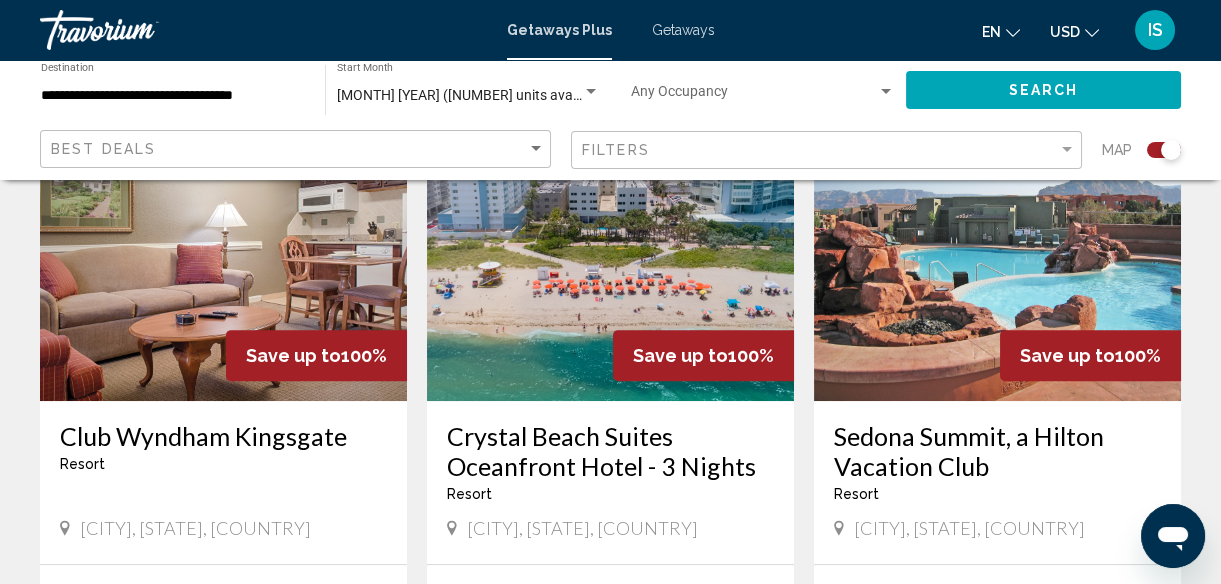 click at bounding box center [223, 241] 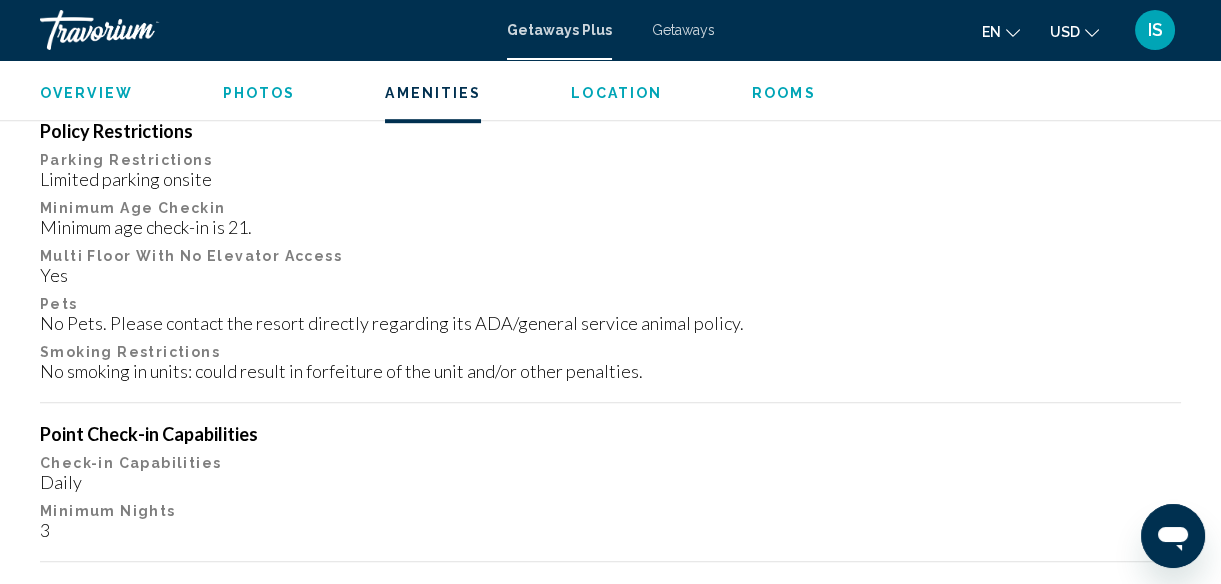 scroll, scrollTop: 2414, scrollLeft: 0, axis: vertical 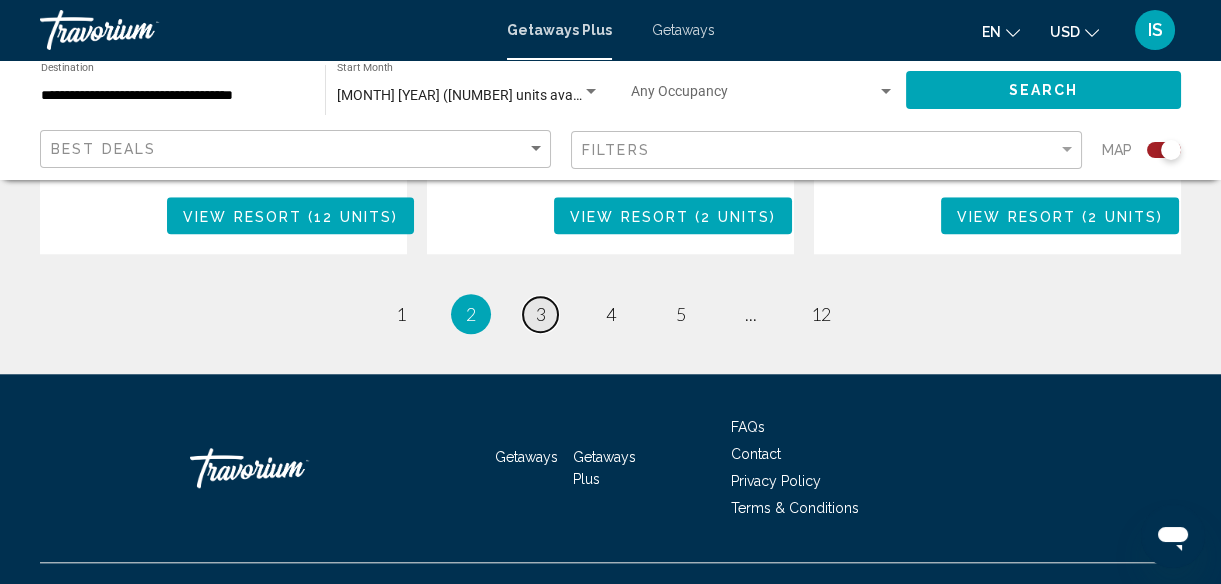 click on "3" at bounding box center (541, 314) 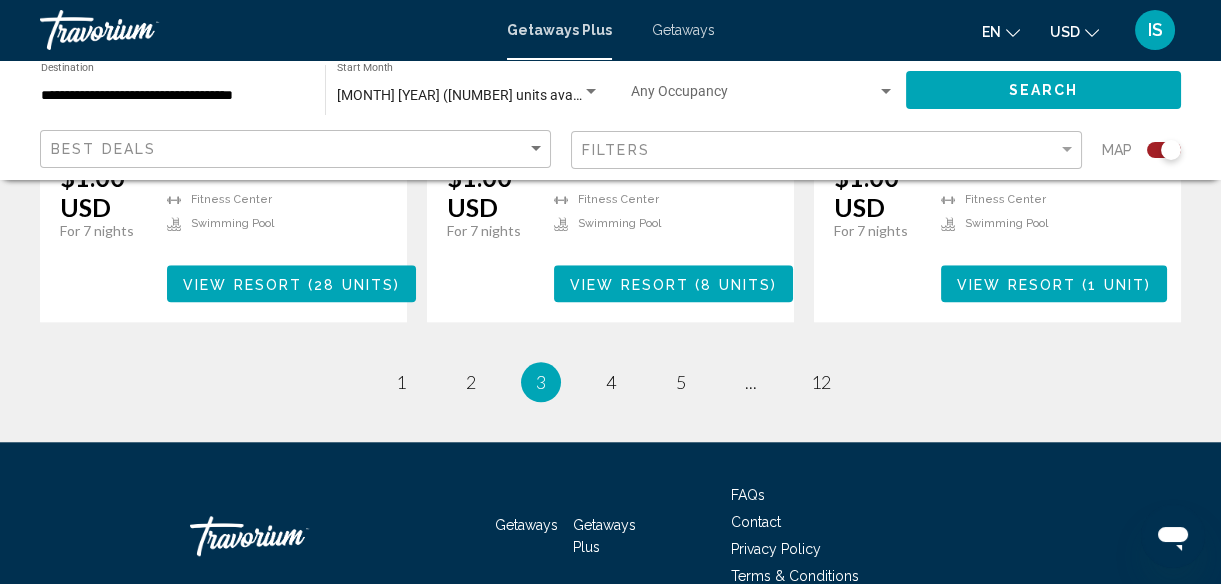 scroll, scrollTop: 3466, scrollLeft: 0, axis: vertical 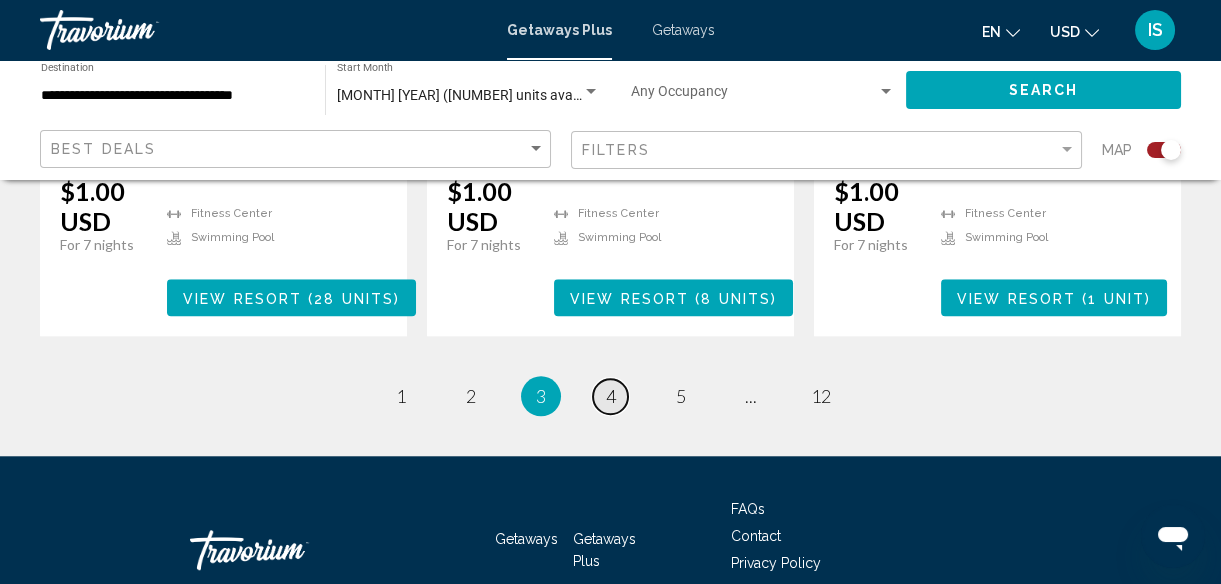 click on "4" at bounding box center (611, 396) 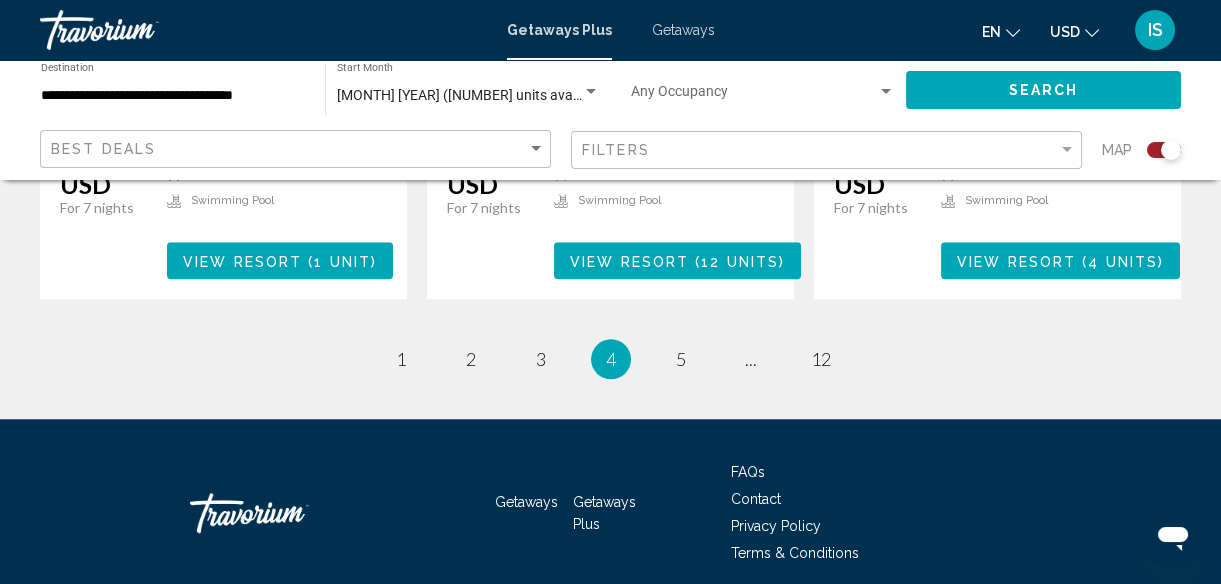 scroll, scrollTop: 3490, scrollLeft: 0, axis: vertical 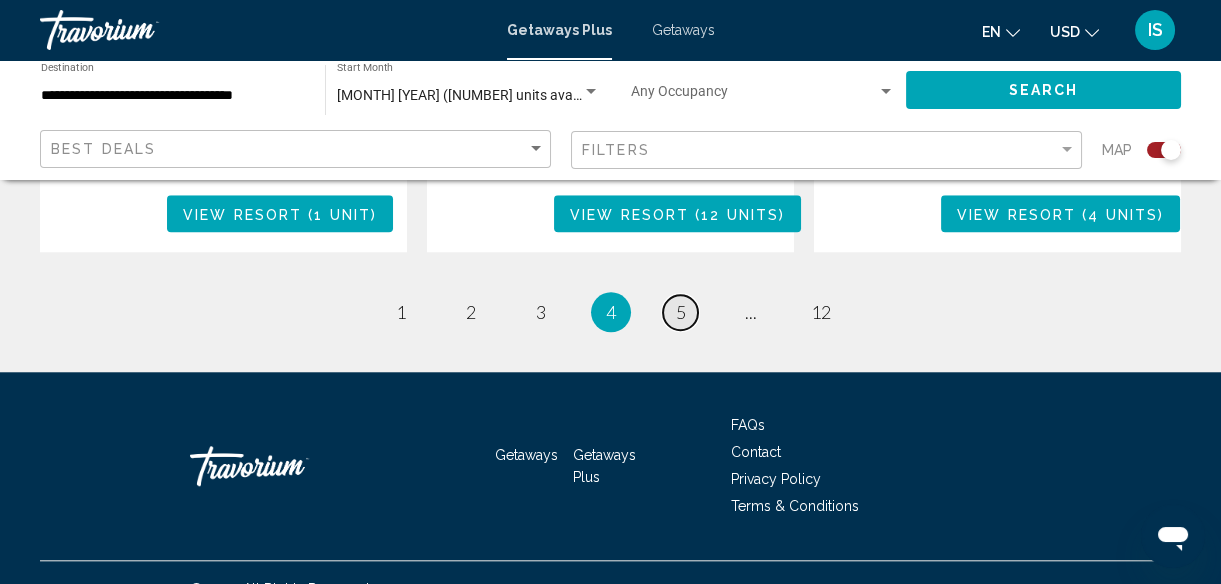 click on "5" at bounding box center (681, 312) 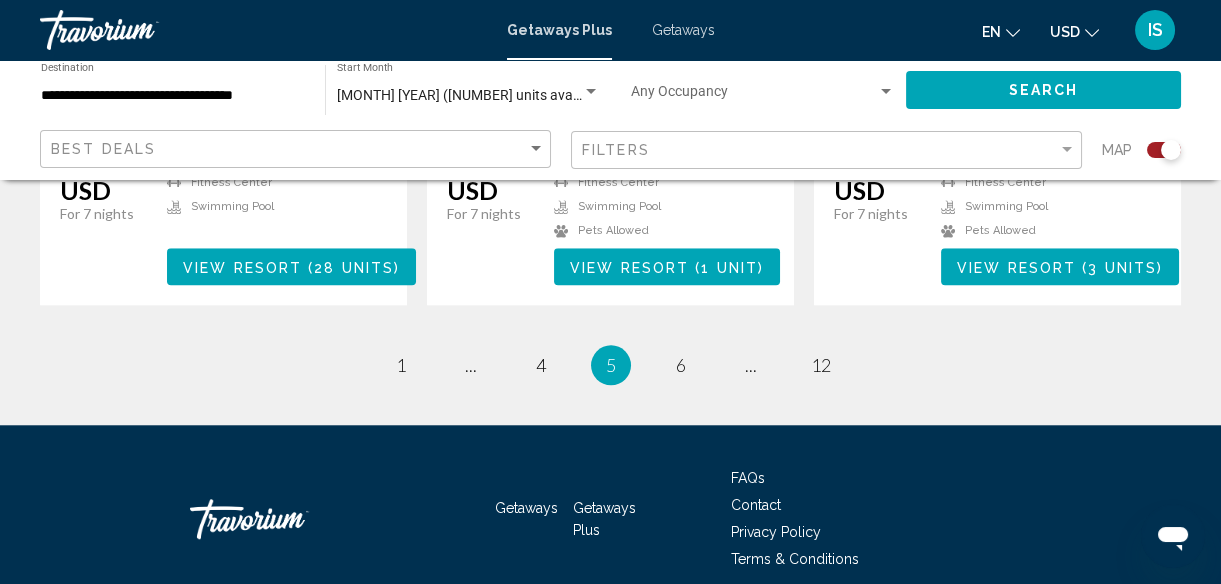 scroll, scrollTop: 3490, scrollLeft: 0, axis: vertical 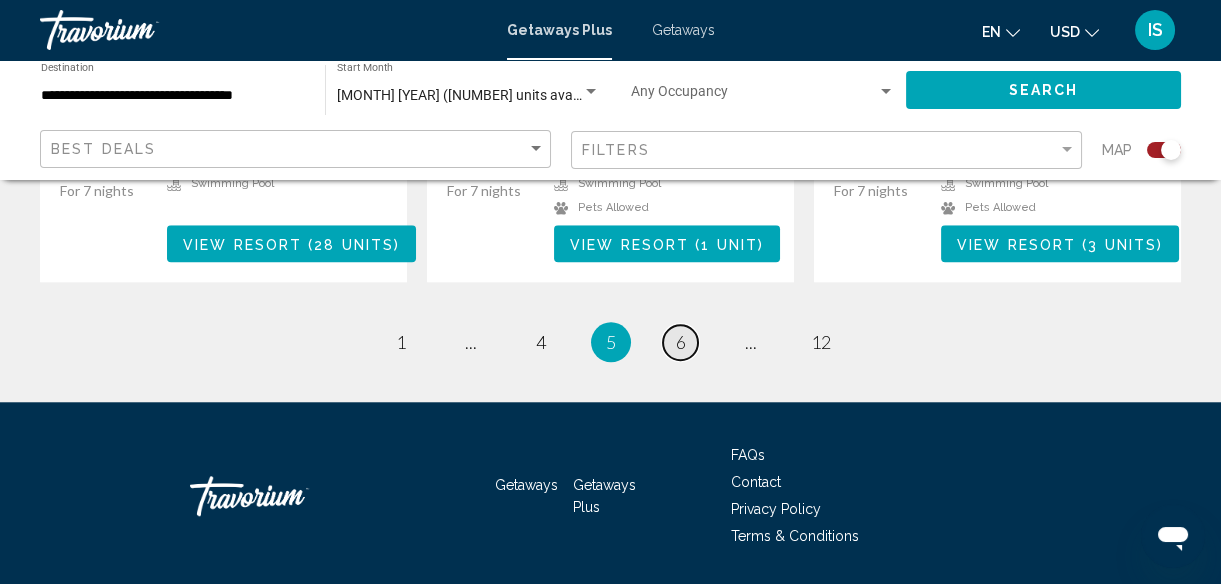 click on "6" at bounding box center (681, 342) 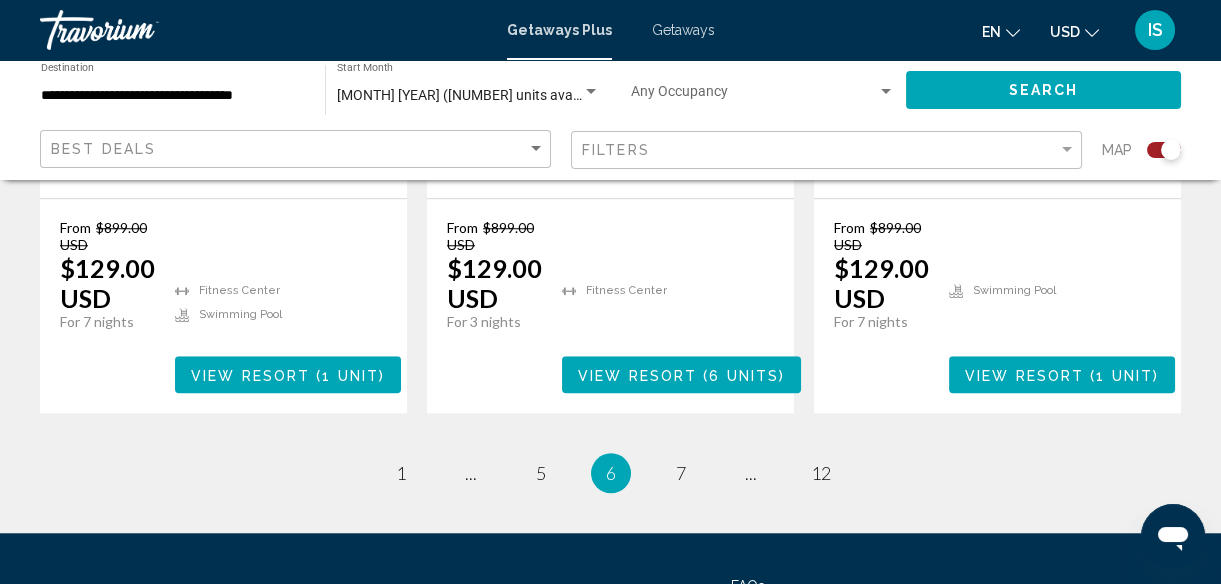 scroll, scrollTop: 3406, scrollLeft: 0, axis: vertical 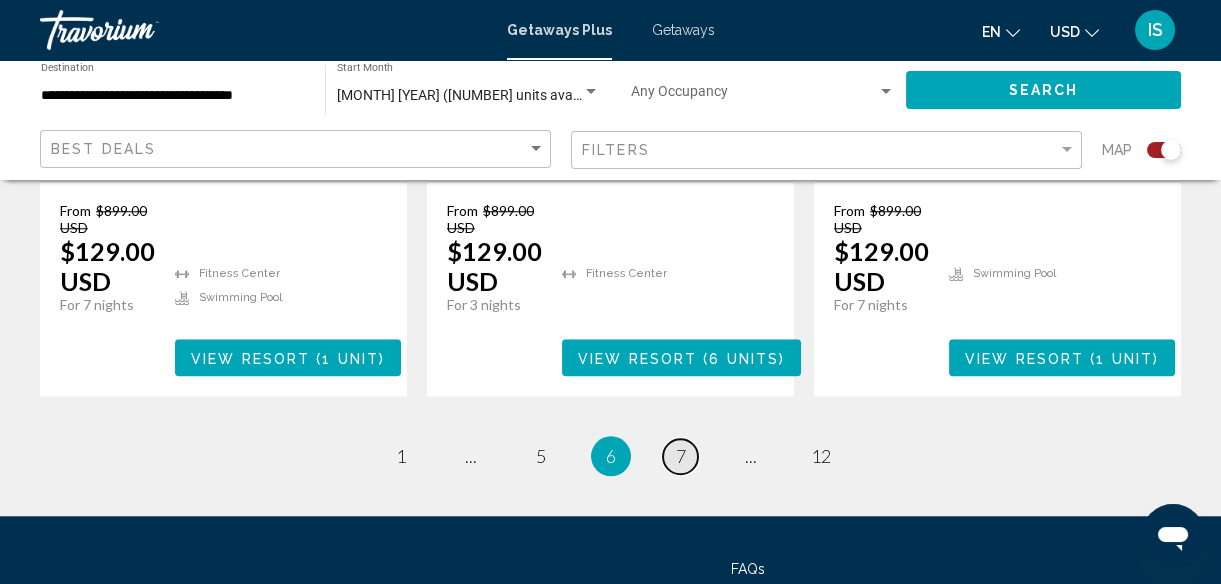 click on "7" at bounding box center (681, 456) 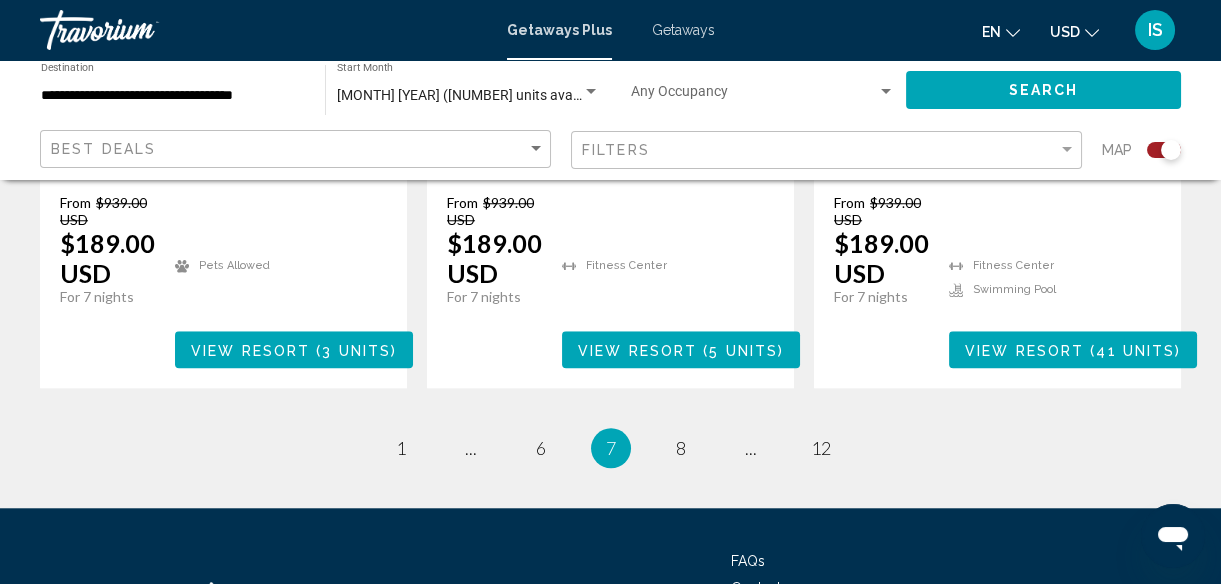 scroll, scrollTop: 3429, scrollLeft: 0, axis: vertical 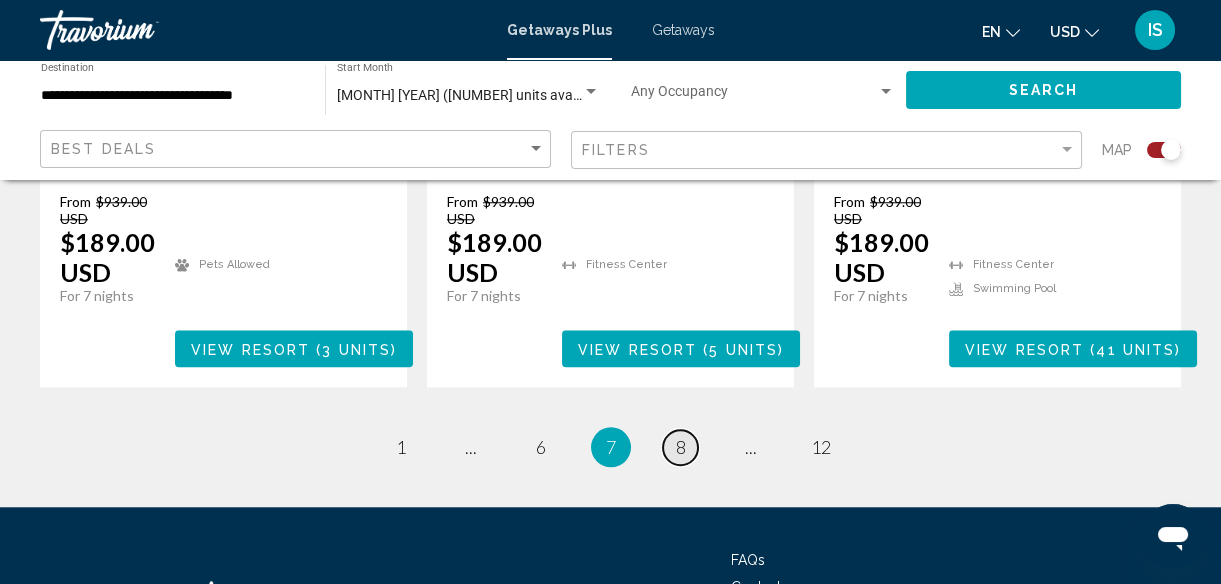 click on "page  8" at bounding box center (680, 447) 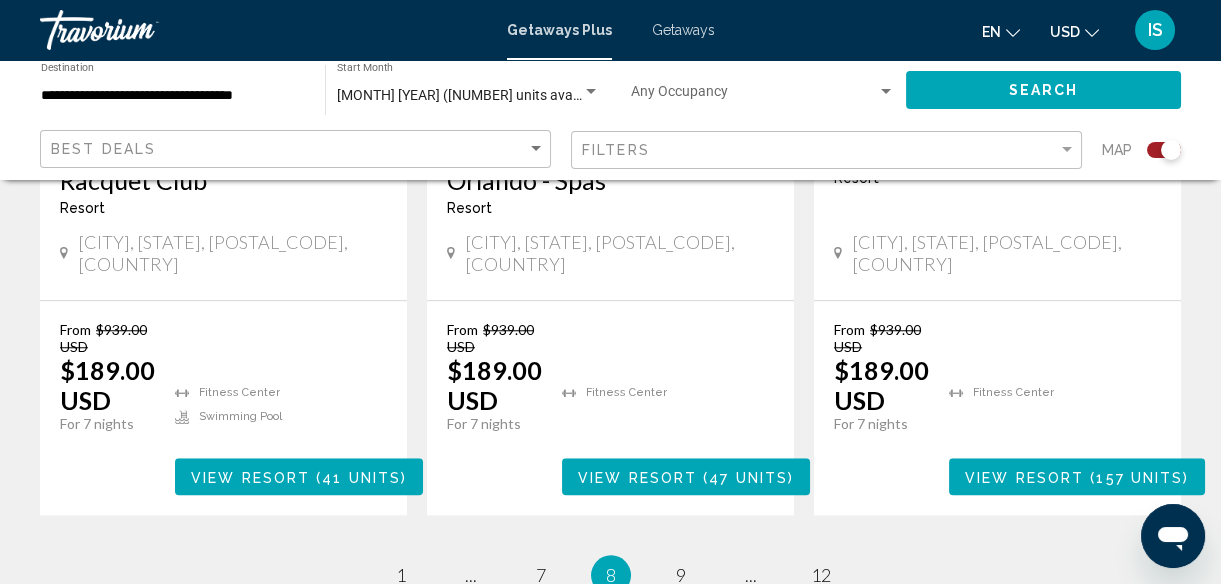 scroll, scrollTop: 3460, scrollLeft: 0, axis: vertical 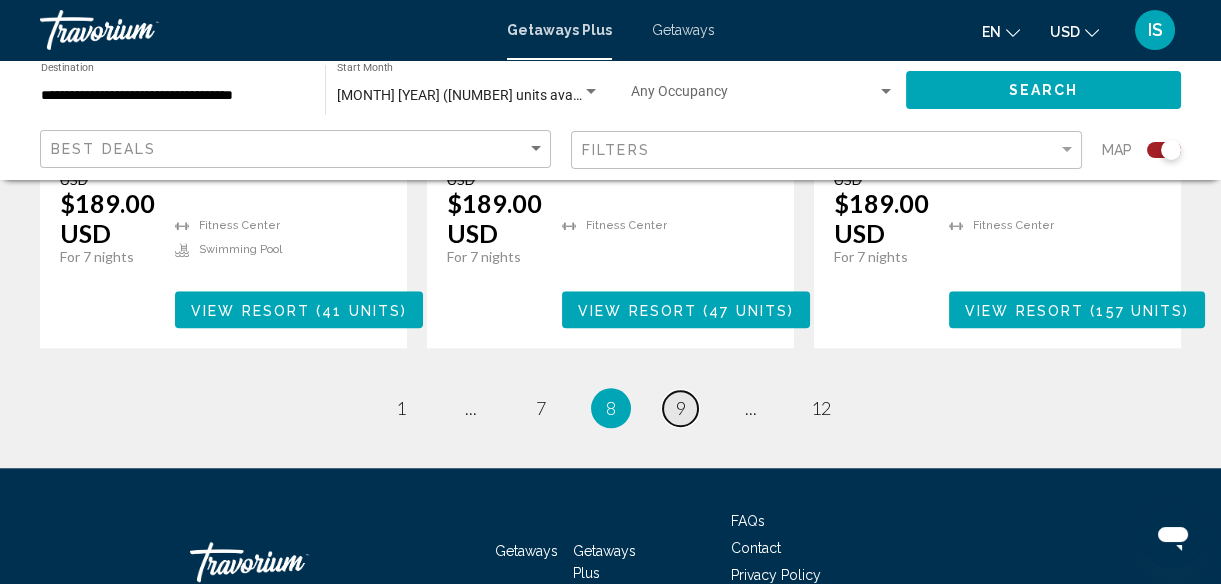 click on "page  9" at bounding box center (680, 408) 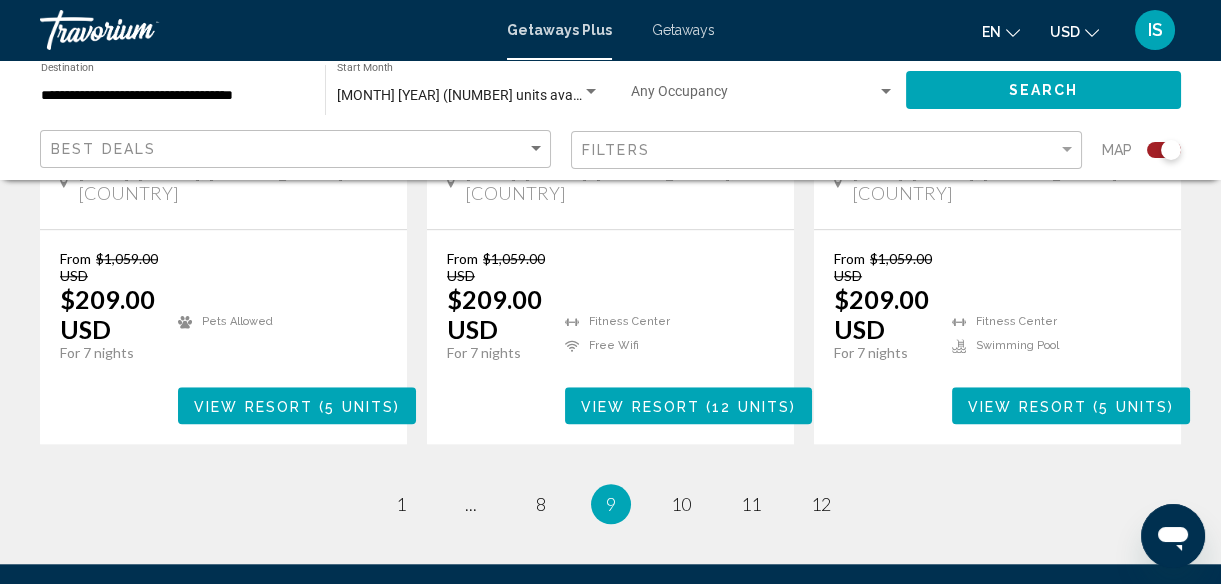 scroll, scrollTop: 3447, scrollLeft: 0, axis: vertical 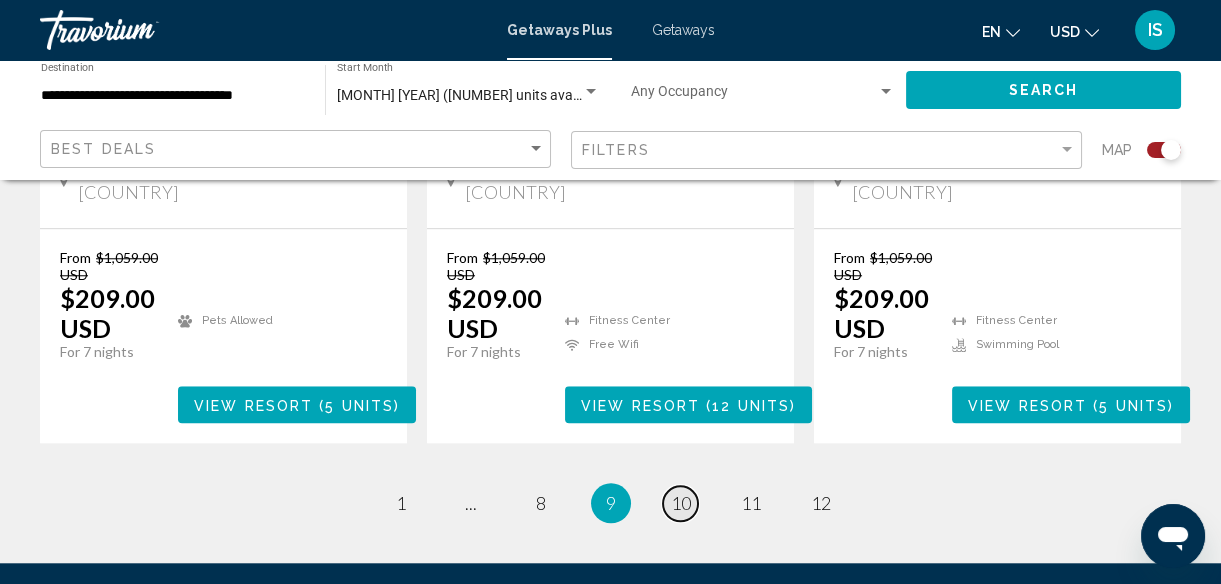 click on "10" at bounding box center (681, 503) 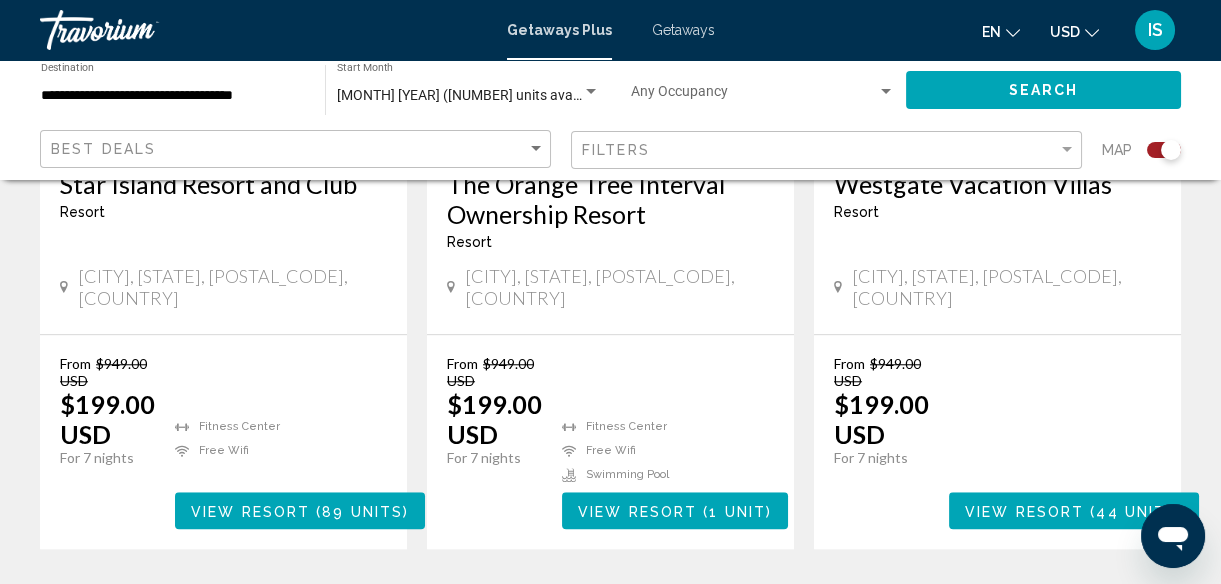 scroll, scrollTop: 3342, scrollLeft: 0, axis: vertical 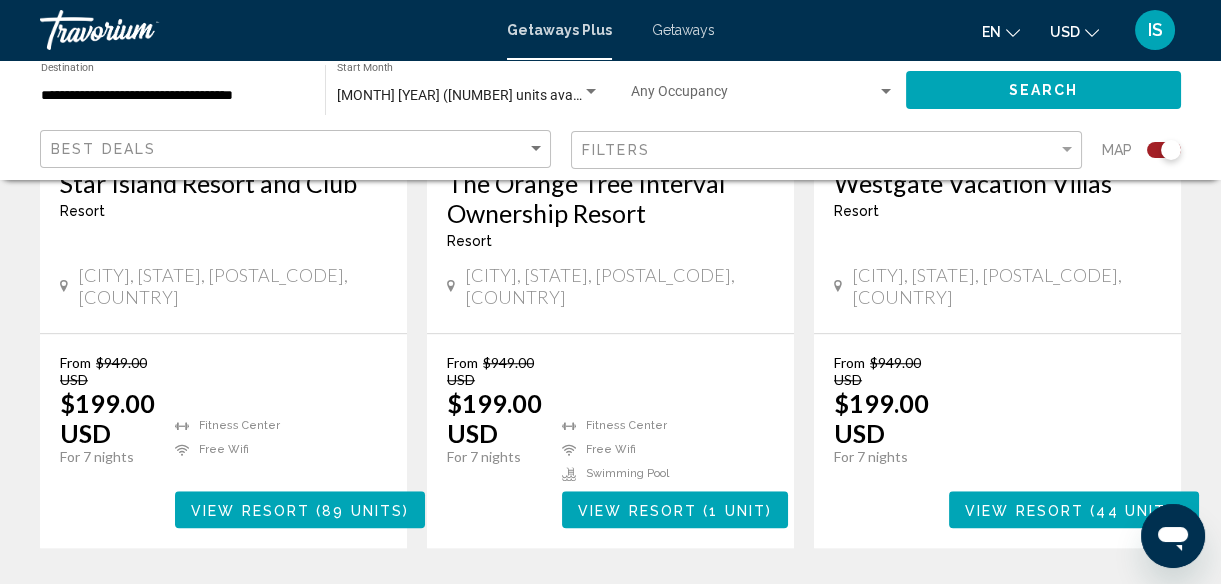 click on "page  11" at bounding box center [750, 608] 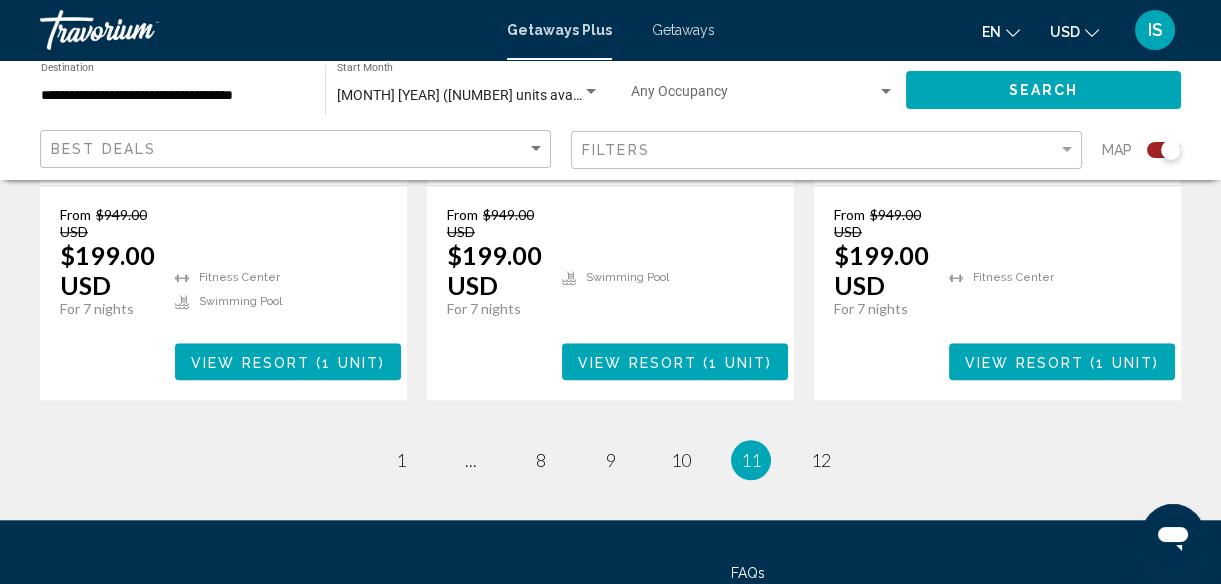 scroll, scrollTop: 3520, scrollLeft: 0, axis: vertical 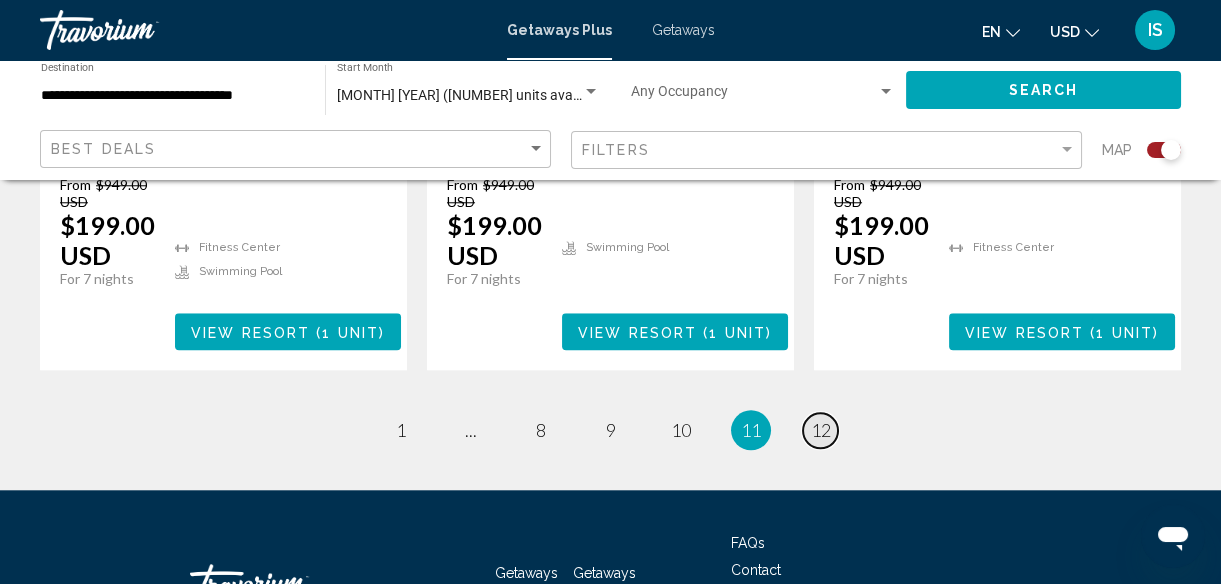 click on "12" at bounding box center [821, 430] 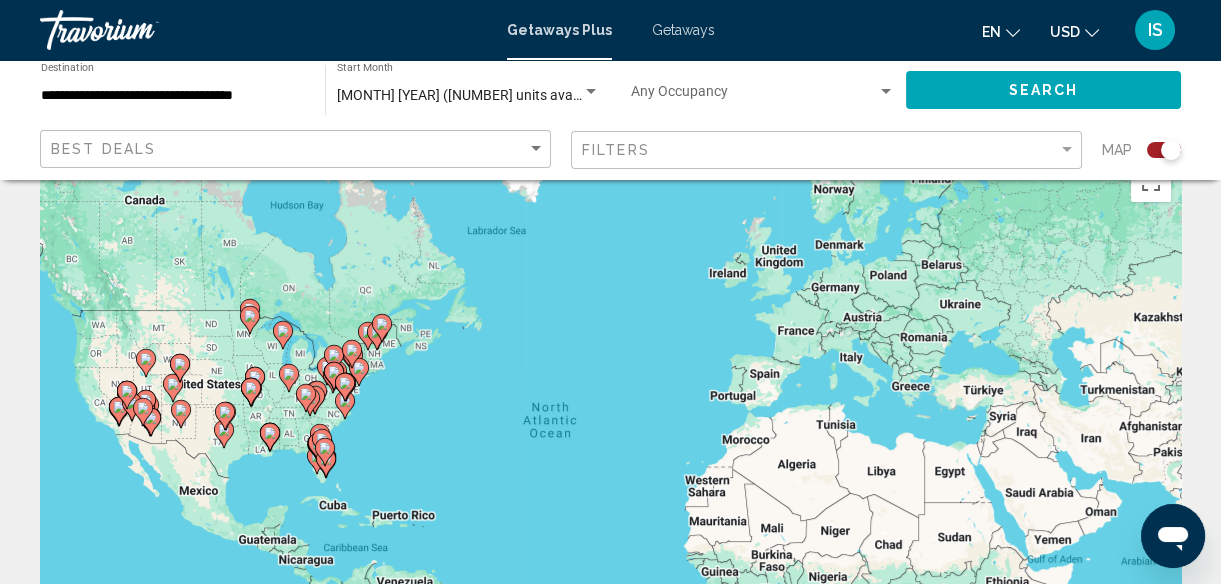 scroll, scrollTop: 44, scrollLeft: 0, axis: vertical 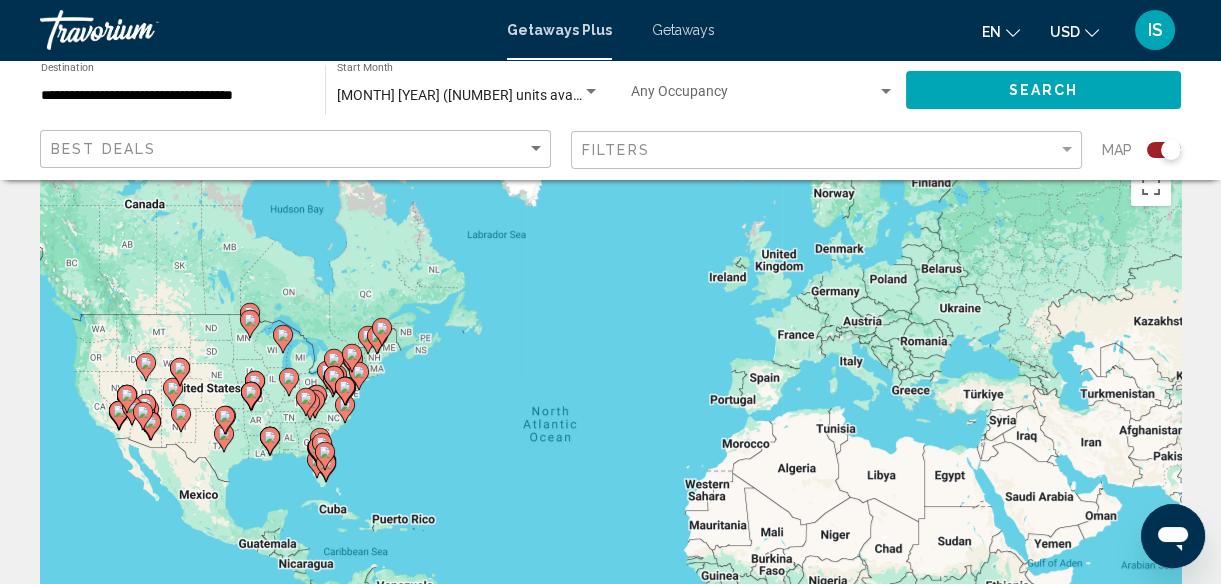 click on "**********" 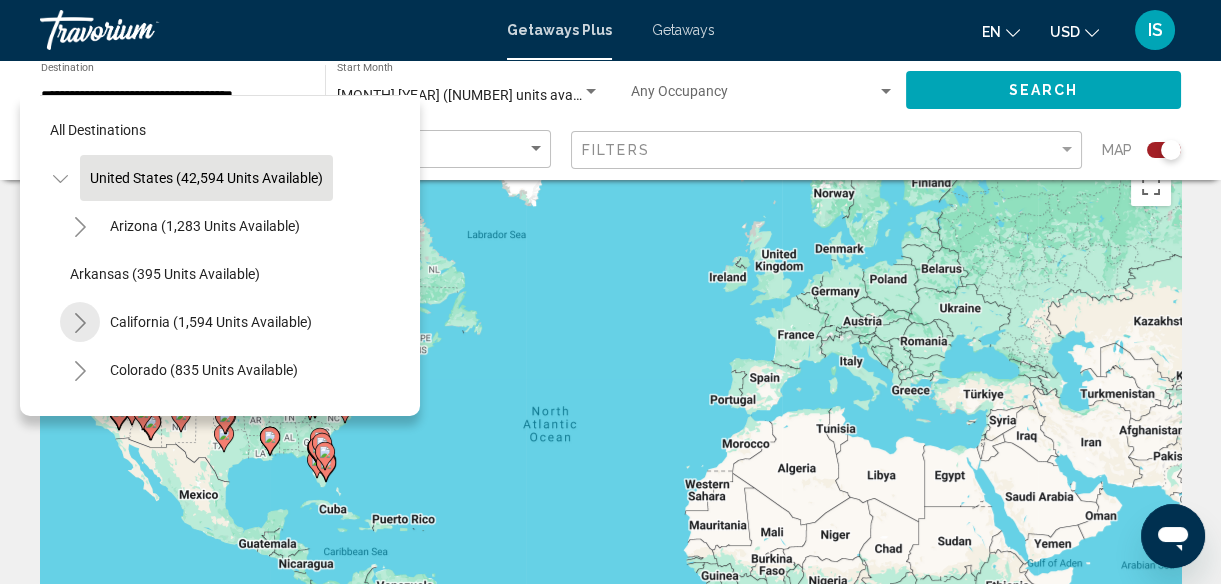 click 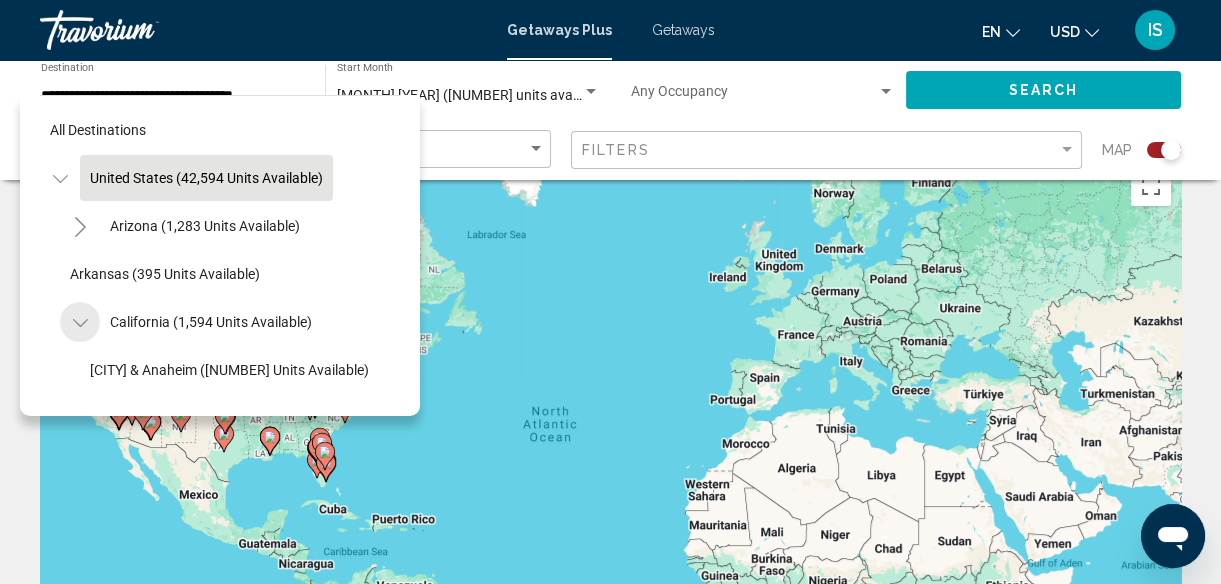 click 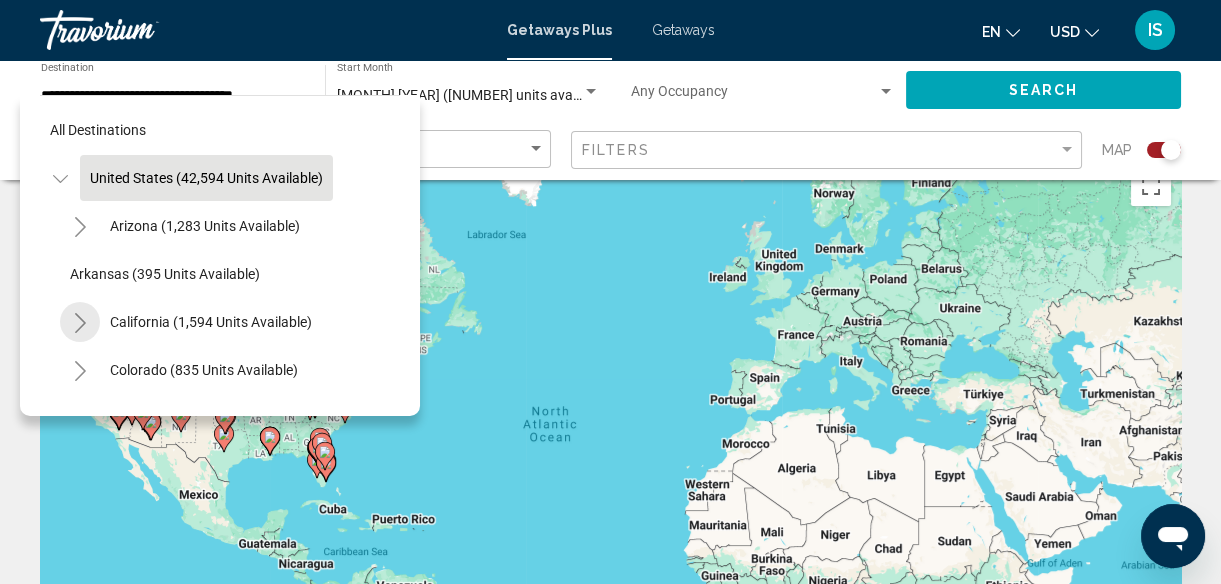 click 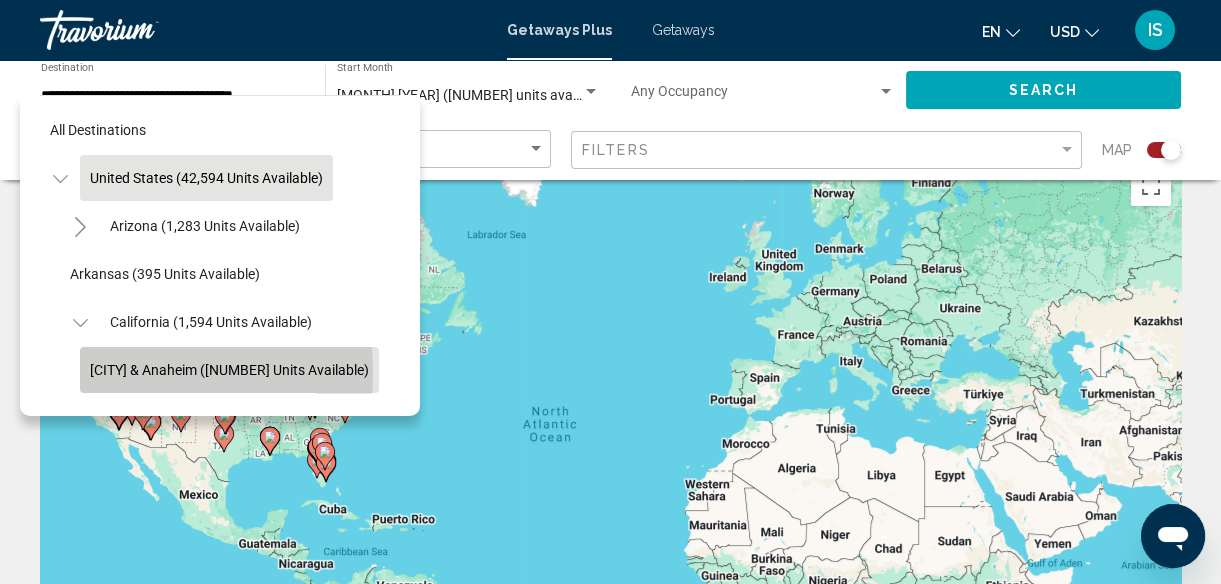 click on "[CITY] & Anaheim ([NUMBER] units available)" 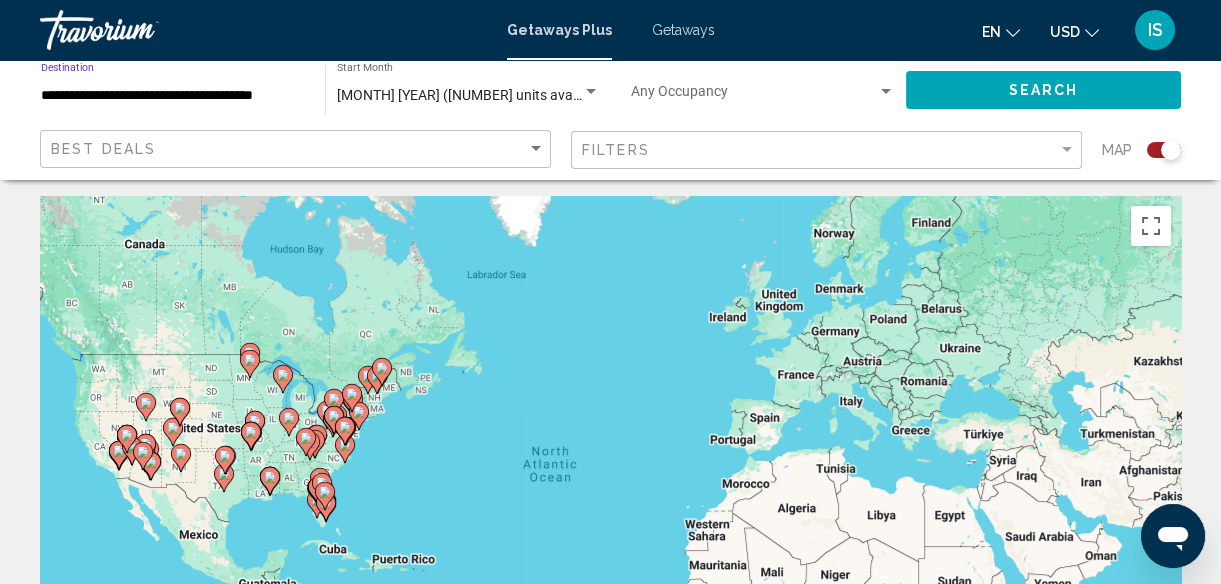 scroll, scrollTop: 0, scrollLeft: 0, axis: both 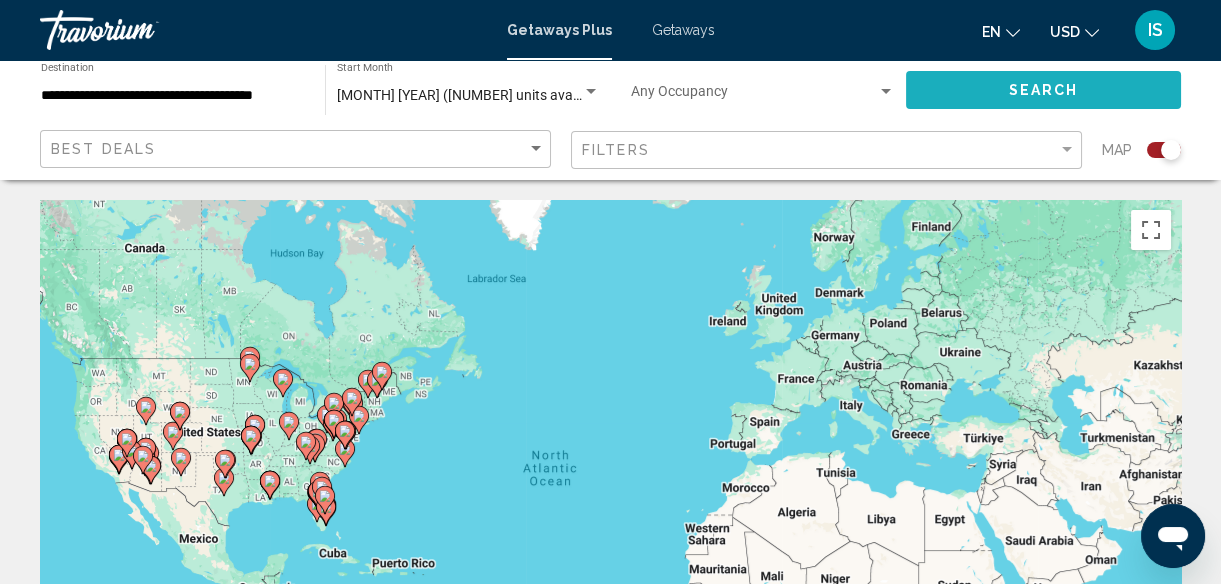 click on "Search" 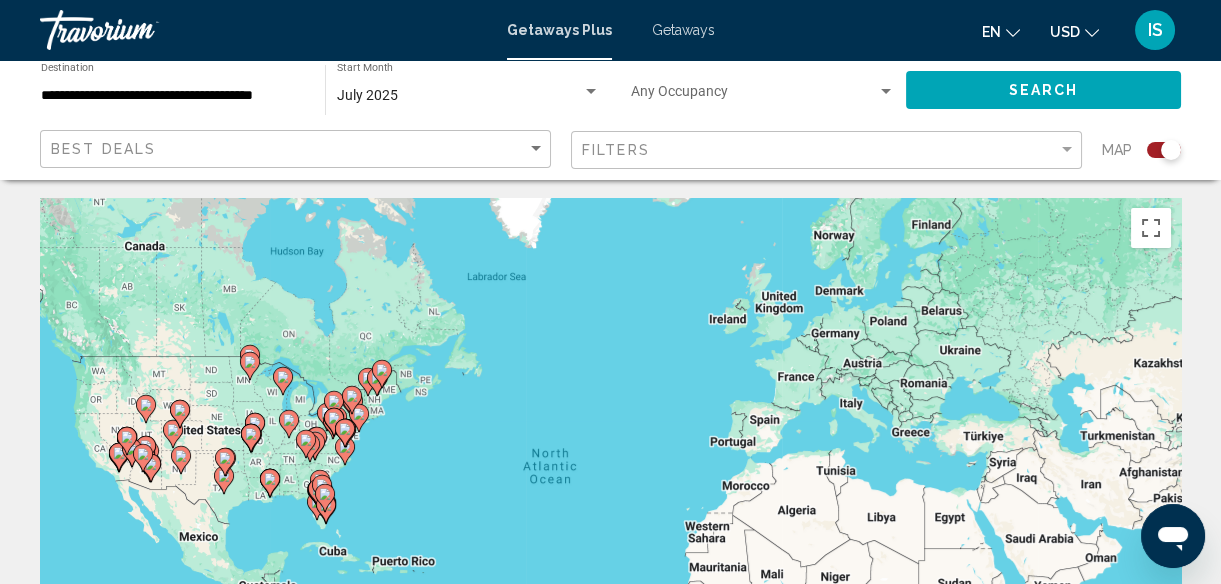 scroll, scrollTop: 0, scrollLeft: 0, axis: both 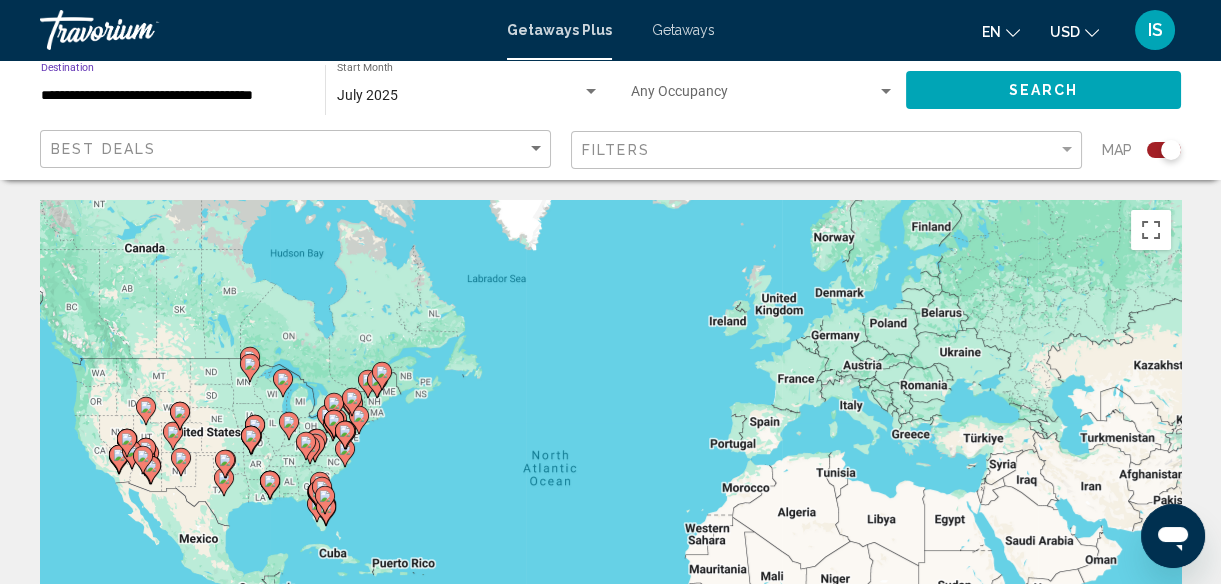 click on "**********" at bounding box center [173, 96] 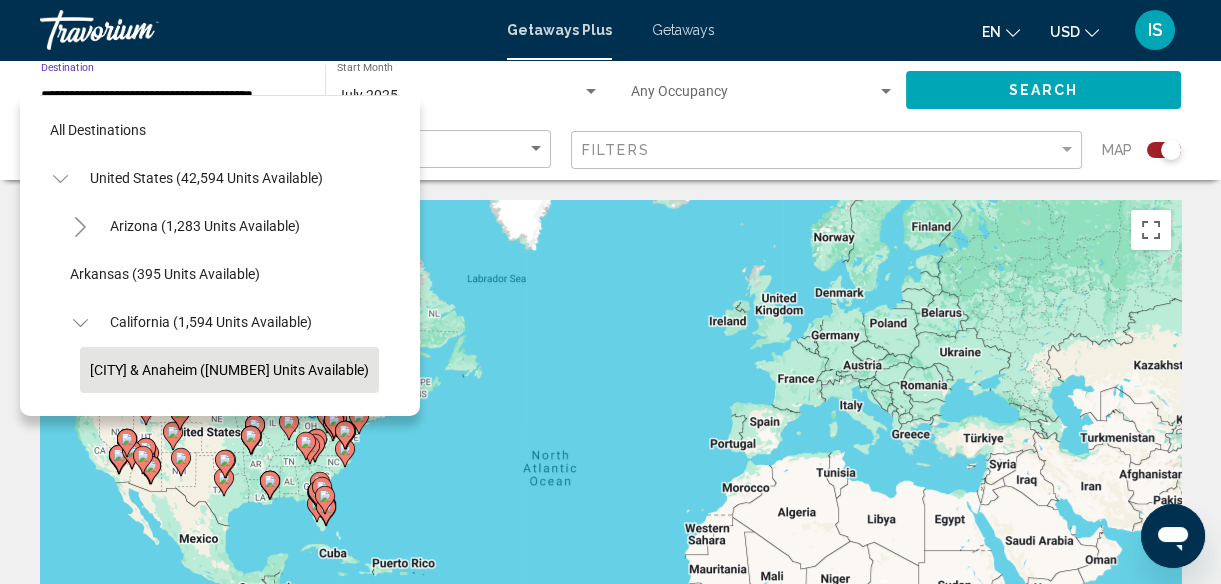 scroll, scrollTop: 125, scrollLeft: 0, axis: vertical 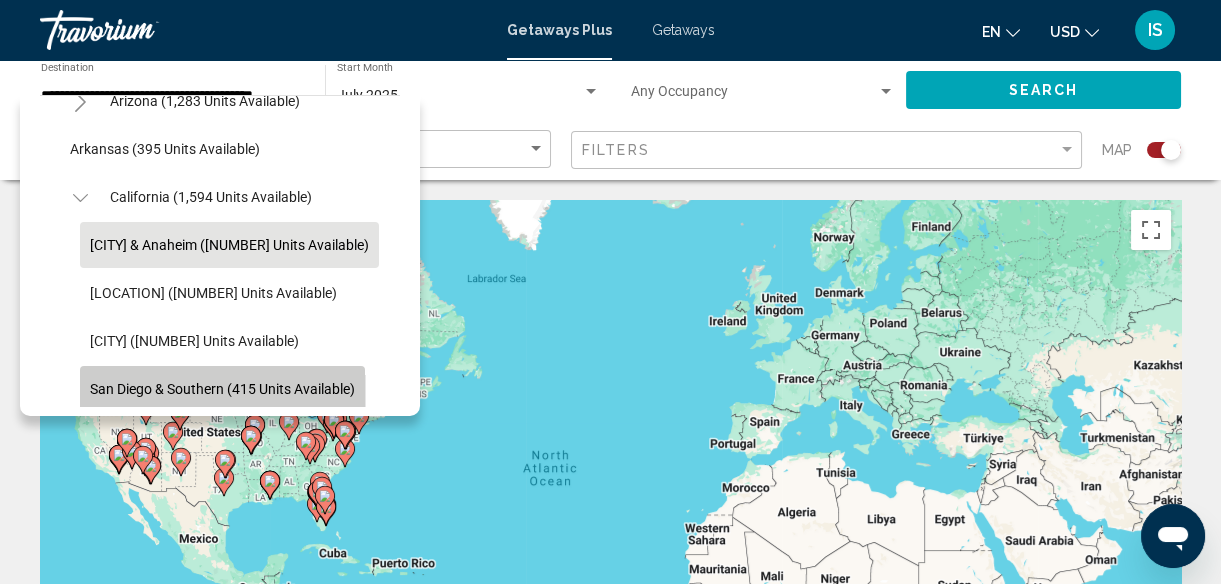 click on "San Diego & Southern (415 units available)" 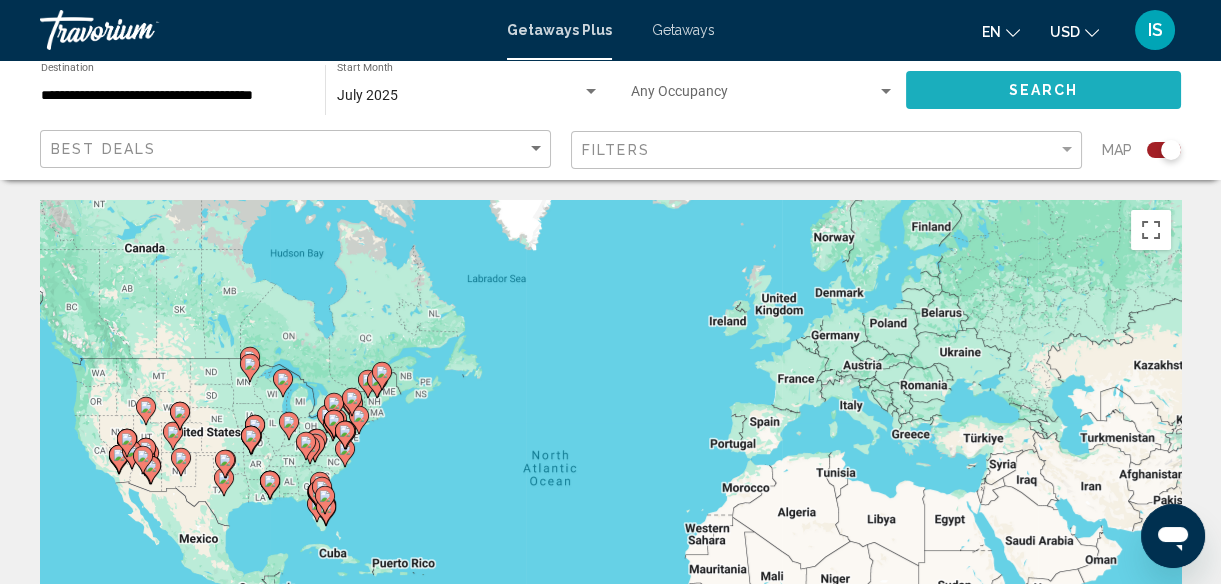 click on "Search" 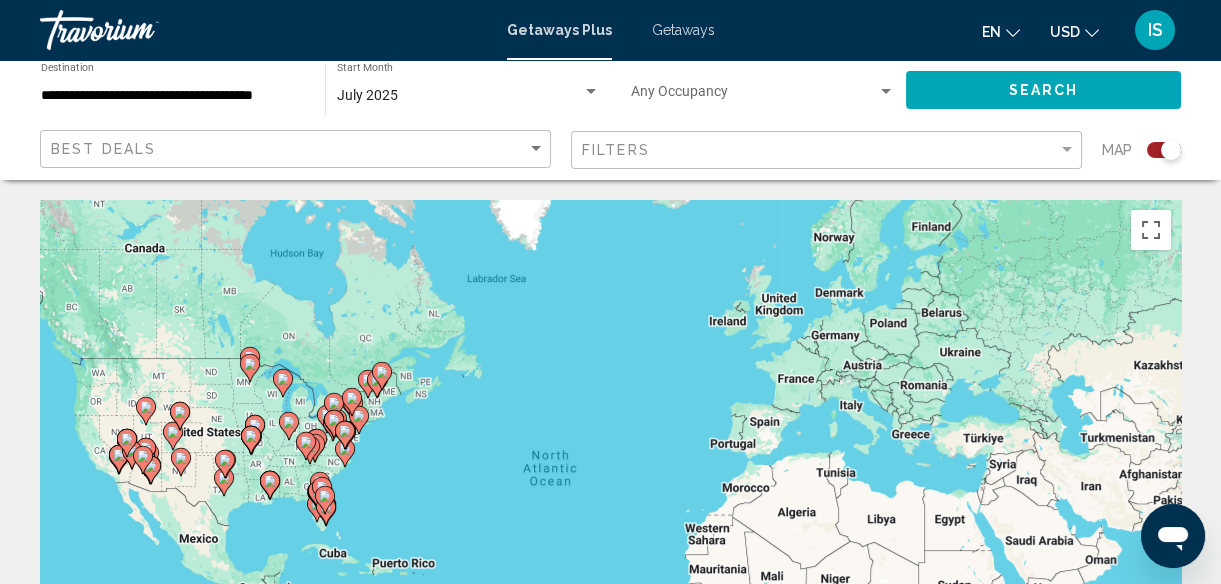 scroll, scrollTop: 0, scrollLeft: 0, axis: both 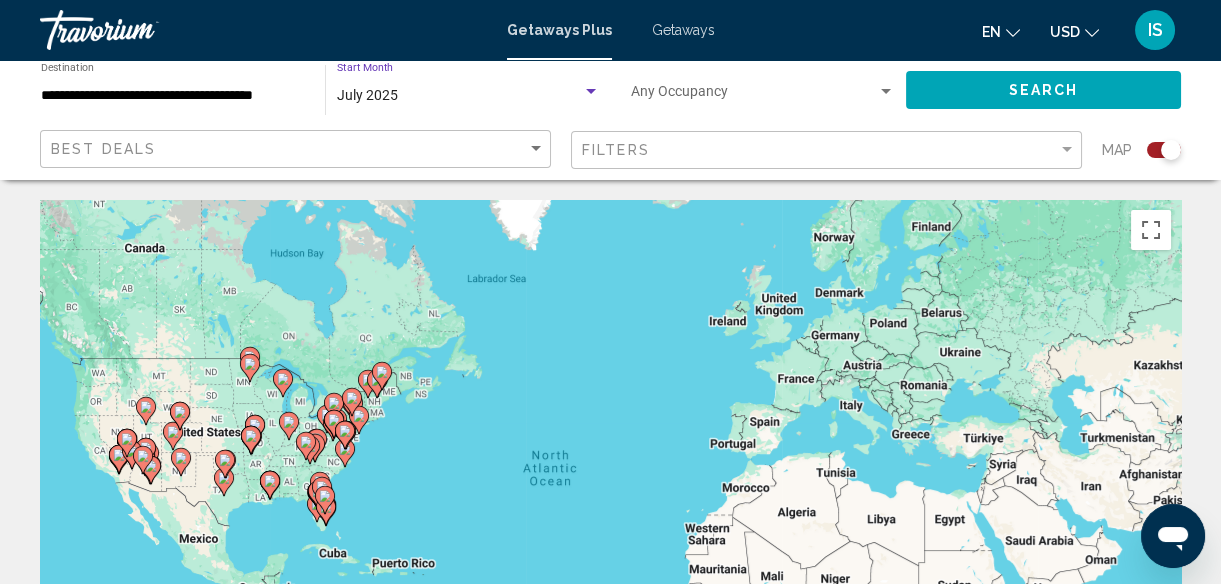 click on "July 2025" at bounding box center [459, 96] 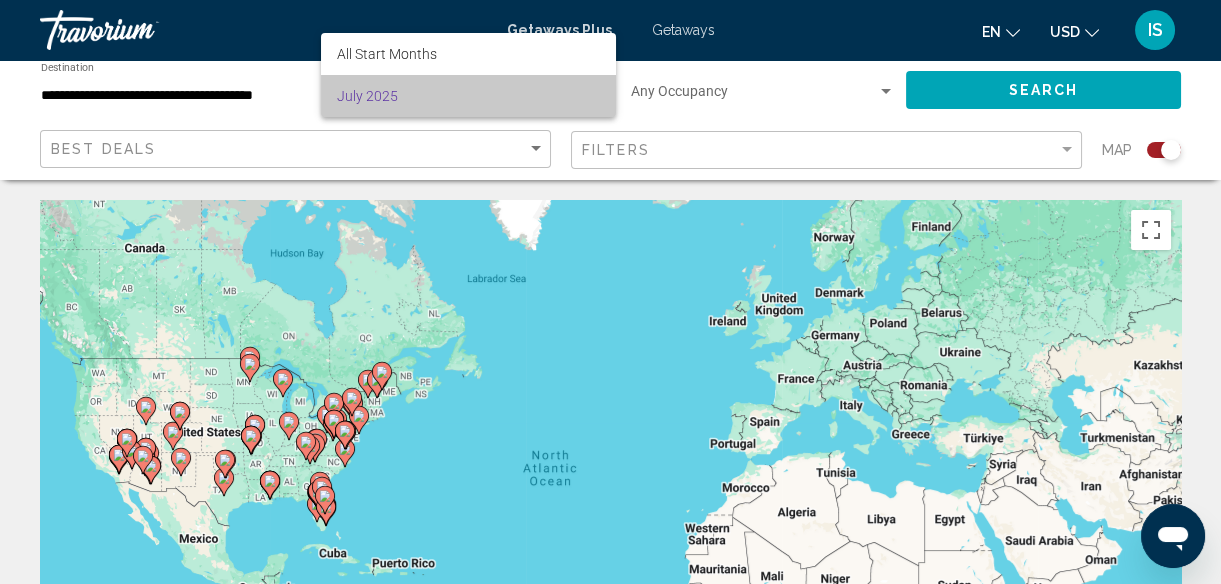 click on "July 2025" at bounding box center [468, 96] 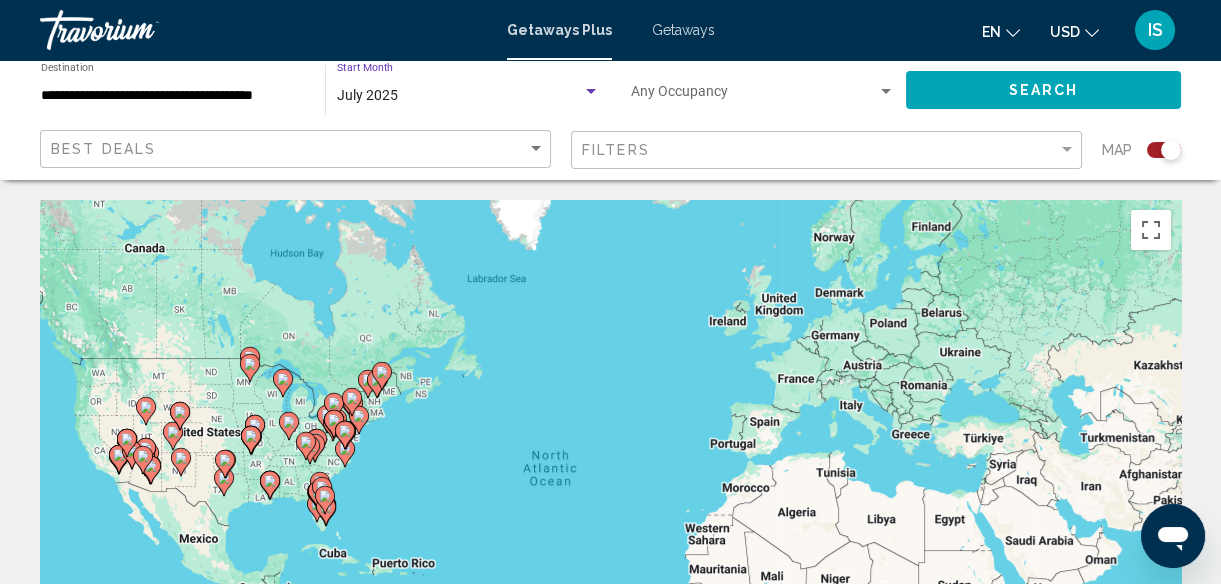click on "July 2025" at bounding box center [367, 95] 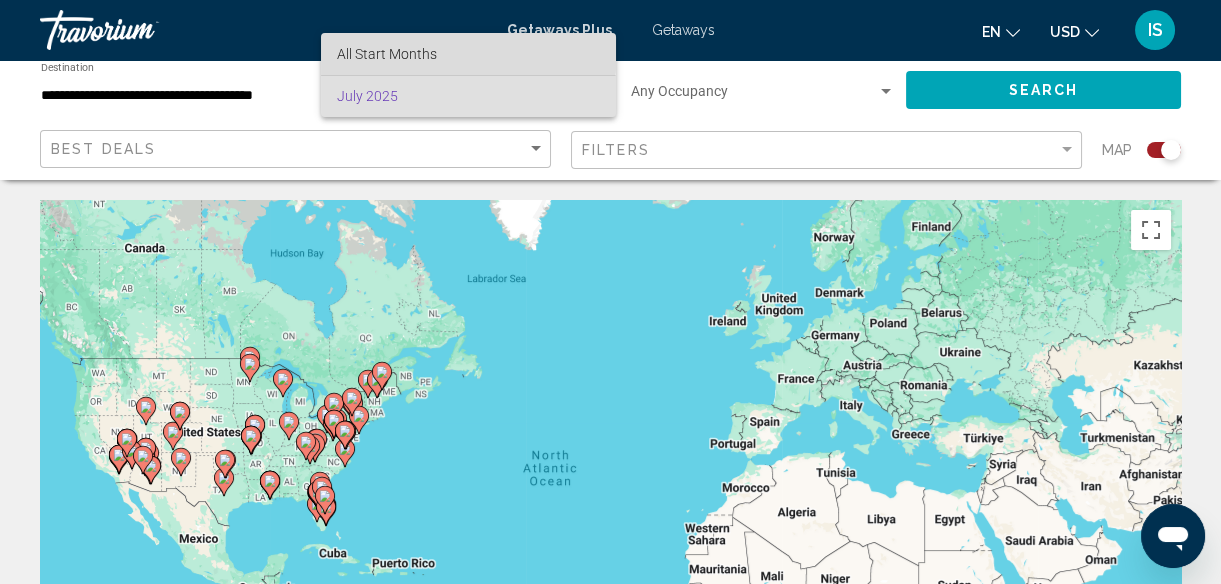 click on "All Start Months" at bounding box center [387, 54] 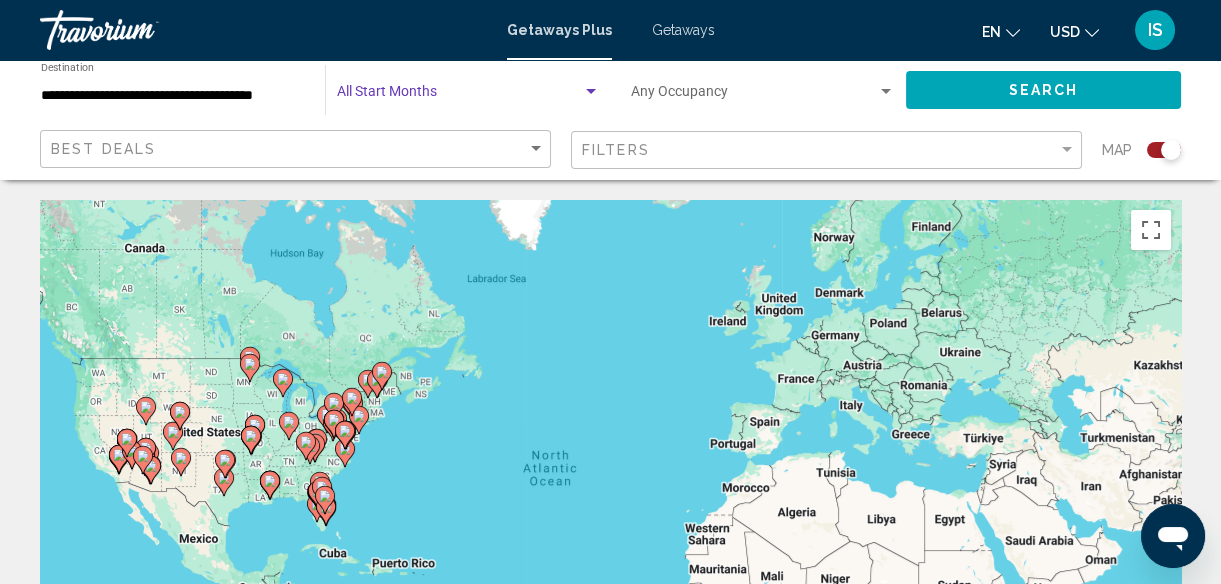 click at bounding box center (459, 96) 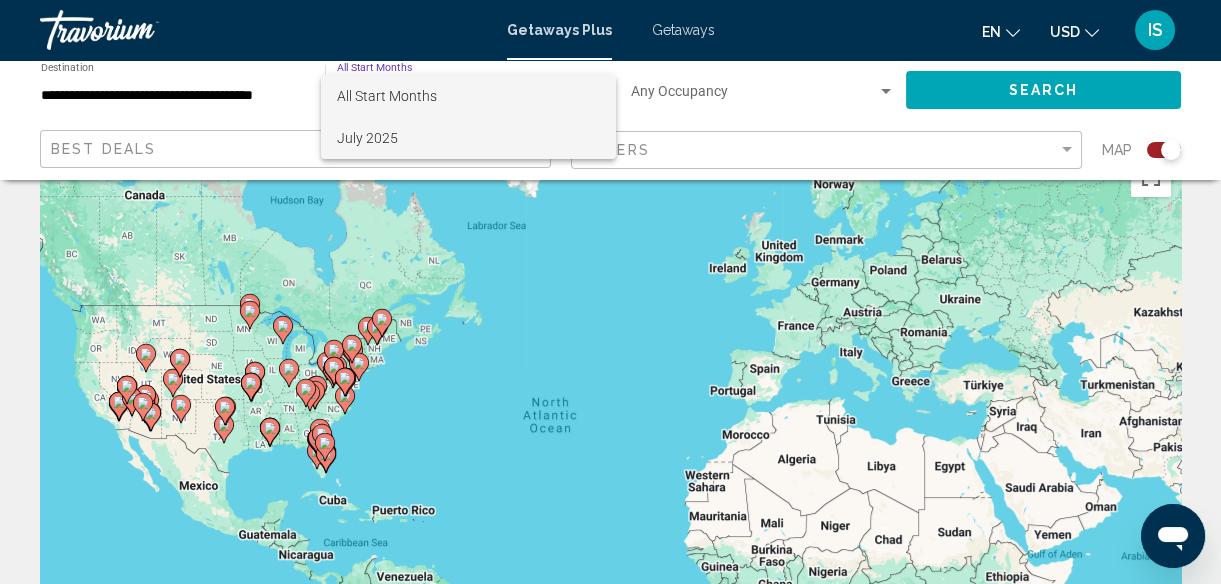 scroll, scrollTop: 47, scrollLeft: 0, axis: vertical 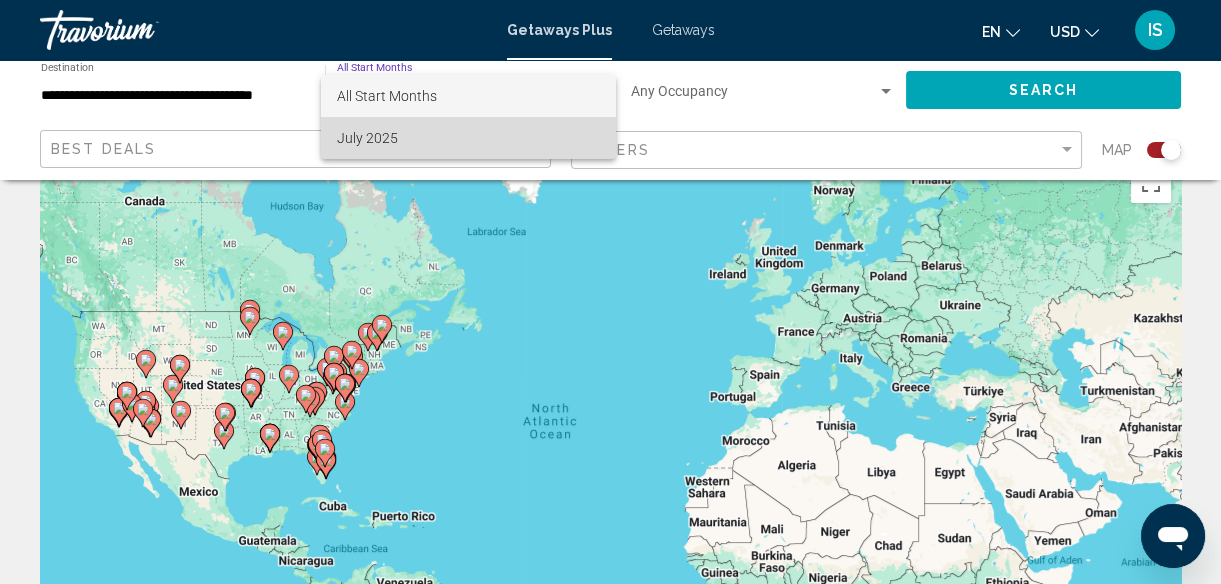 click on "July 2025" at bounding box center (468, 138) 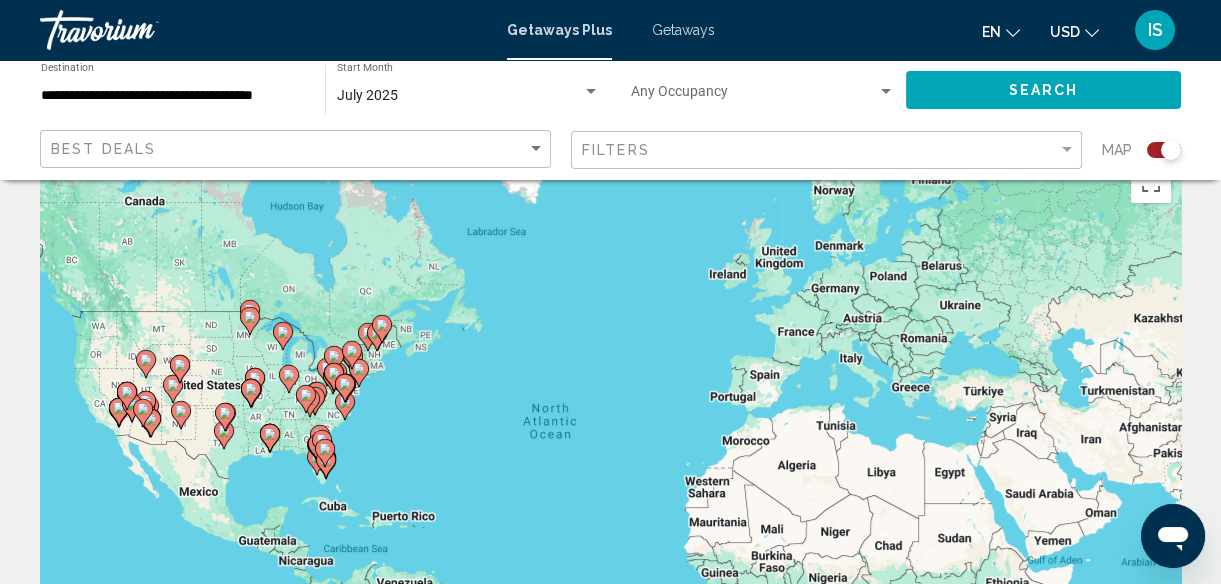 click on "July [YEAR] Start Month All Start Months" 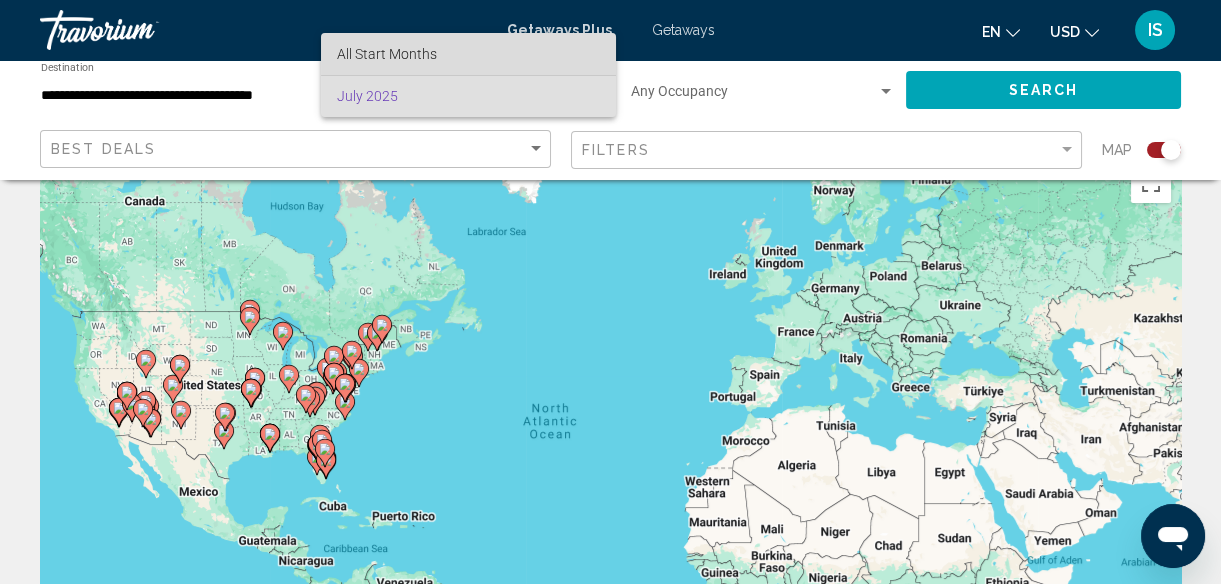click on "All Start Months" at bounding box center [387, 54] 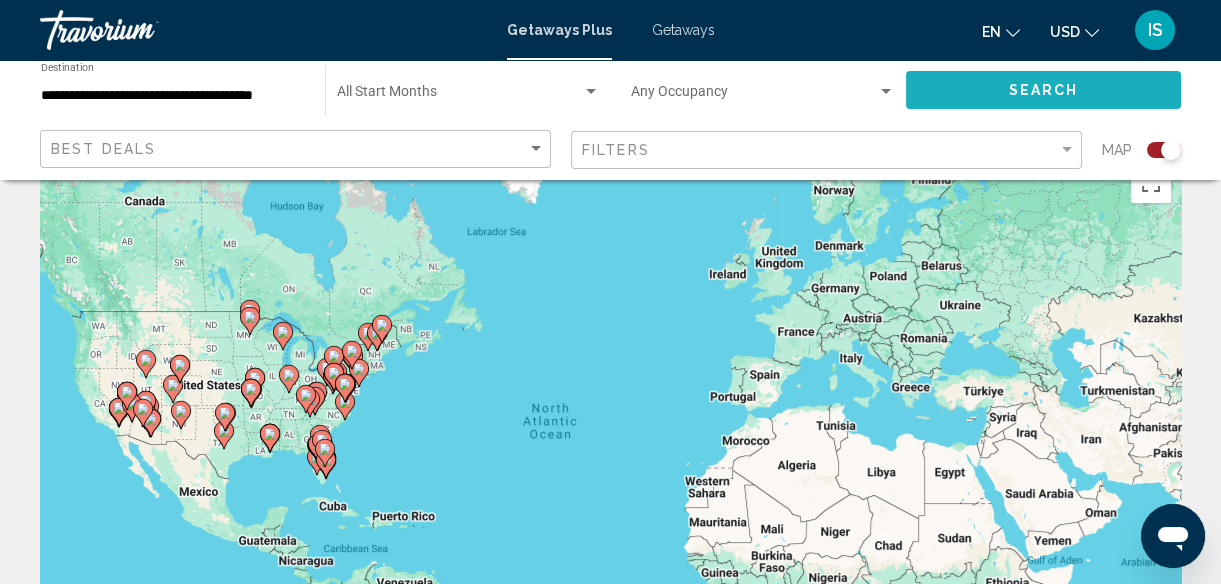 click on "Search" 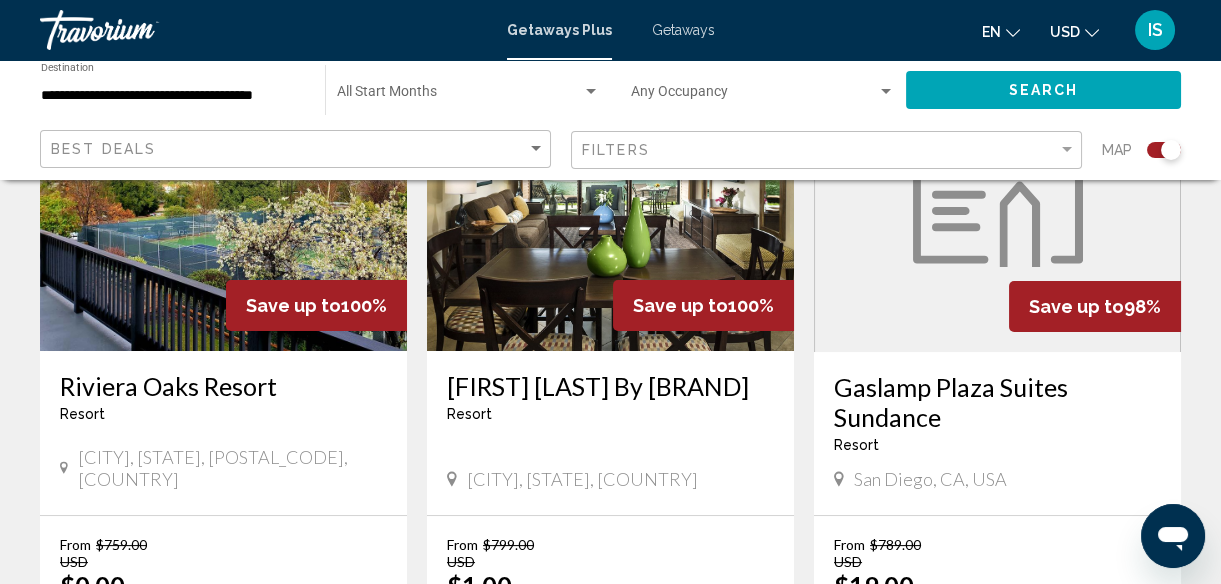 scroll, scrollTop: 860, scrollLeft: 0, axis: vertical 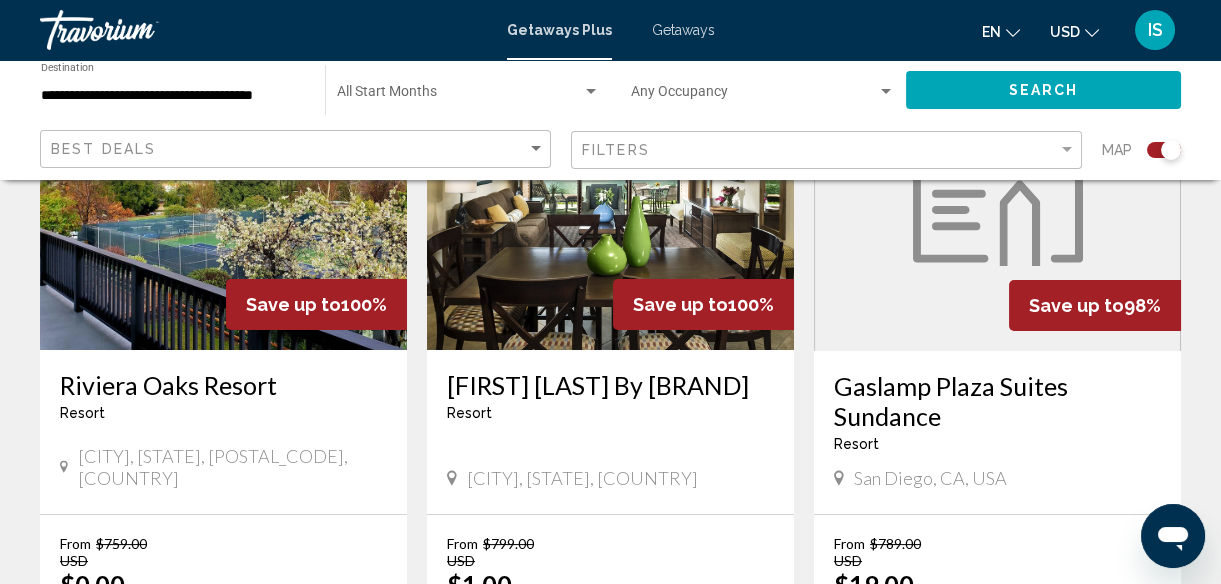 click on "[CITY], [STATE], [COUNTRY]" at bounding box center [610, 478] 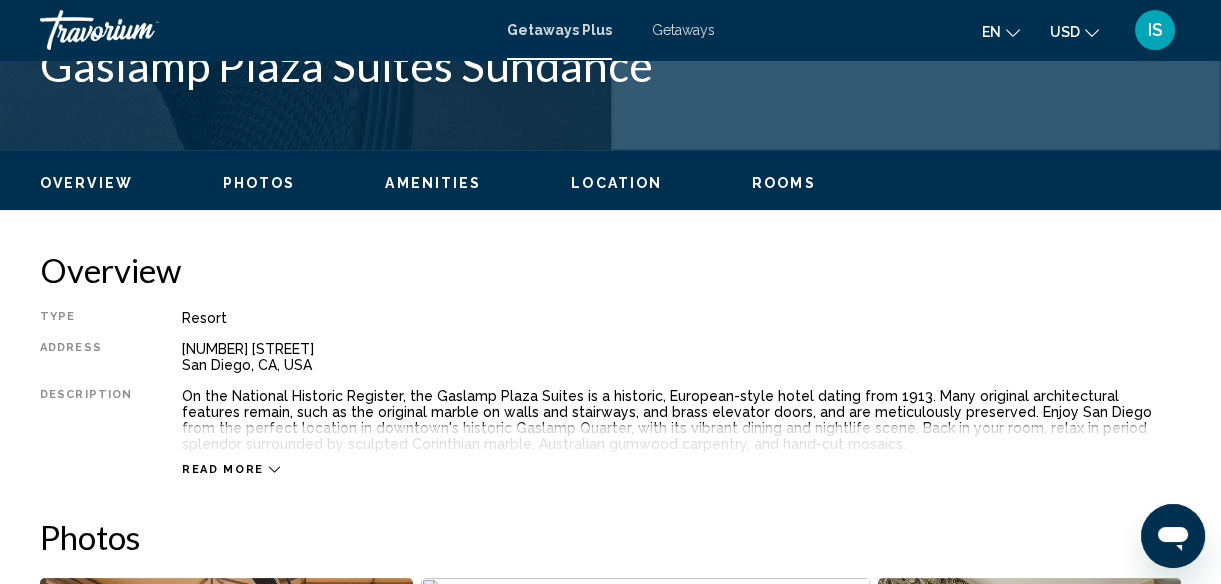 scroll, scrollTop: 242, scrollLeft: 0, axis: vertical 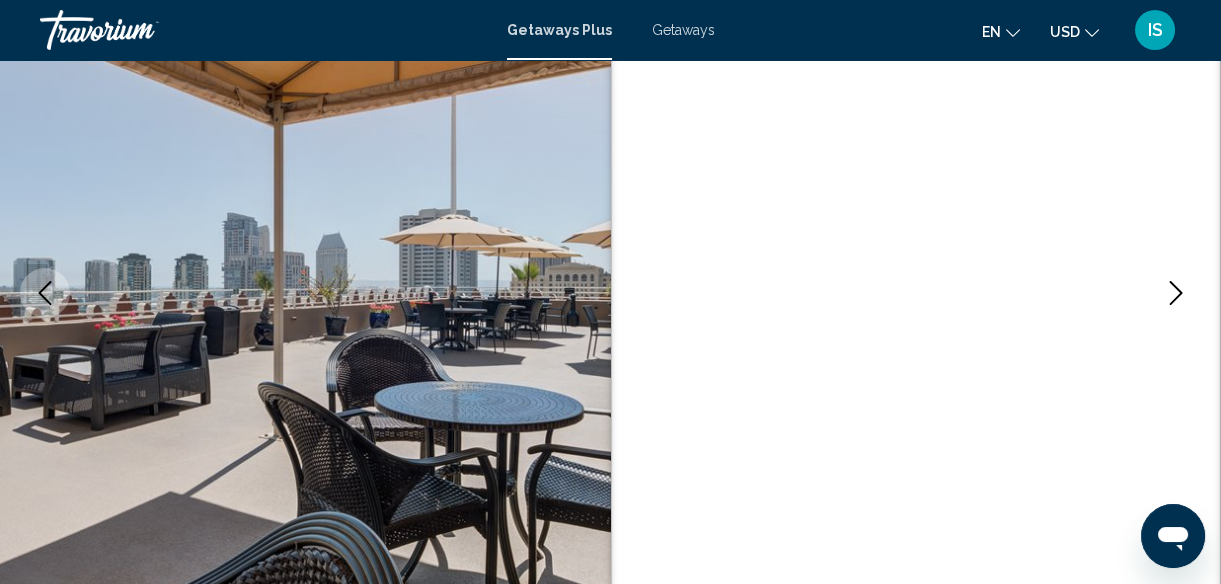click 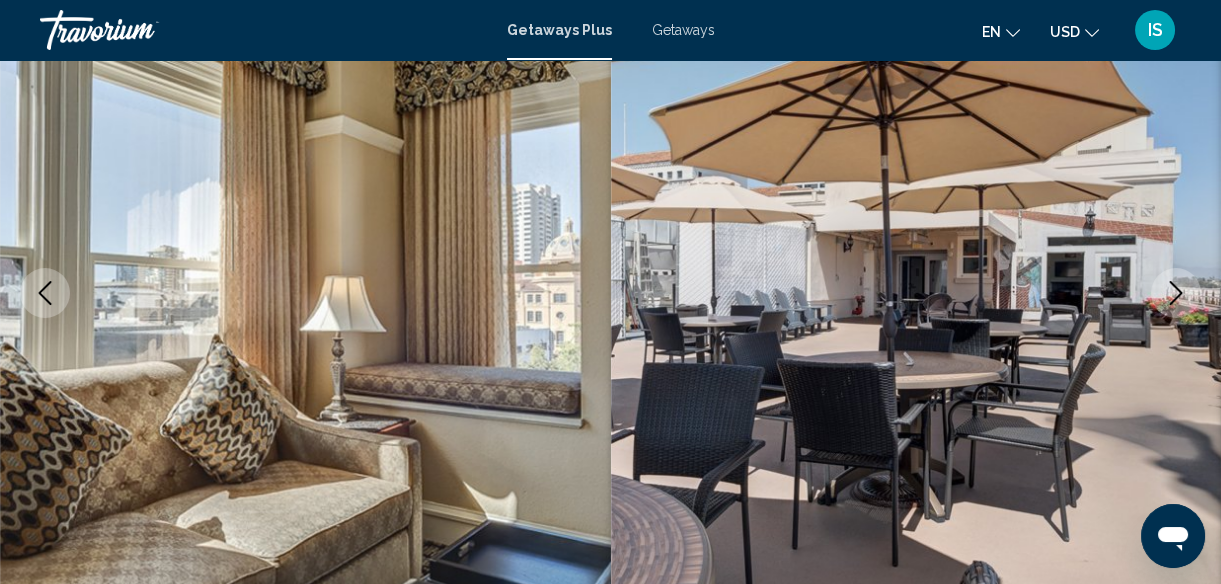 click 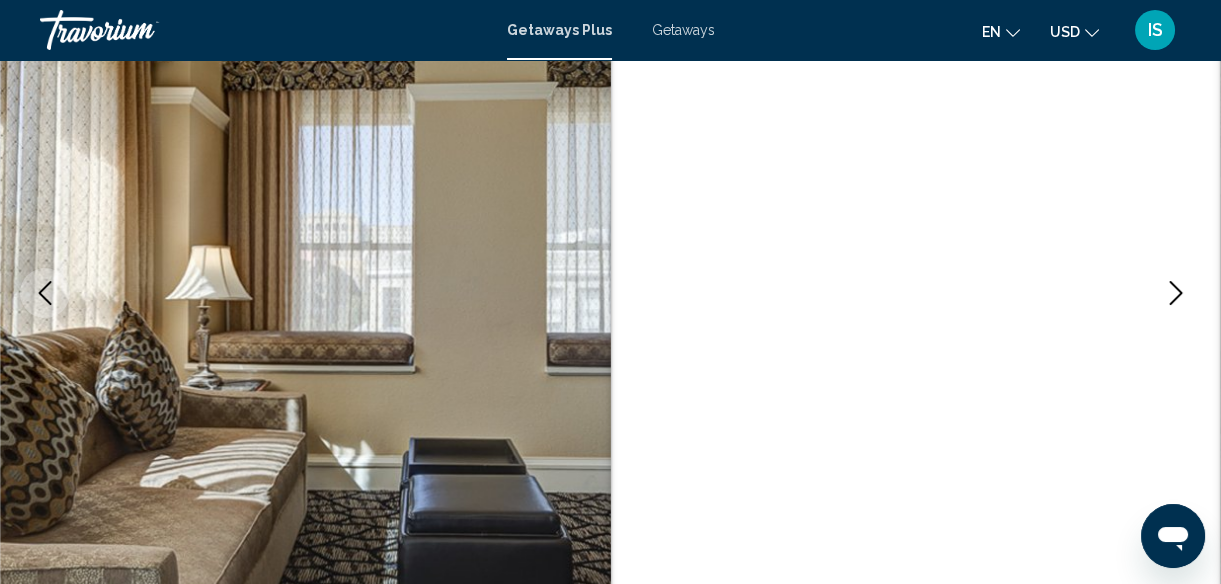 click 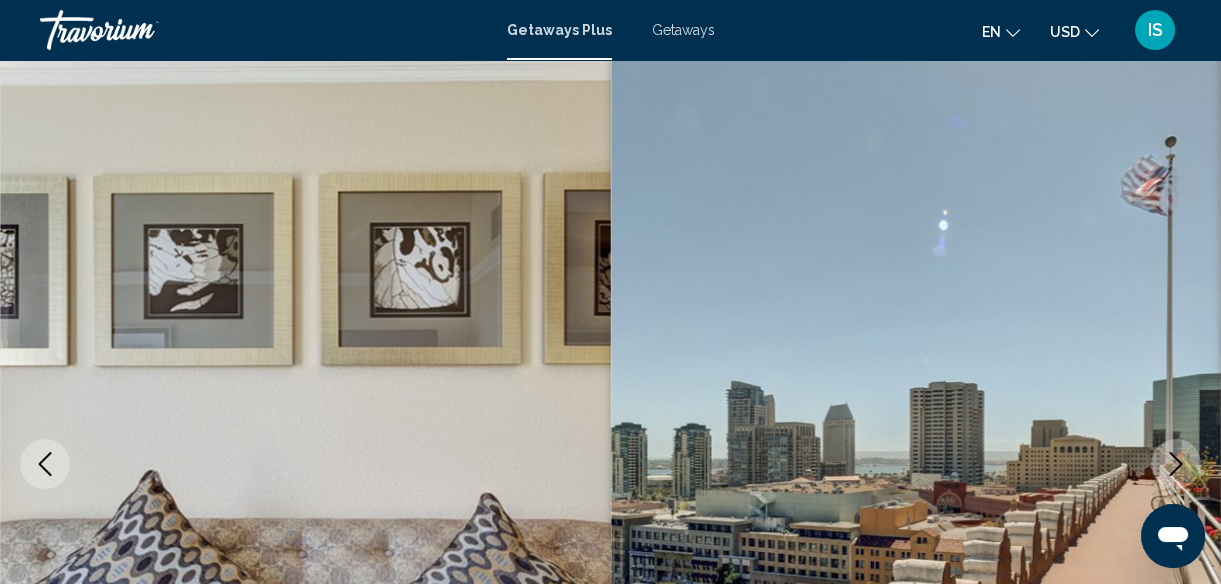 scroll, scrollTop: 0, scrollLeft: 0, axis: both 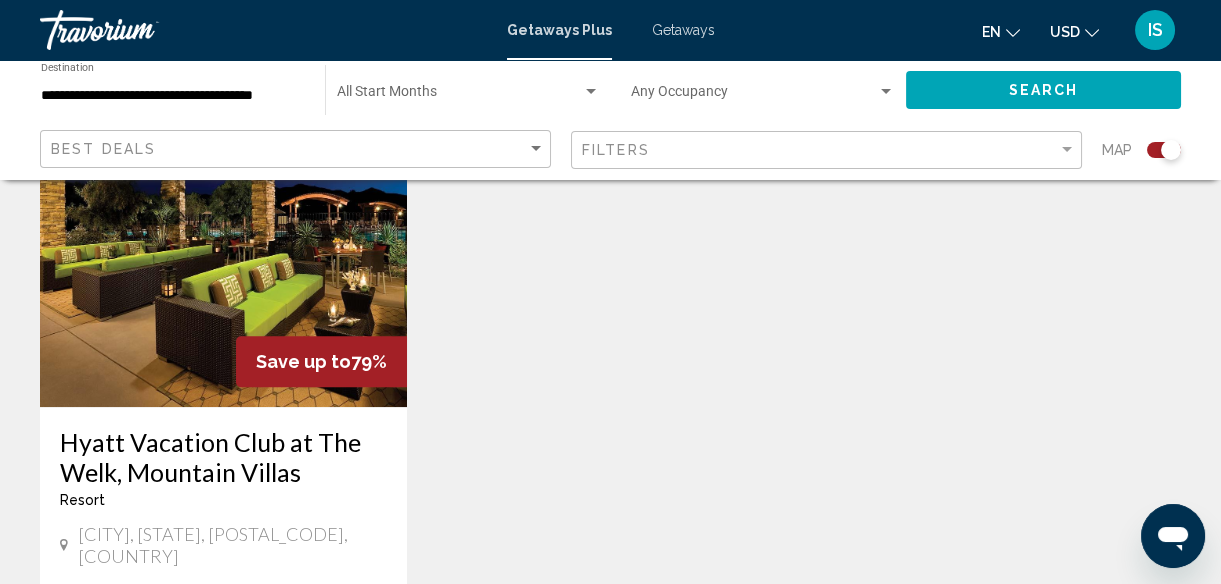 click at bounding box center (223, 247) 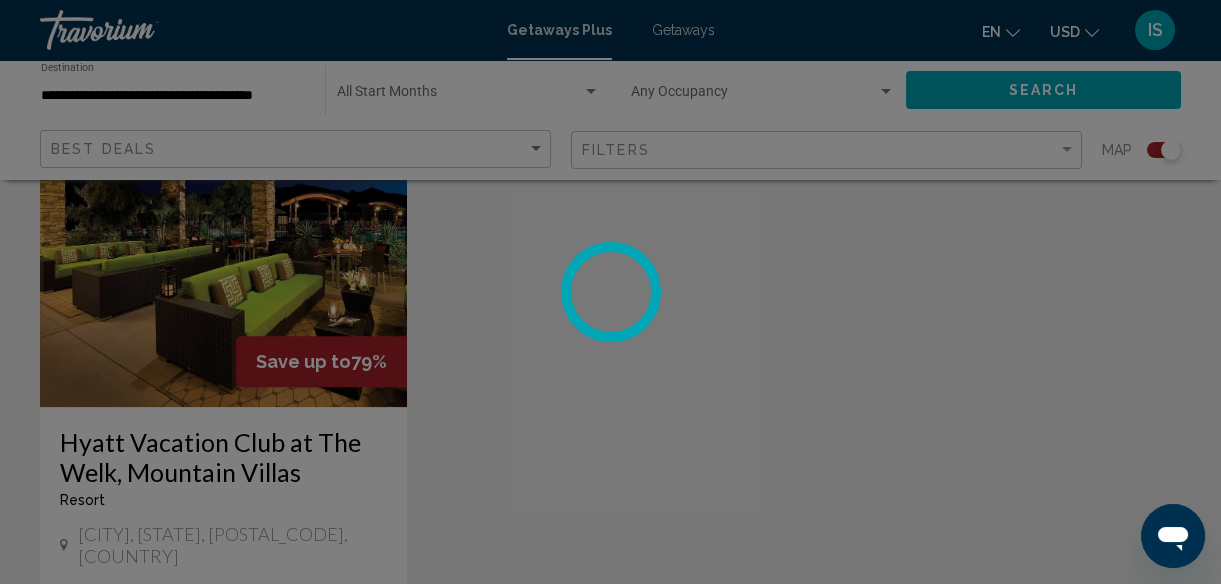 click at bounding box center (610, 292) 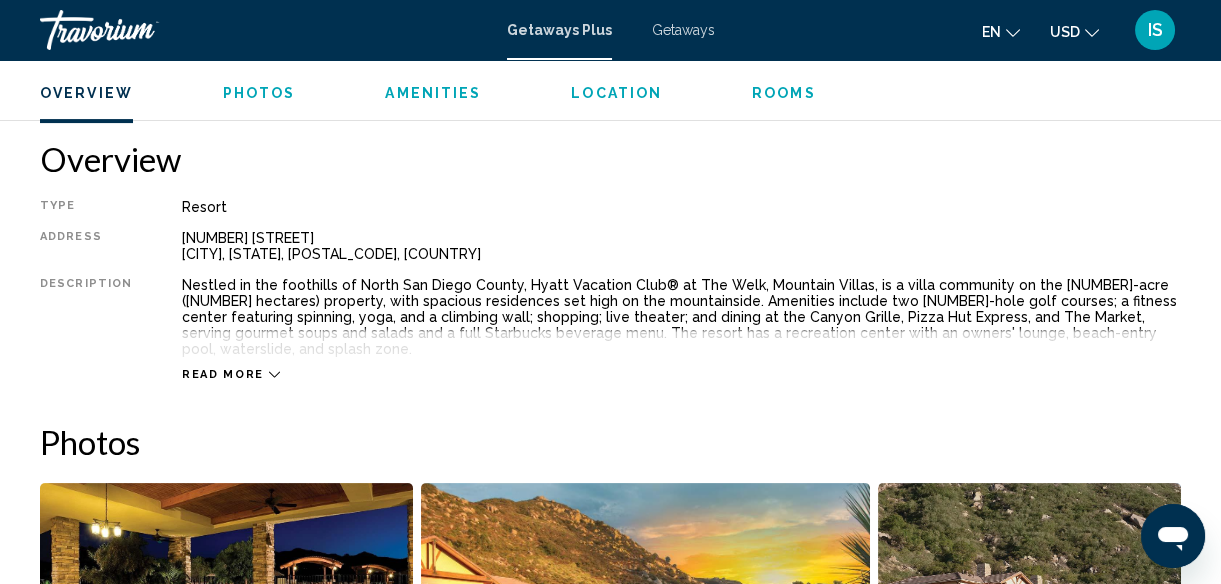 scroll, scrollTop: 973, scrollLeft: 0, axis: vertical 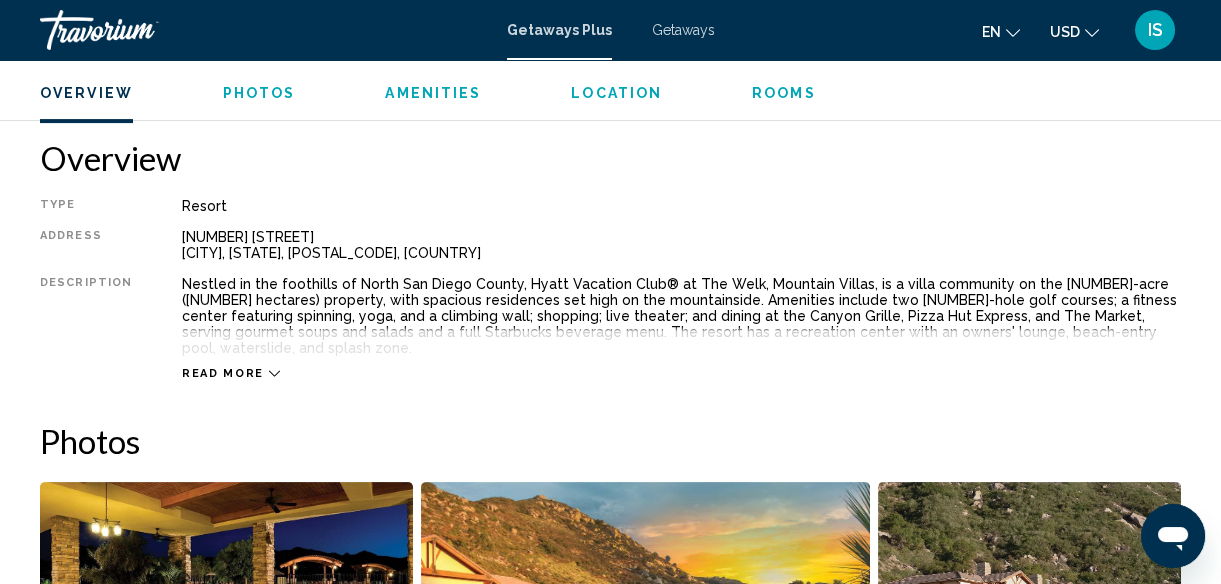 click 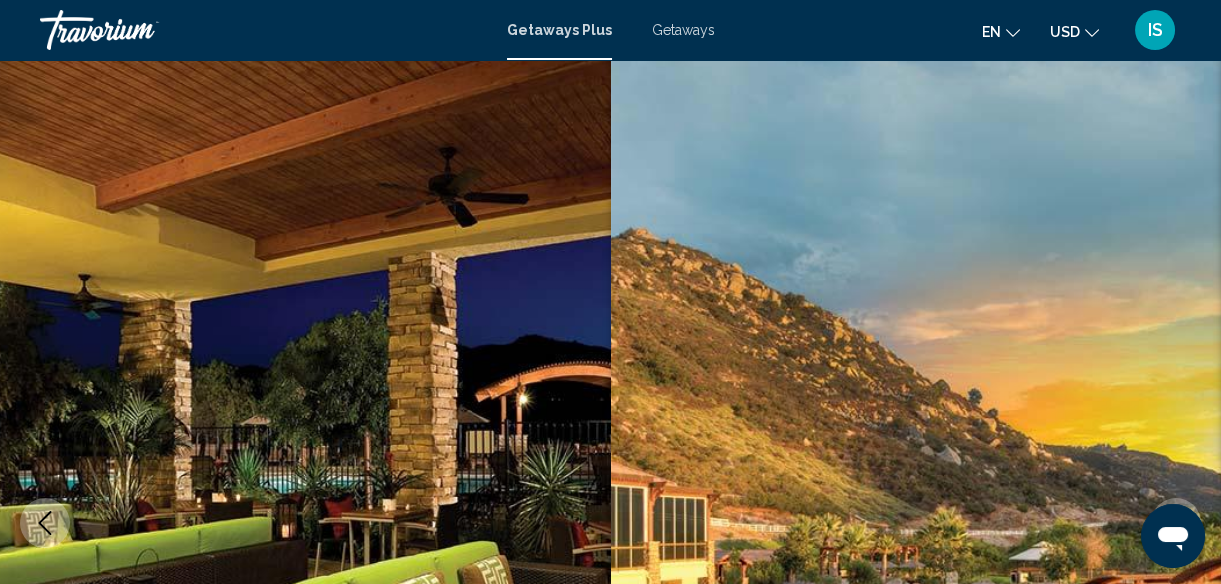 scroll, scrollTop: 0, scrollLeft: 0, axis: both 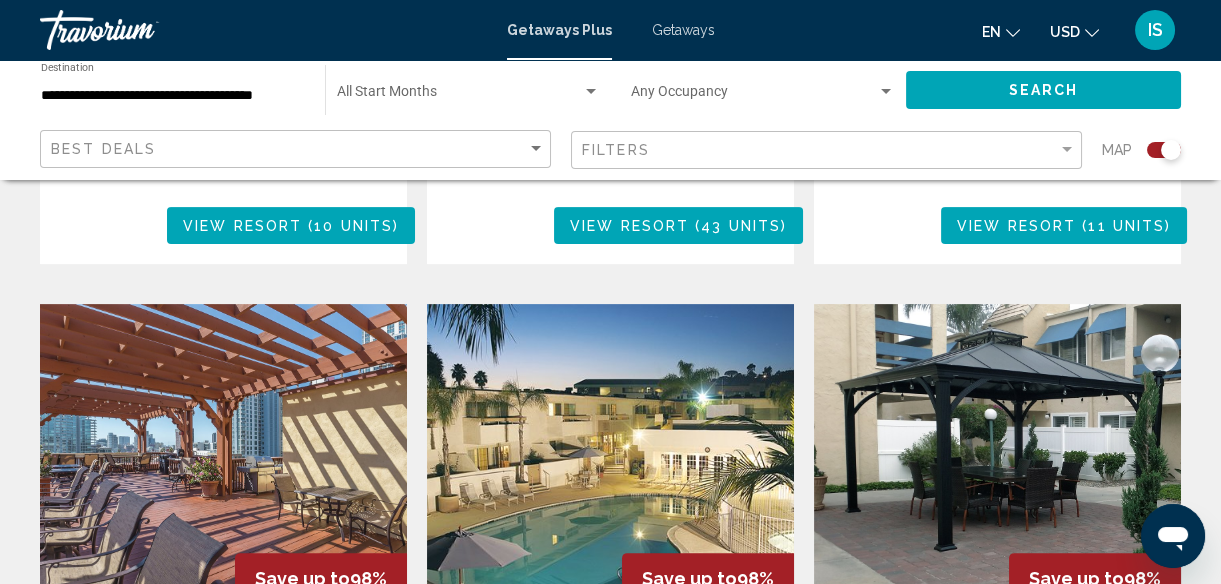 click at bounding box center (610, 464) 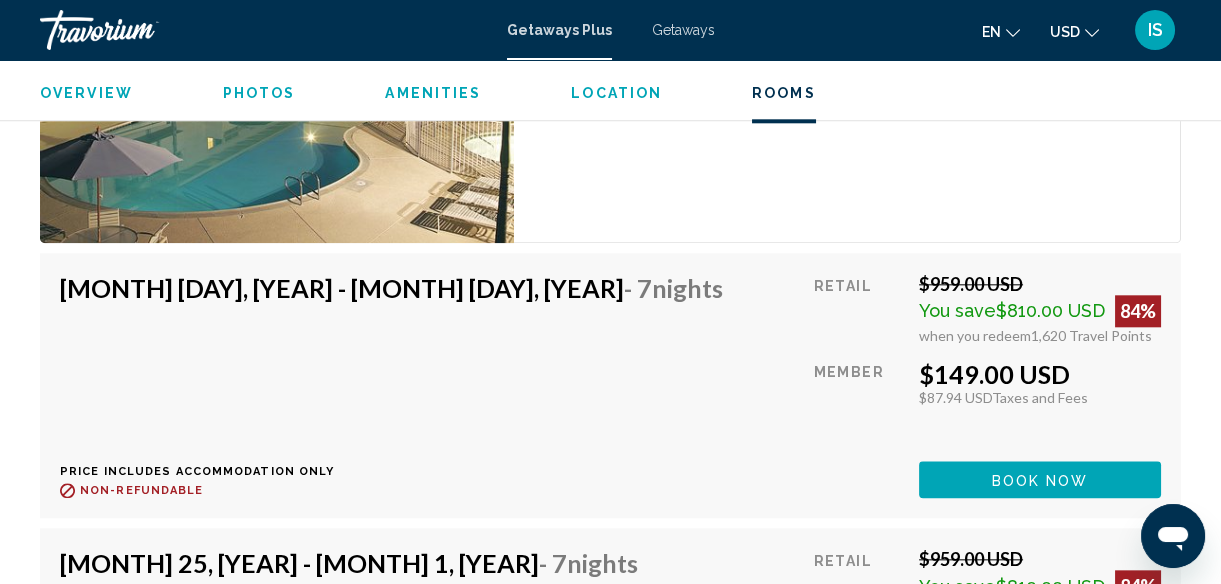 scroll, scrollTop: 4047, scrollLeft: 0, axis: vertical 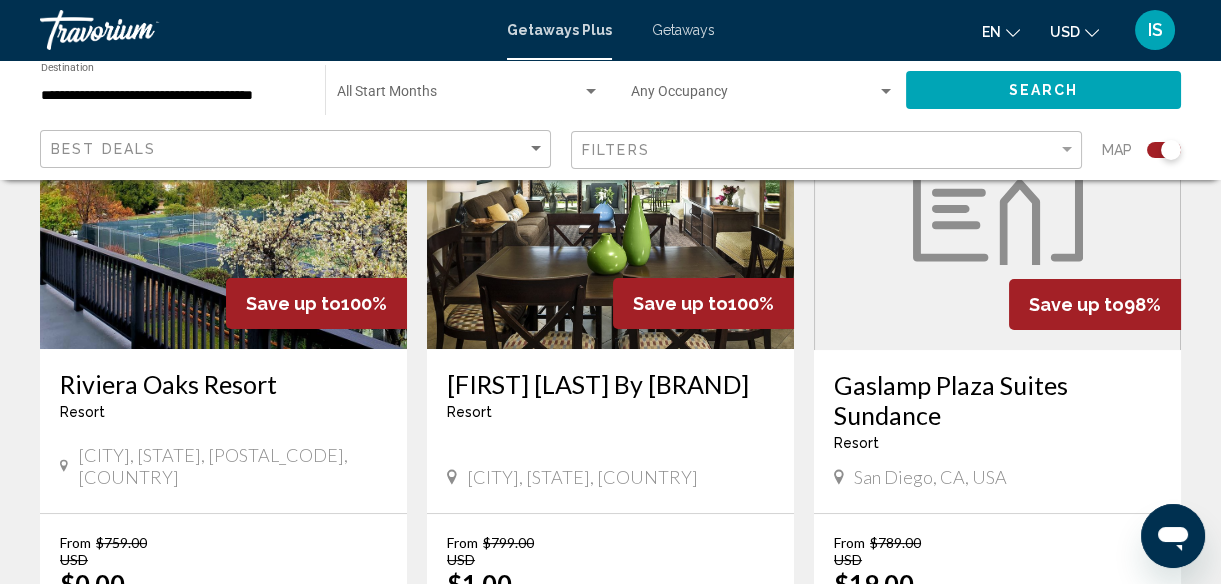 click at bounding box center [610, 189] 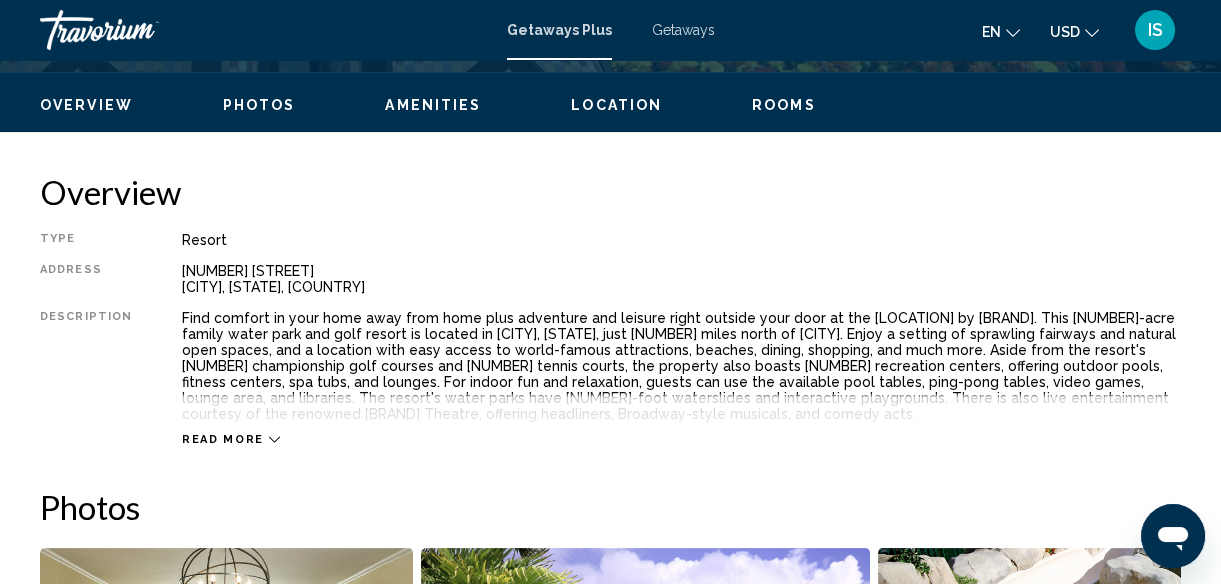 scroll, scrollTop: 937, scrollLeft: 0, axis: vertical 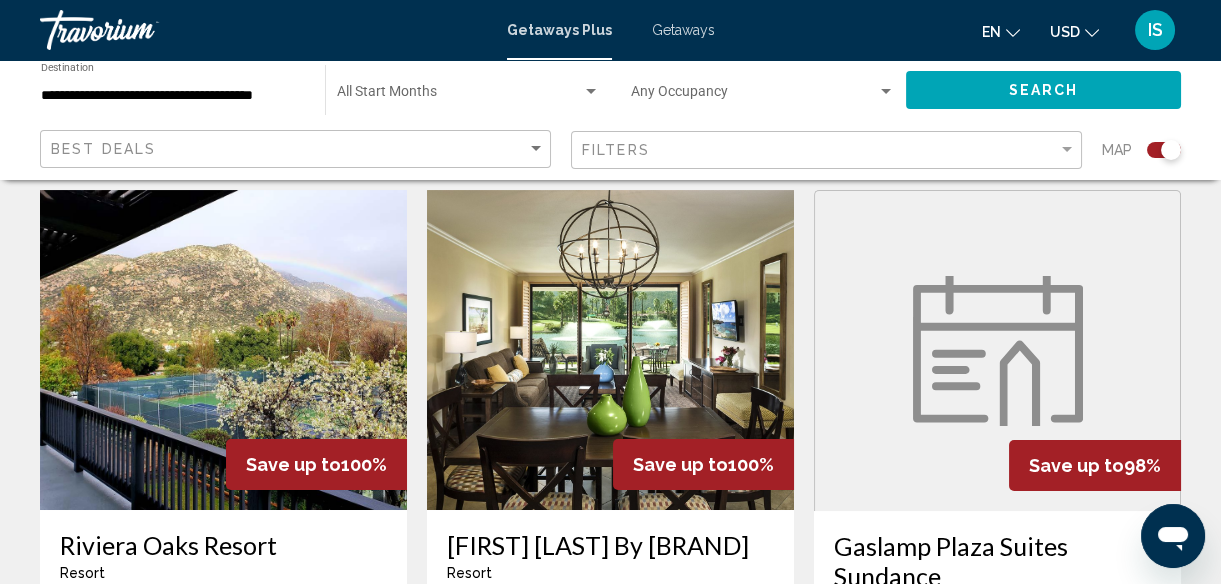click at bounding box center [223, 350] 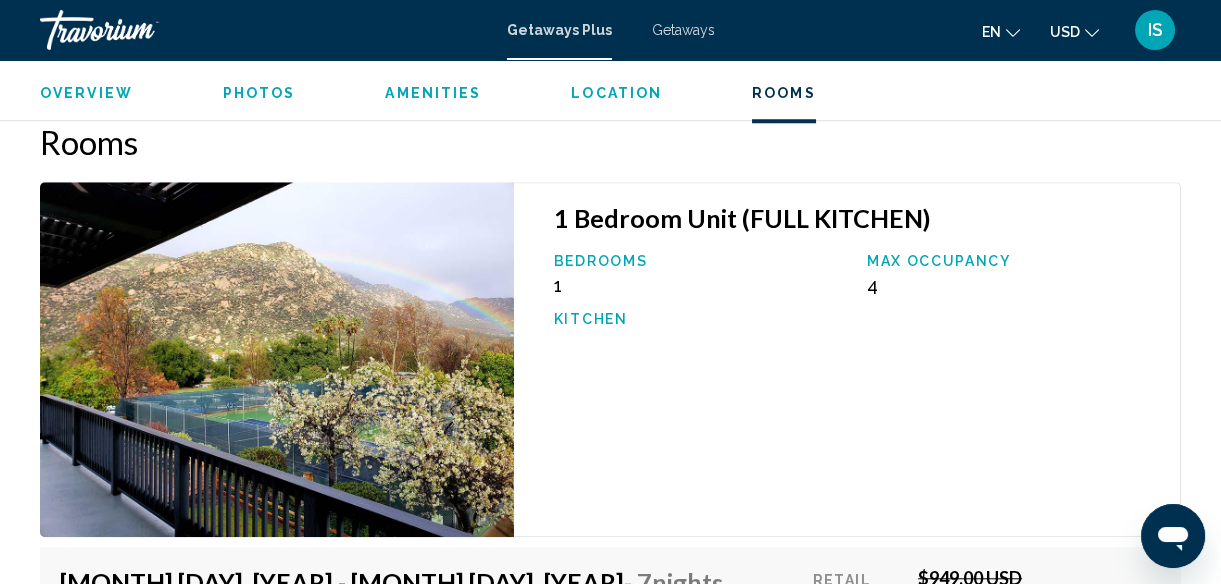 scroll, scrollTop: 3343, scrollLeft: 0, axis: vertical 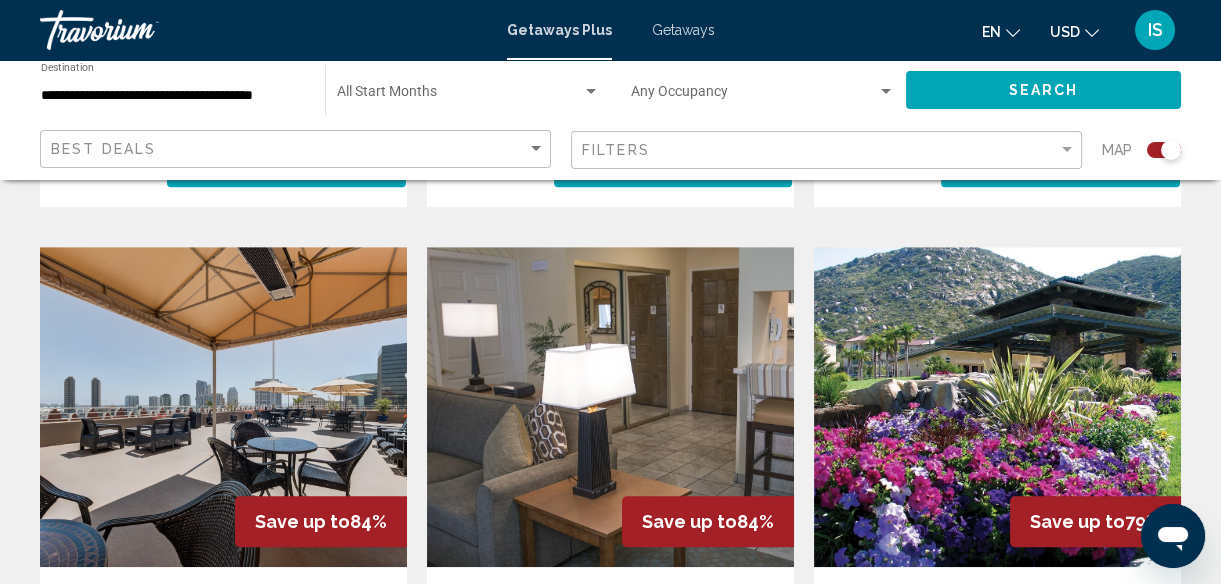 click at bounding box center (997, 407) 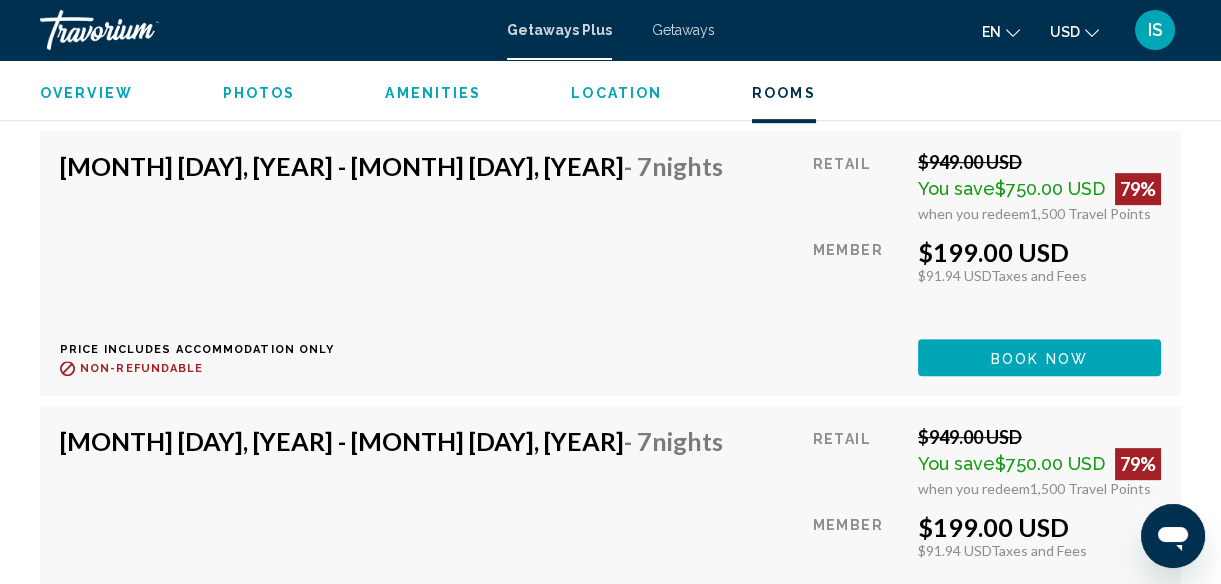scroll, scrollTop: 15112, scrollLeft: 0, axis: vertical 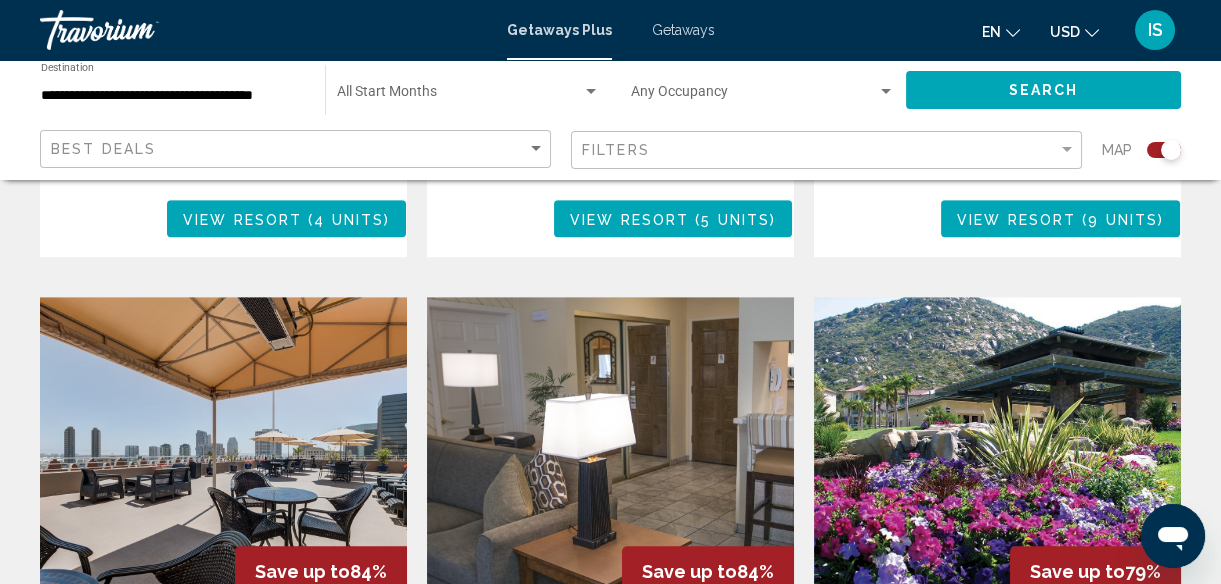 click at bounding box center (610, 457) 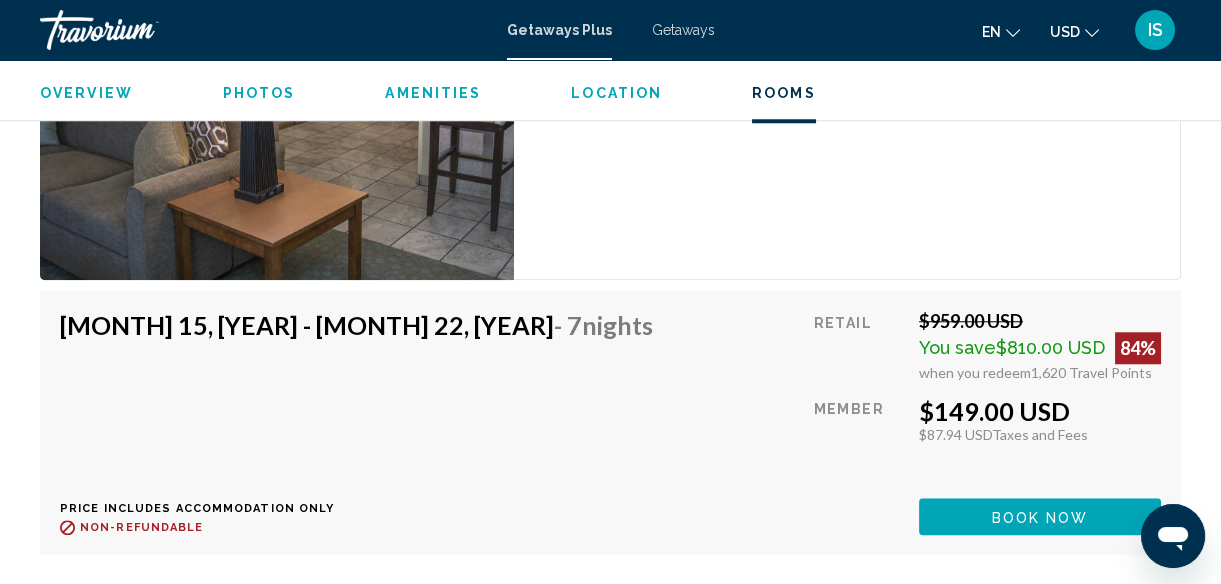 scroll, scrollTop: 3467, scrollLeft: 0, axis: vertical 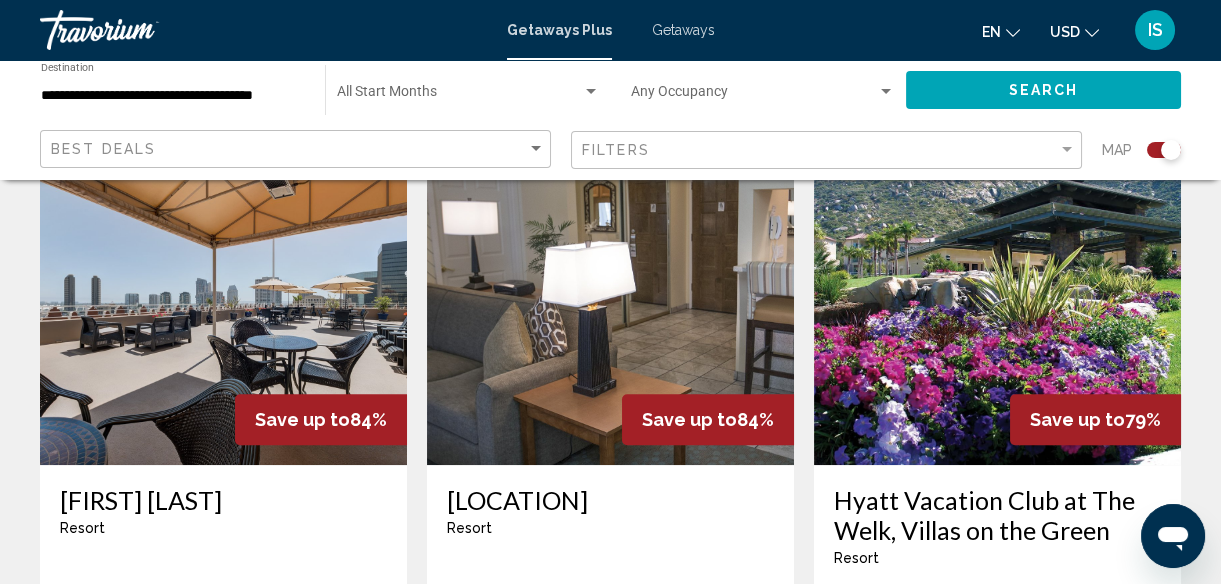 click at bounding box center (610, 305) 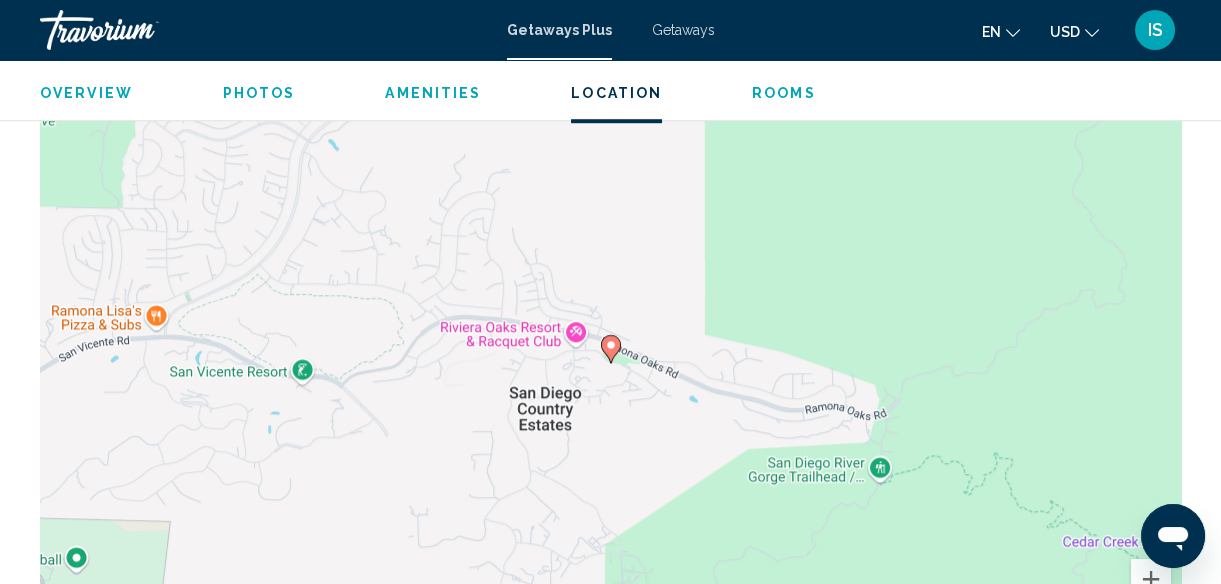 scroll, scrollTop: 2641, scrollLeft: 0, axis: vertical 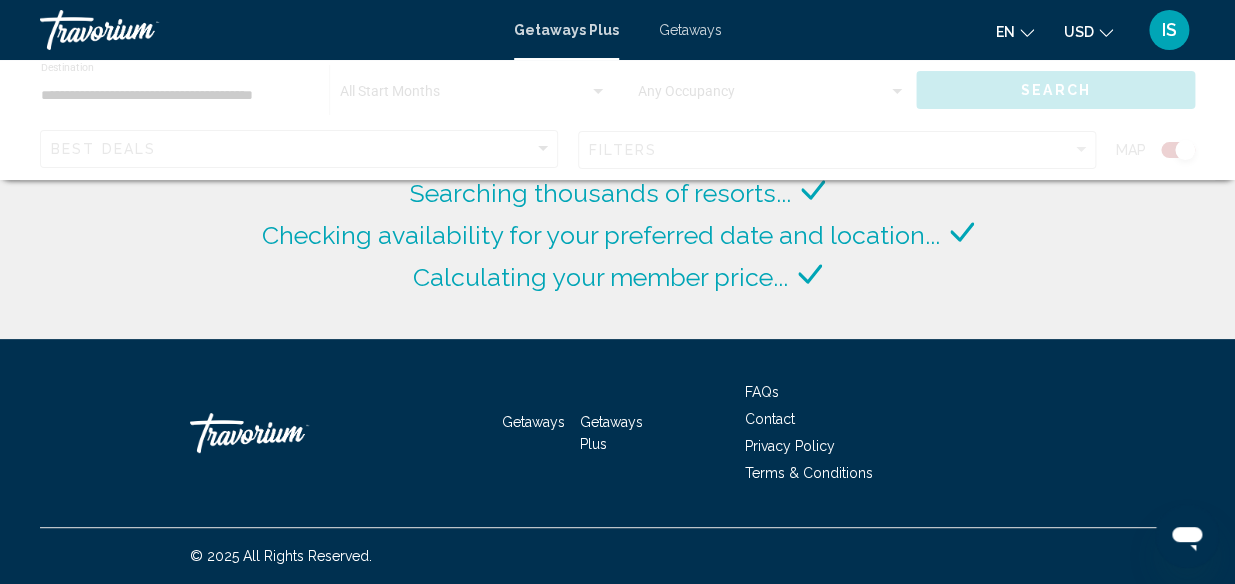 click 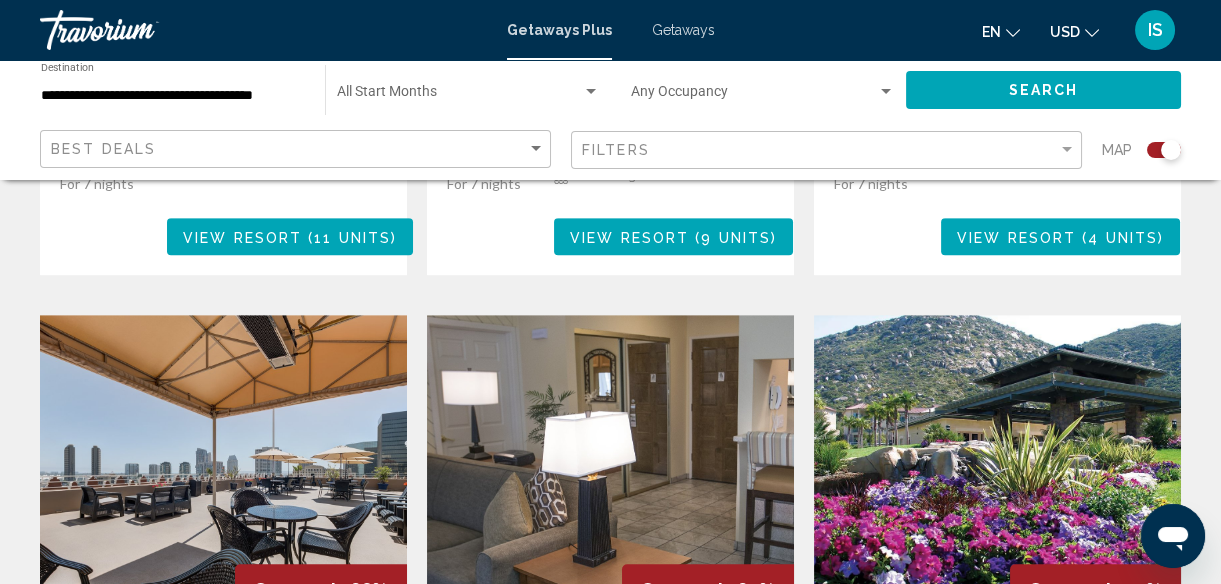 scroll, scrollTop: 2044, scrollLeft: 0, axis: vertical 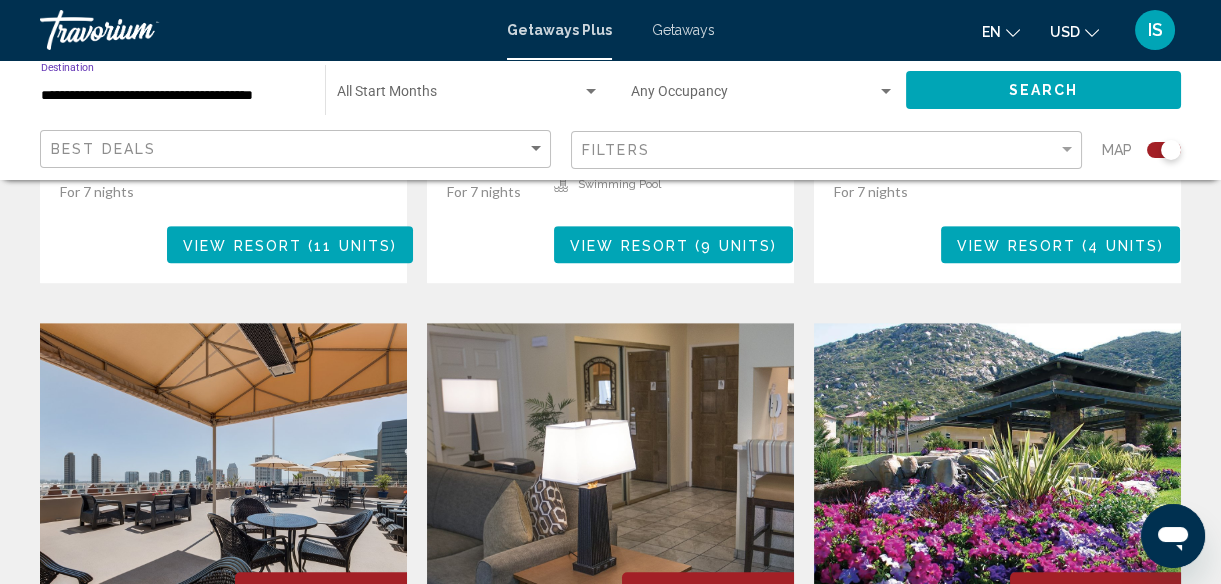click on "**********" at bounding box center [173, 96] 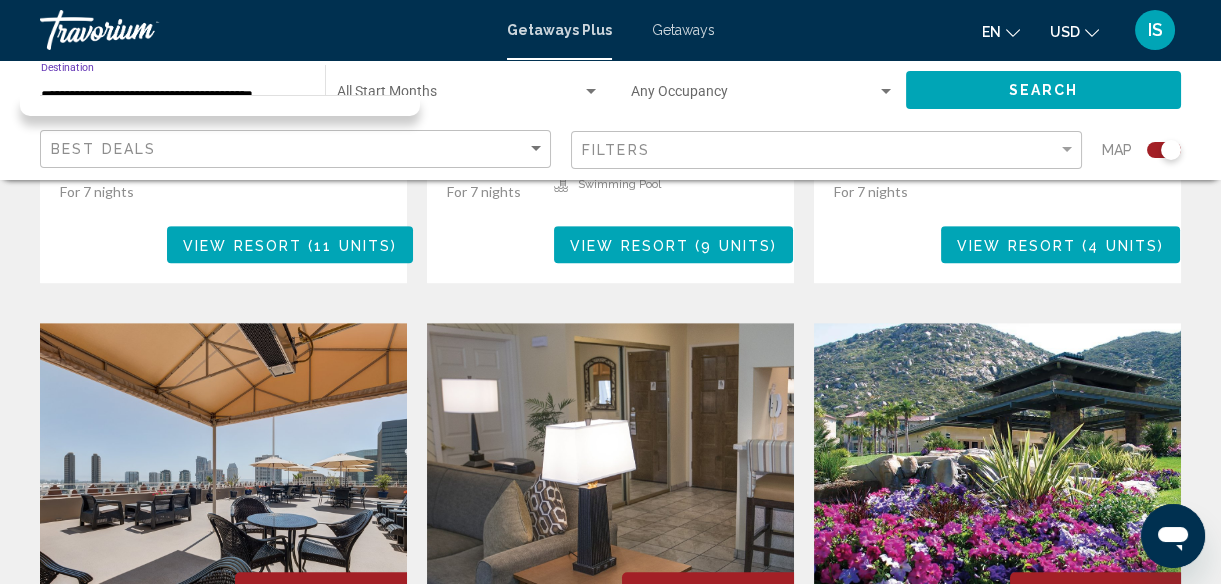 click on "**********" at bounding box center [173, 96] 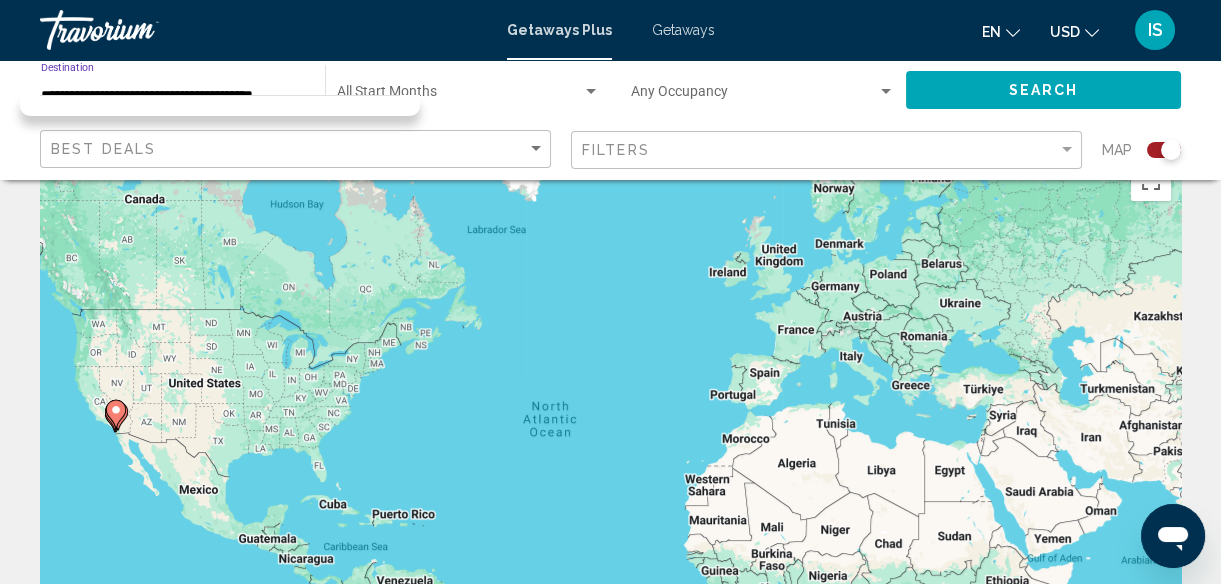 scroll, scrollTop: 0, scrollLeft: 0, axis: both 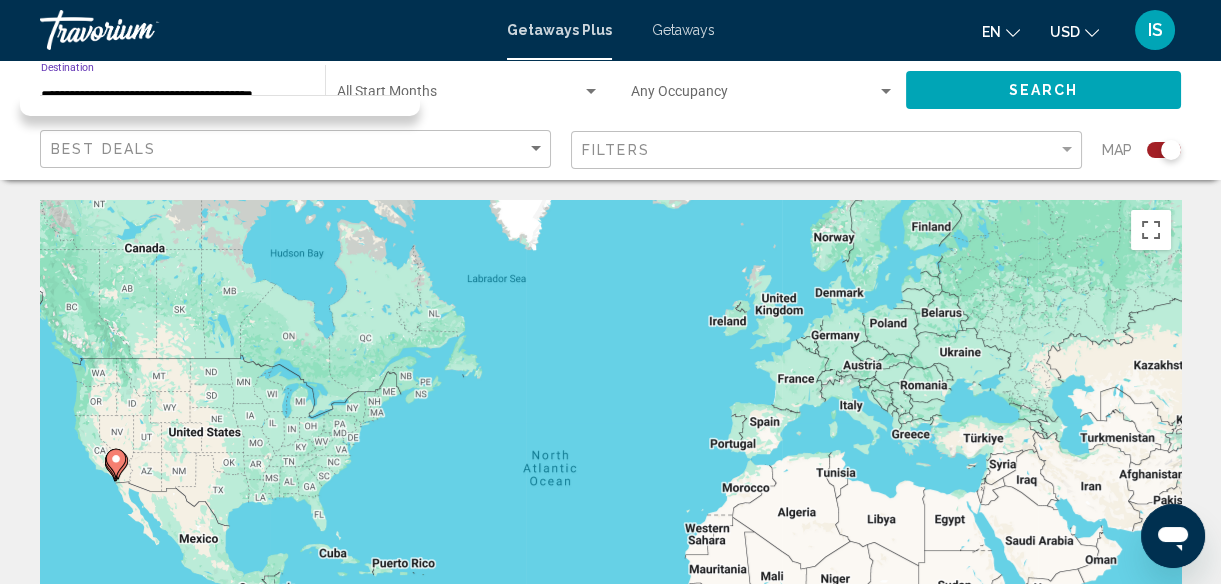 click on "**********" at bounding box center [173, 96] 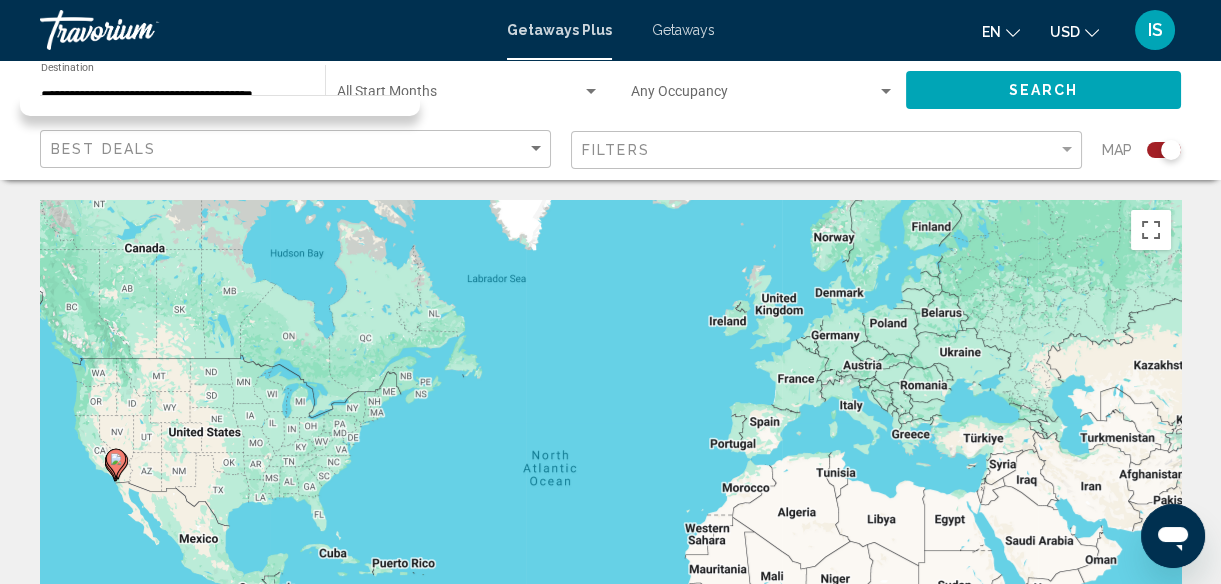 click on "**********" 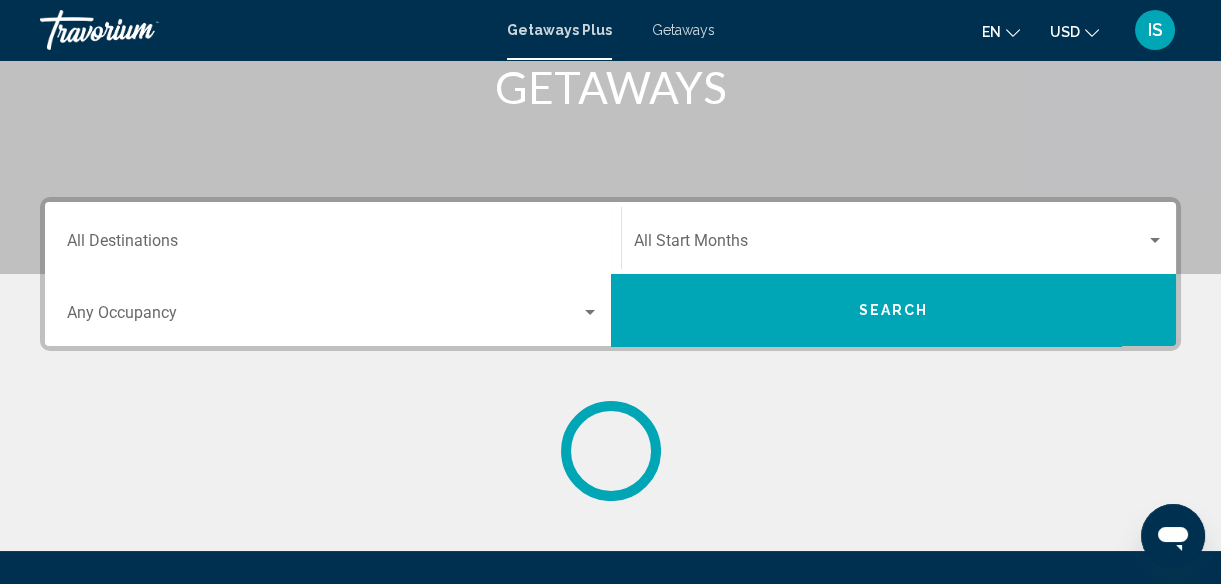 scroll, scrollTop: 325, scrollLeft: 0, axis: vertical 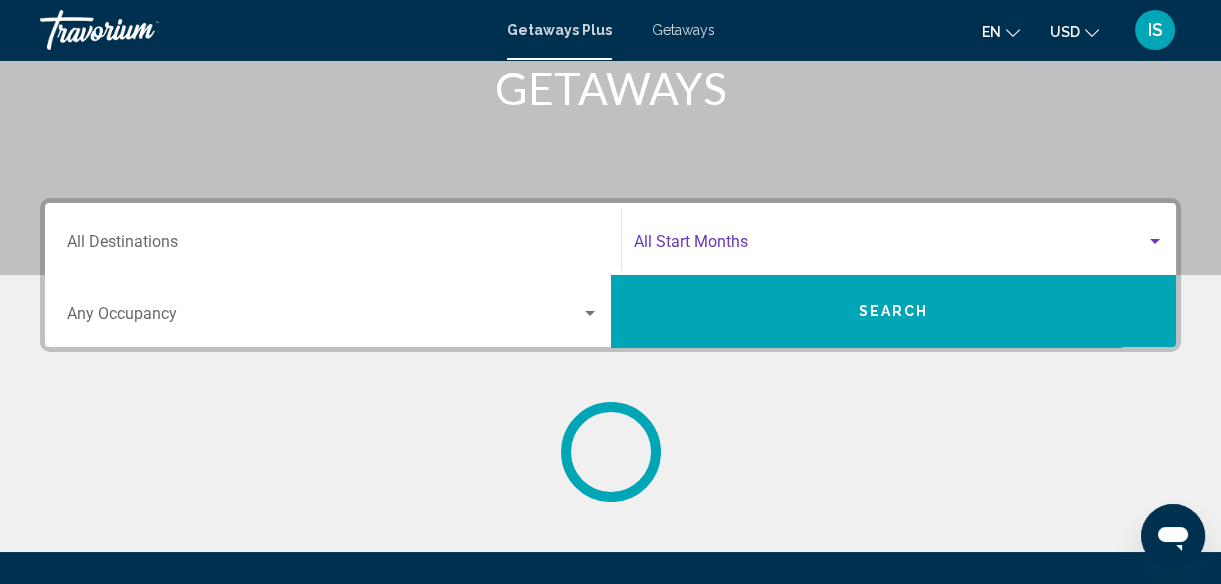 click at bounding box center [890, 246] 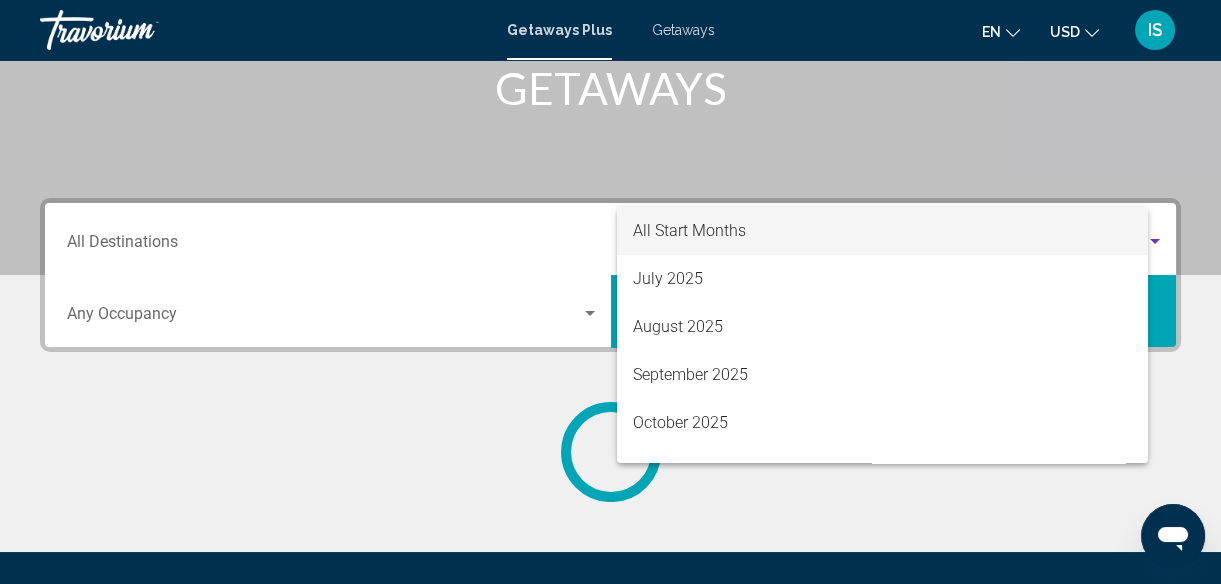 scroll, scrollTop: 457, scrollLeft: 0, axis: vertical 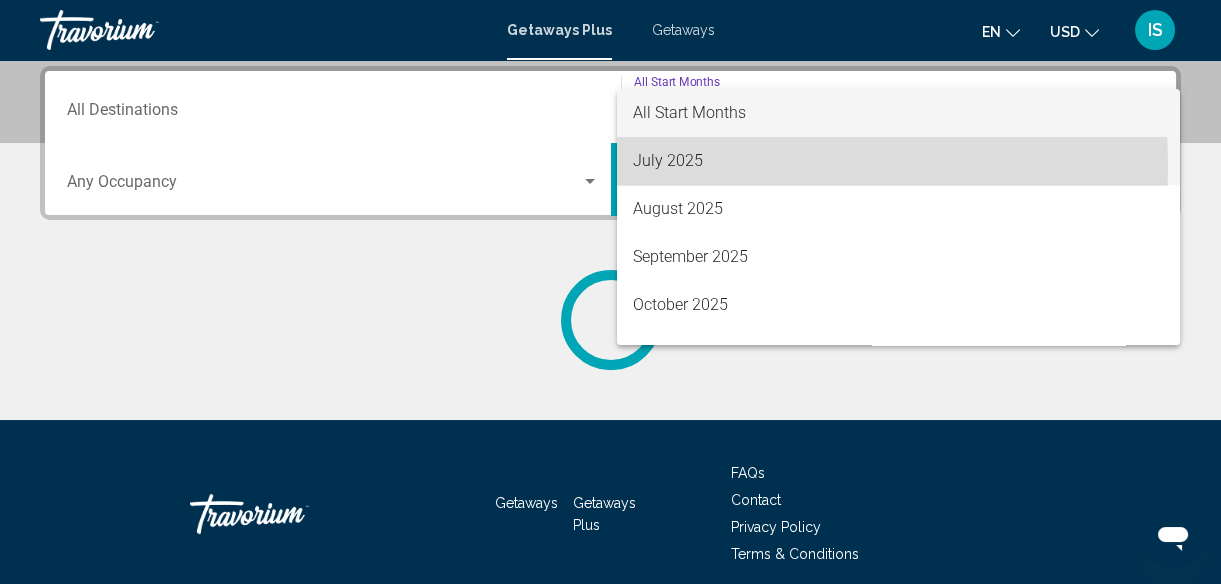 click on "July 2025" at bounding box center [898, 161] 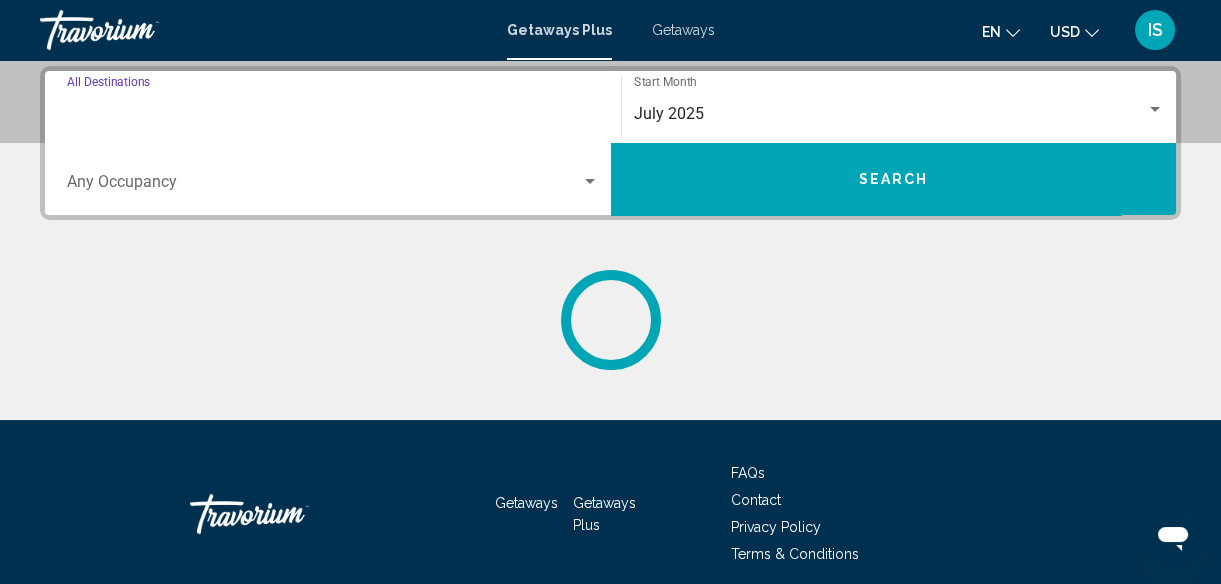 click on "Destination All Destinations" at bounding box center [333, 114] 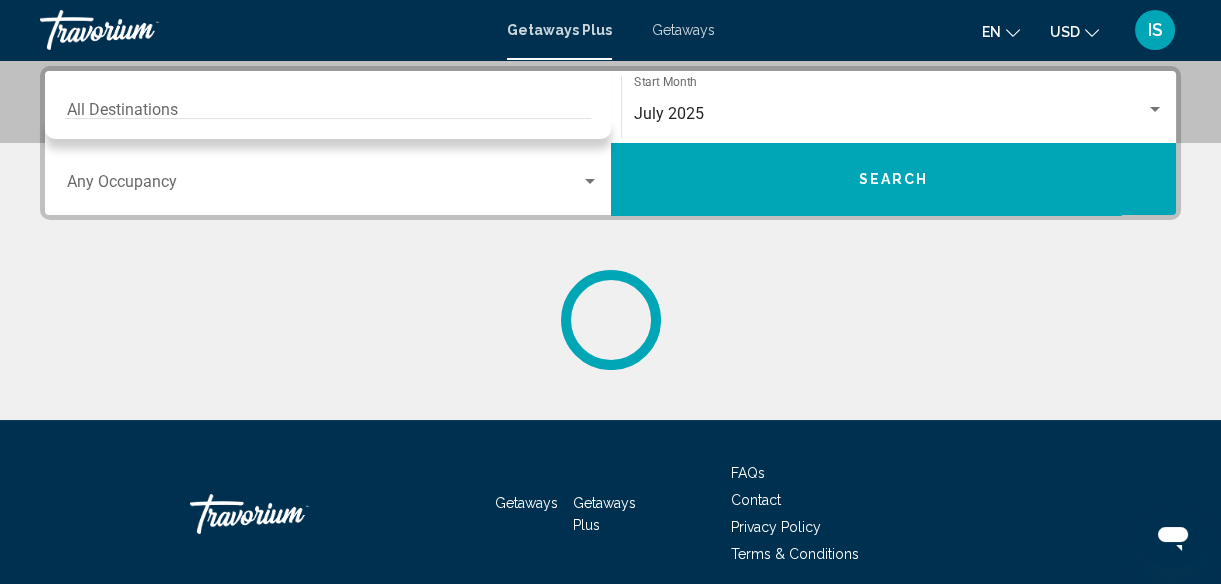 click on "Destination All Destinations" at bounding box center [333, 107] 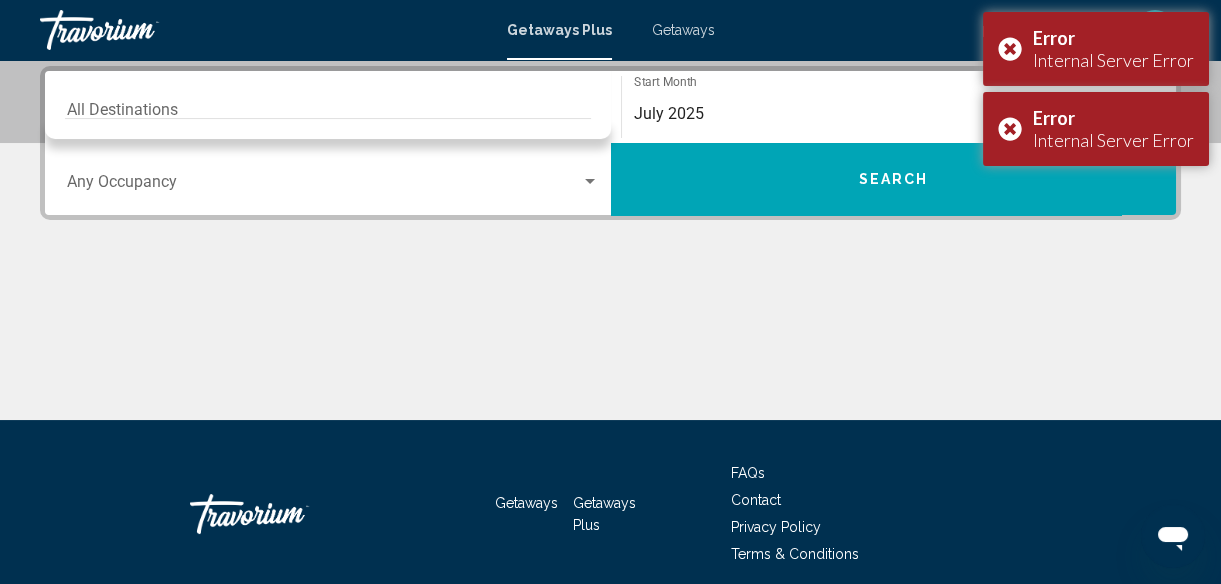 click on "Destination All Destinations" at bounding box center [333, 107] 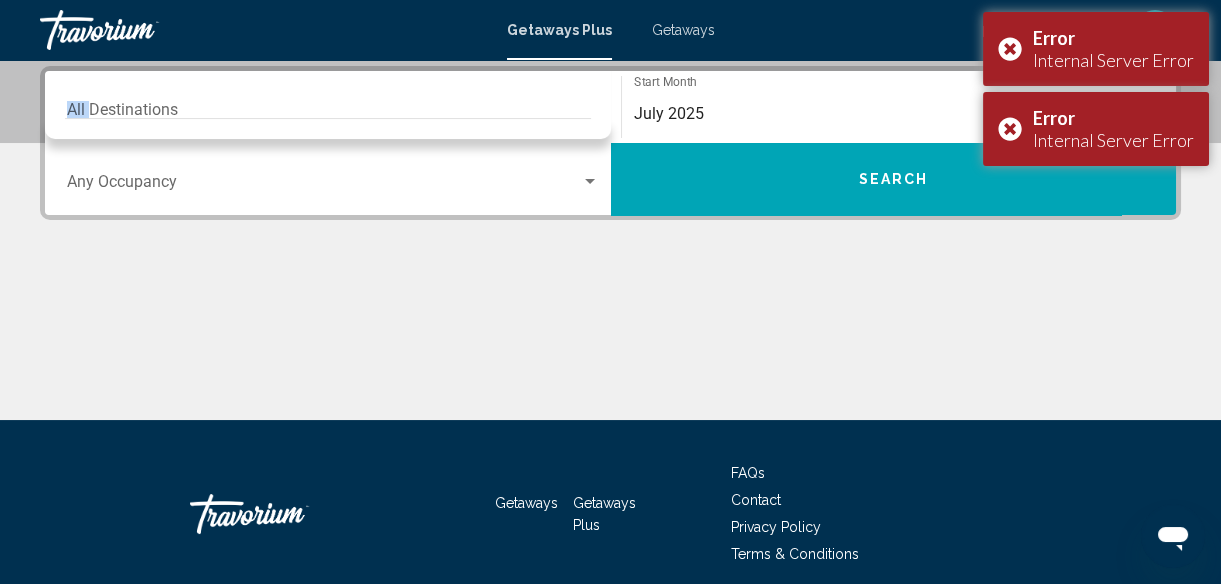 click on "Destination All Destinations" at bounding box center [333, 107] 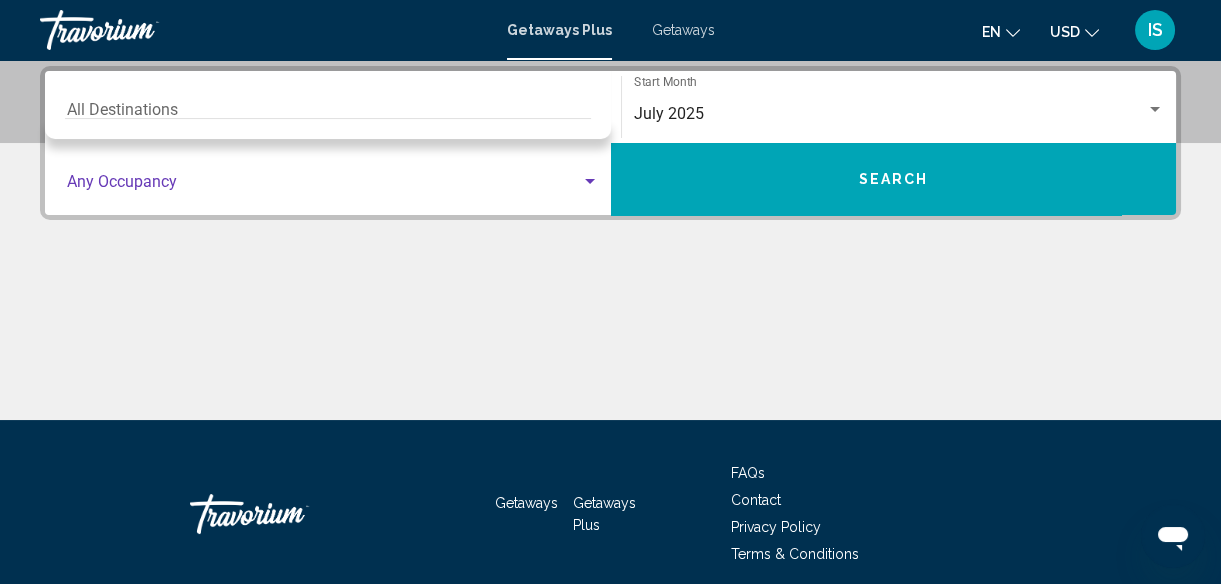 click at bounding box center [590, 182] 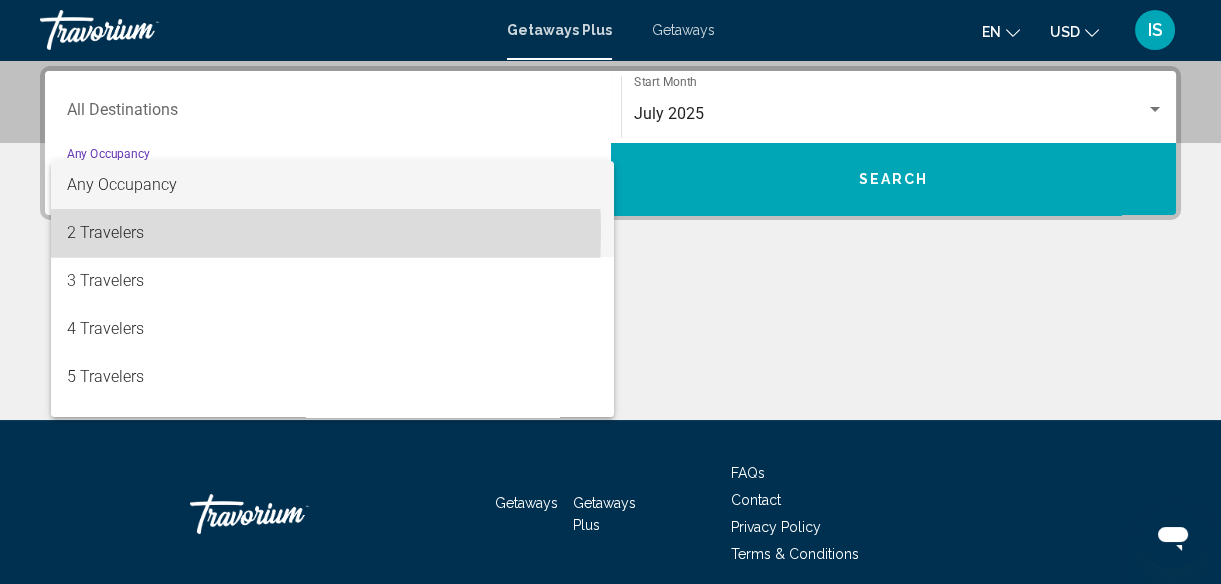 click on "2 Travelers" at bounding box center [333, 233] 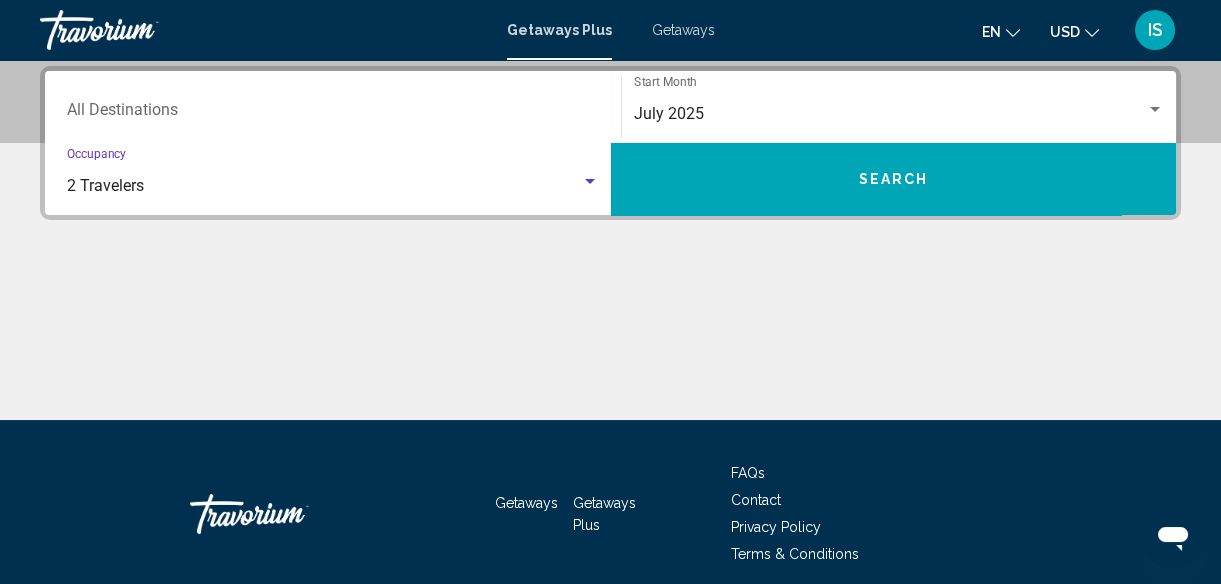 click on "Destination All Destinations" at bounding box center (333, 114) 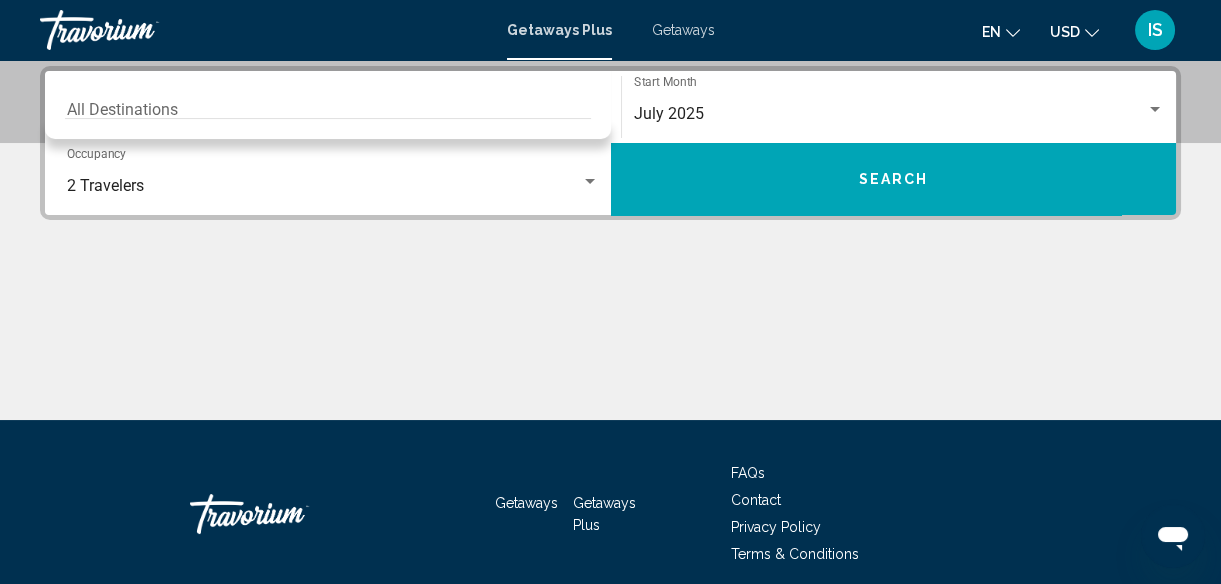 click on "Destination All Destinations" at bounding box center (333, 107) 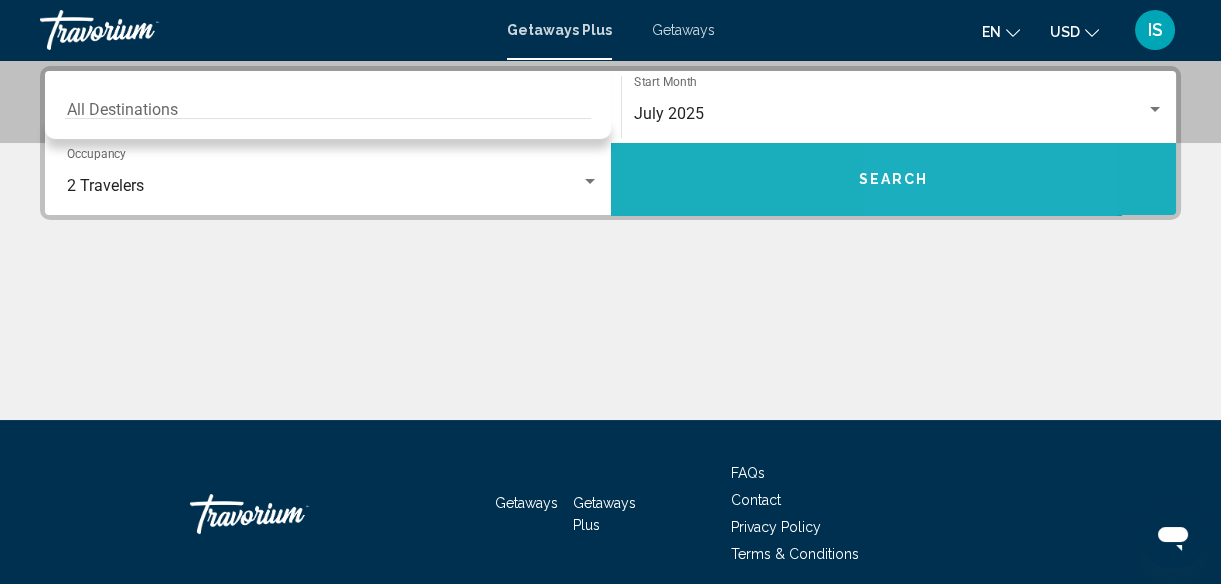 click on "Search" at bounding box center [893, 180] 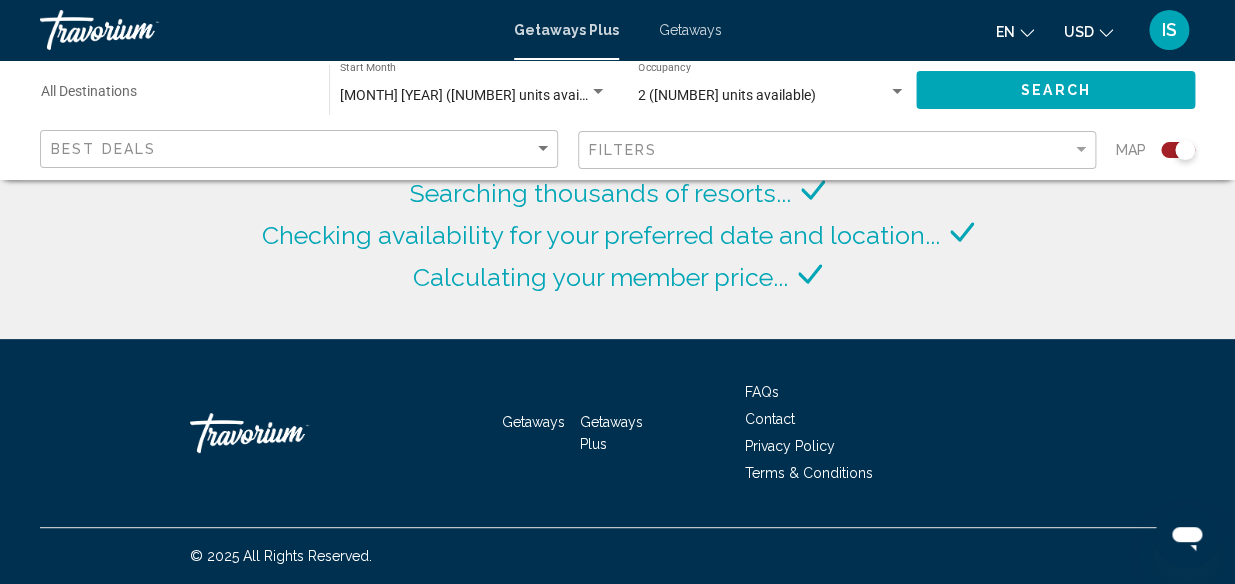 click on "Search" 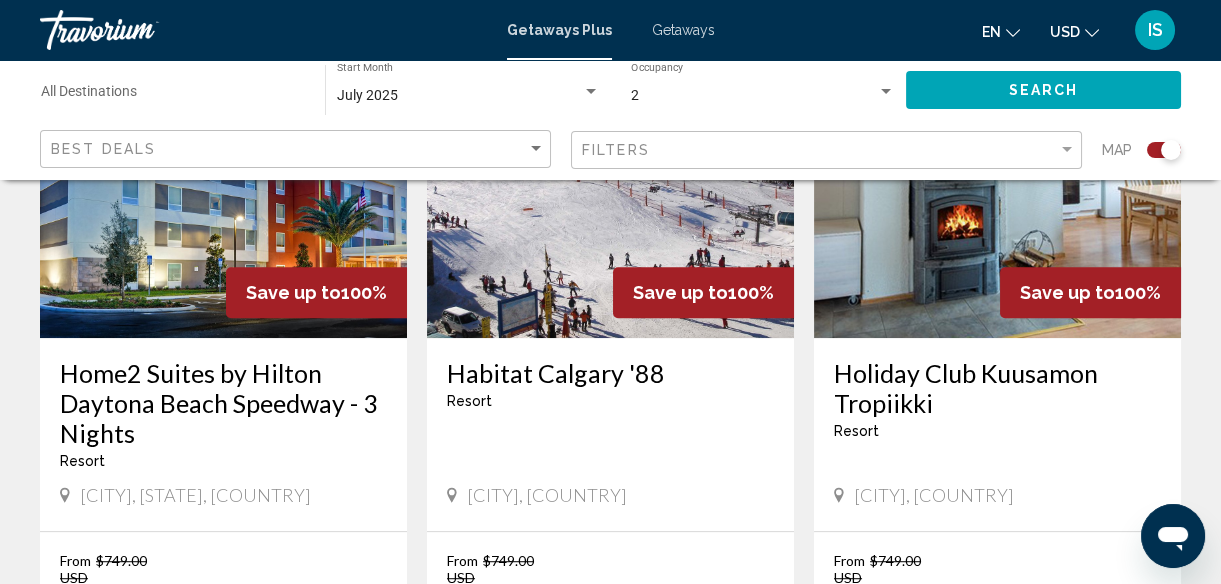 scroll, scrollTop: 2353, scrollLeft: 0, axis: vertical 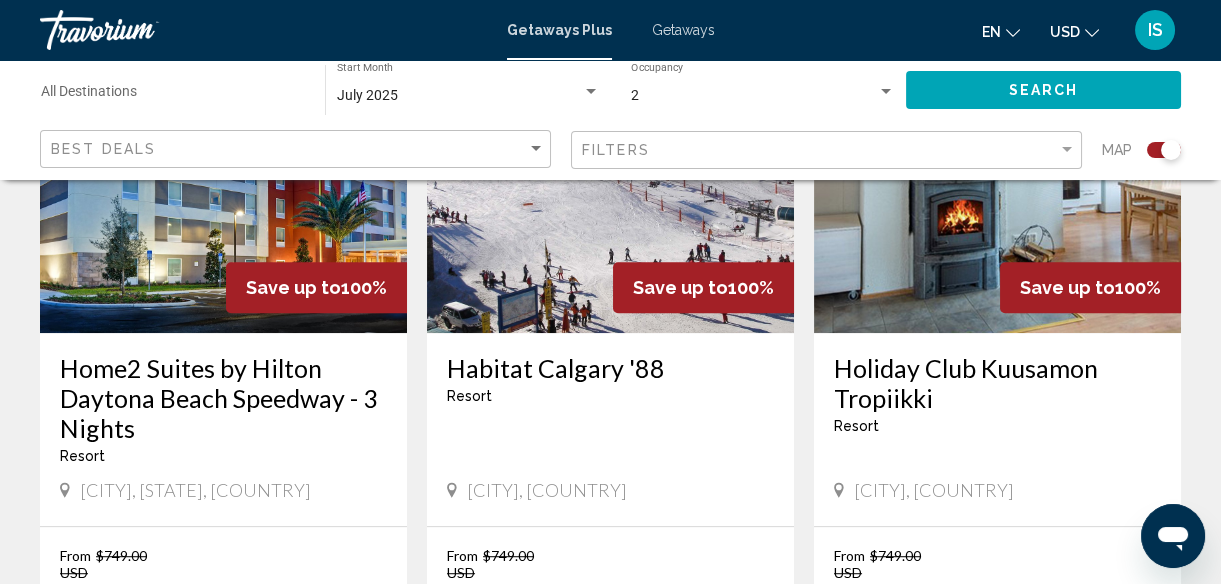 drag, startPoint x: 949, startPoint y: 267, endPoint x: 582, endPoint y: 408, distance: 393.1539 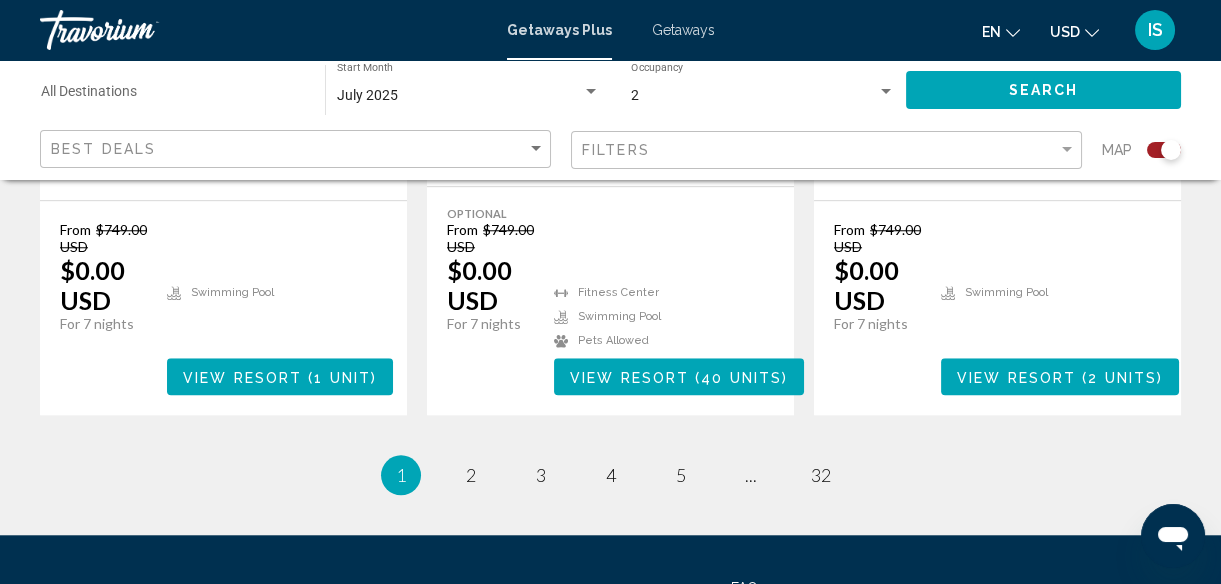 scroll, scrollTop: 3420, scrollLeft: 0, axis: vertical 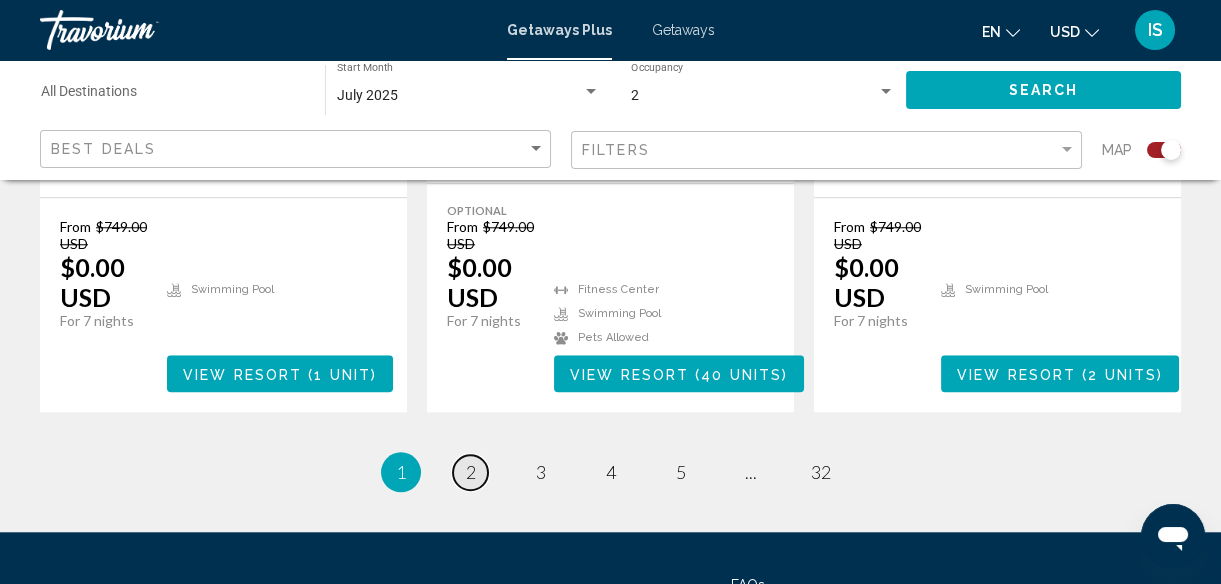 click on "page  2" at bounding box center (470, 472) 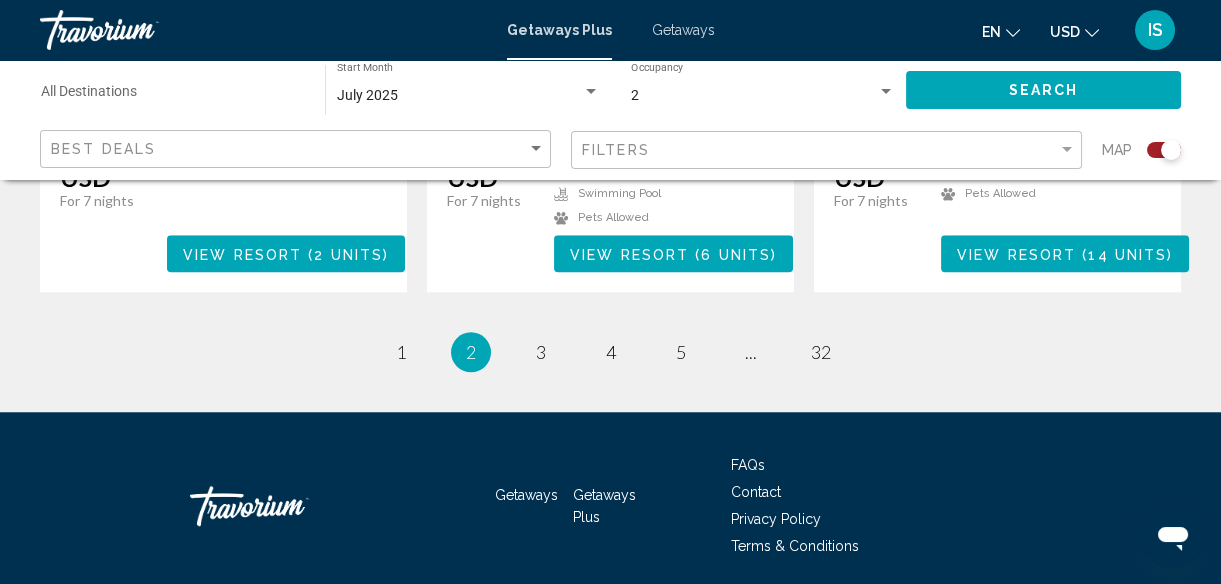 scroll, scrollTop: 3480, scrollLeft: 0, axis: vertical 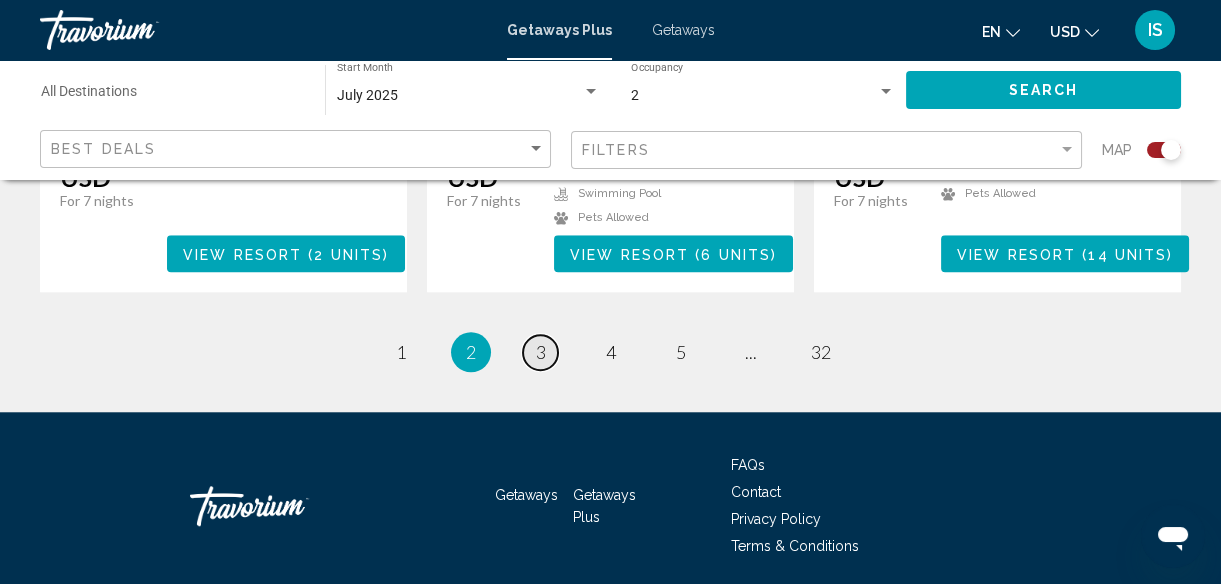 click on "3" at bounding box center (541, 352) 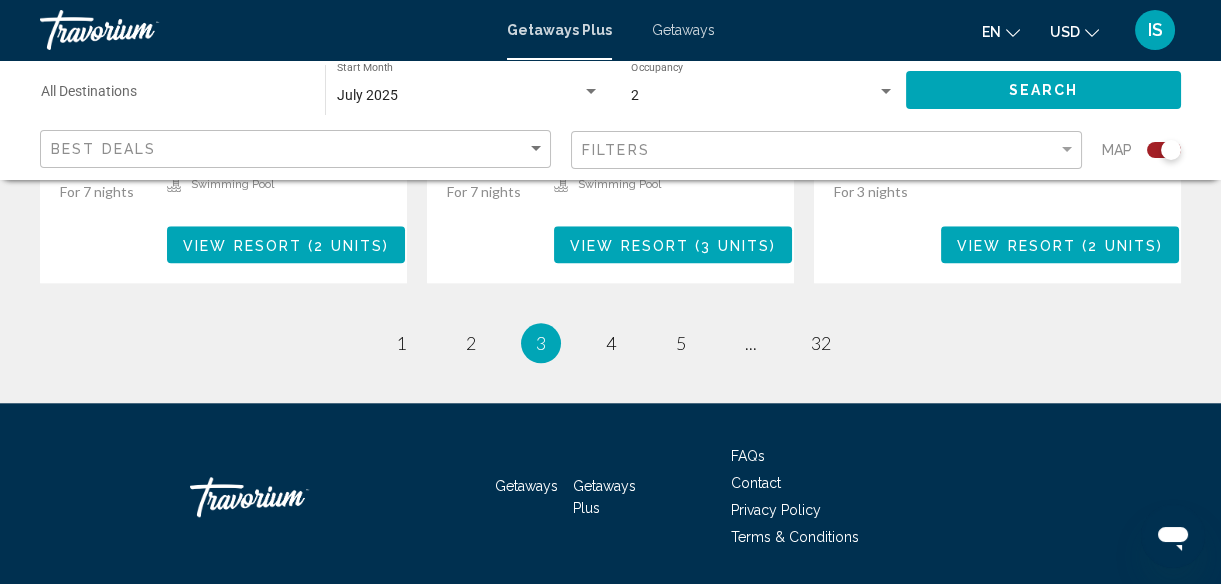 scroll, scrollTop: 3580, scrollLeft: 0, axis: vertical 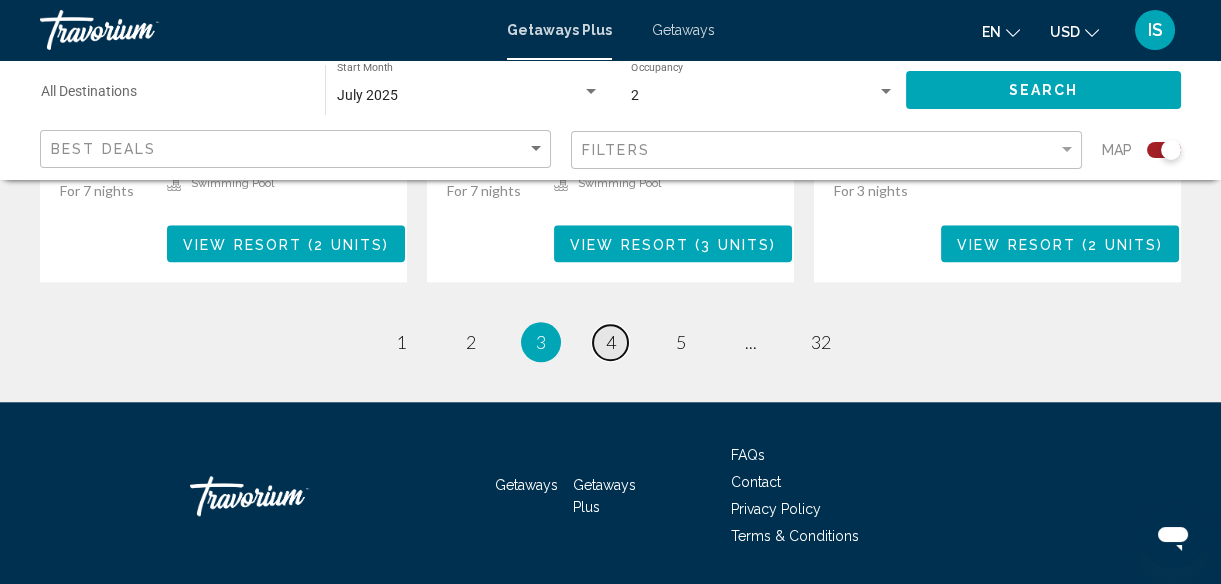 click on "4" at bounding box center [611, 342] 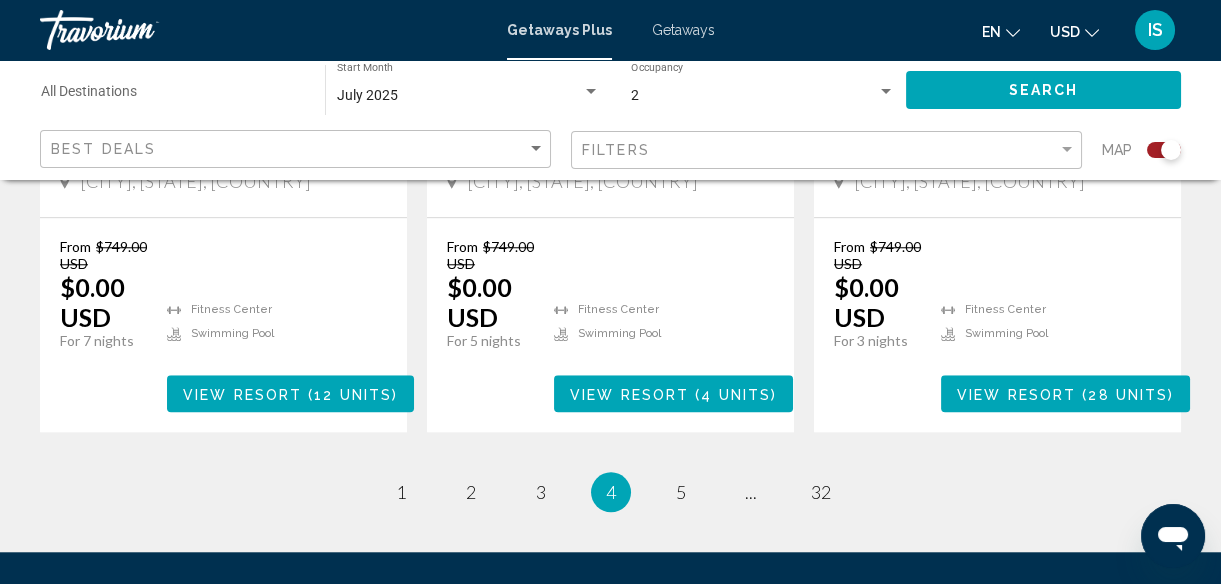 scroll, scrollTop: 3404, scrollLeft: 0, axis: vertical 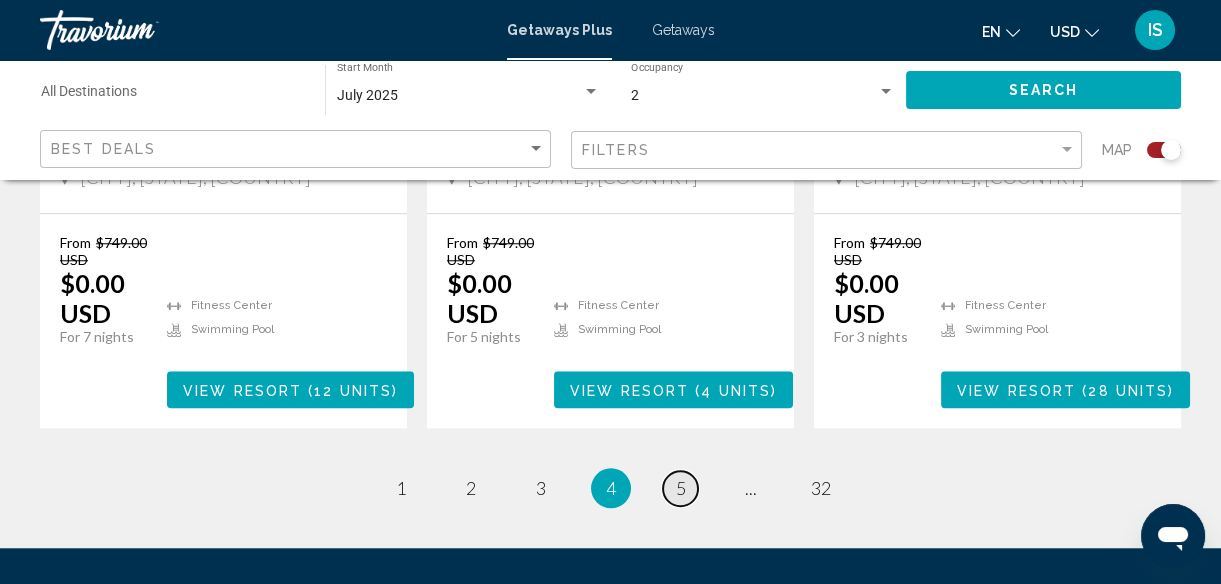 click on "page  5" at bounding box center [680, 488] 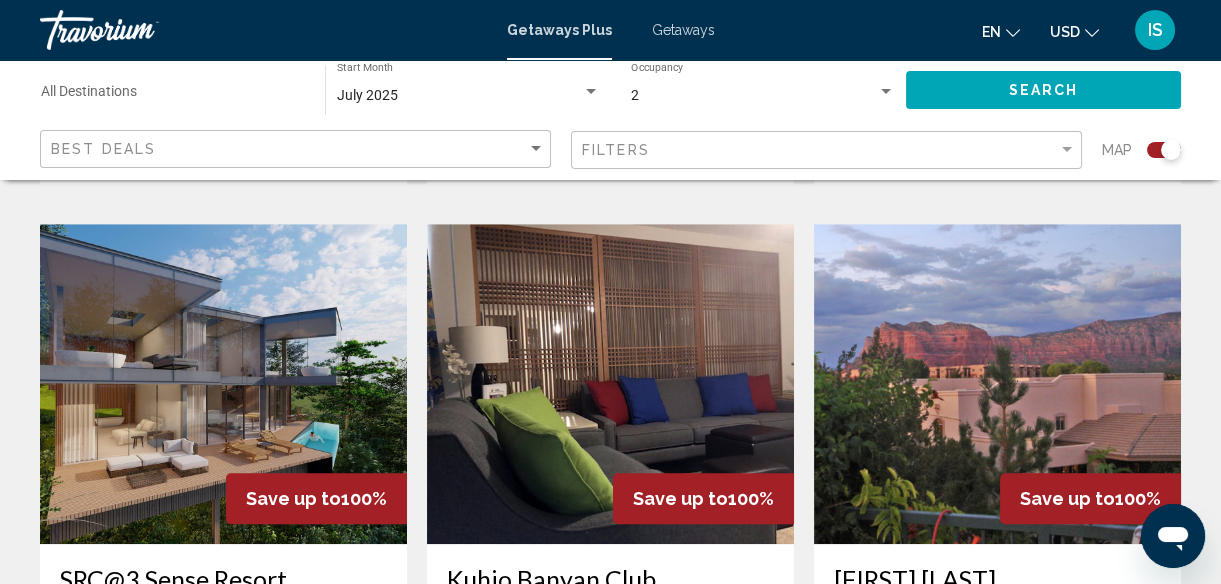 scroll, scrollTop: 2839, scrollLeft: 0, axis: vertical 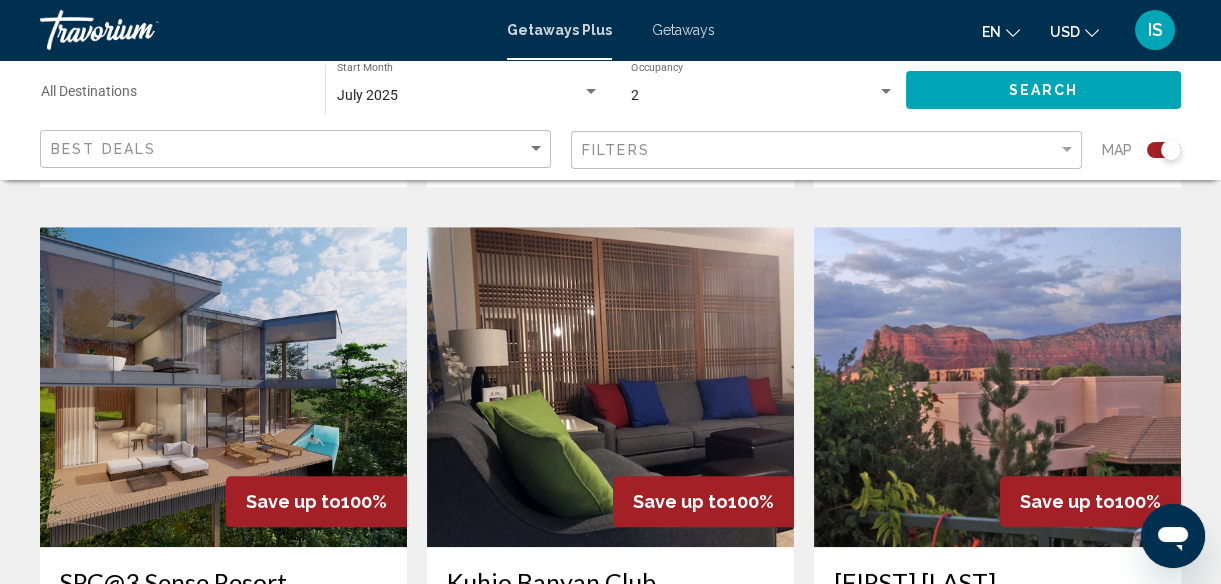 click at bounding box center [610, 387] 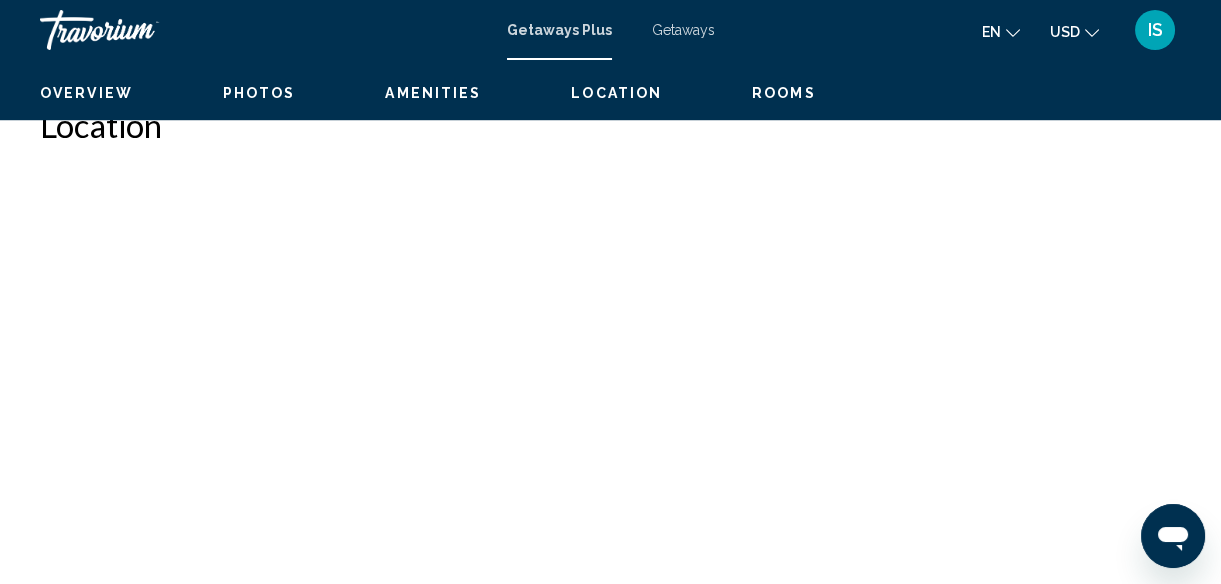 scroll, scrollTop: 242, scrollLeft: 0, axis: vertical 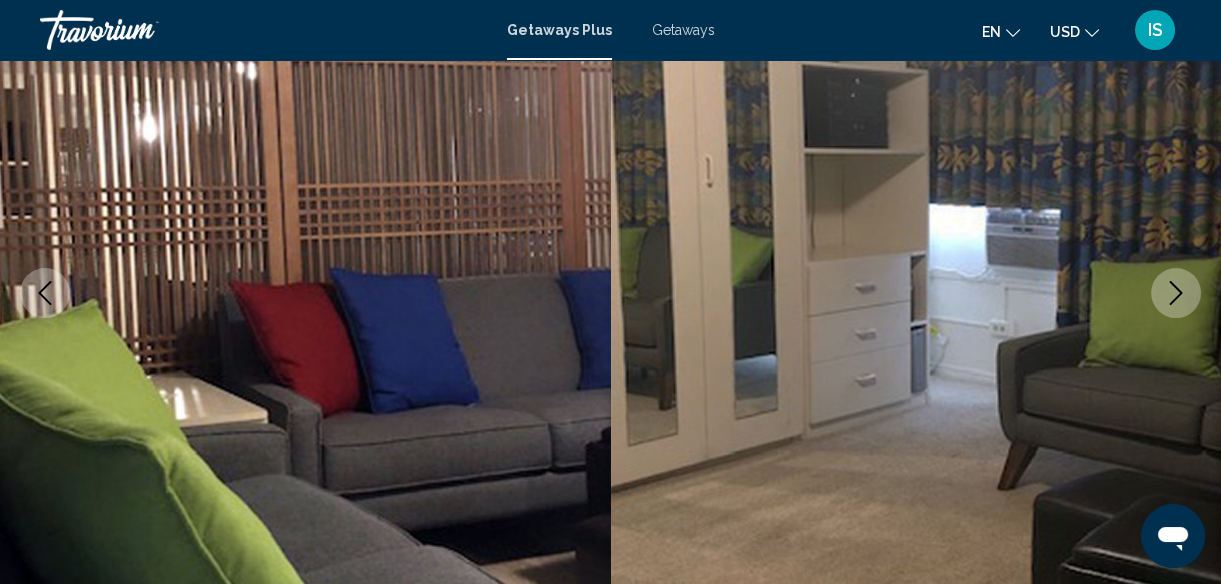 click 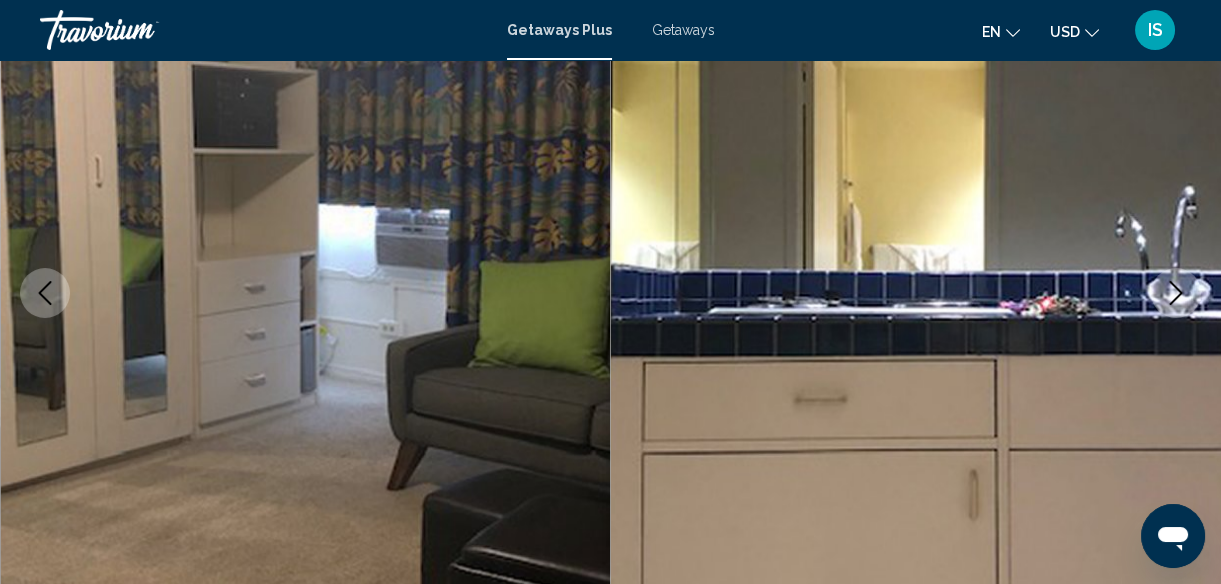 click 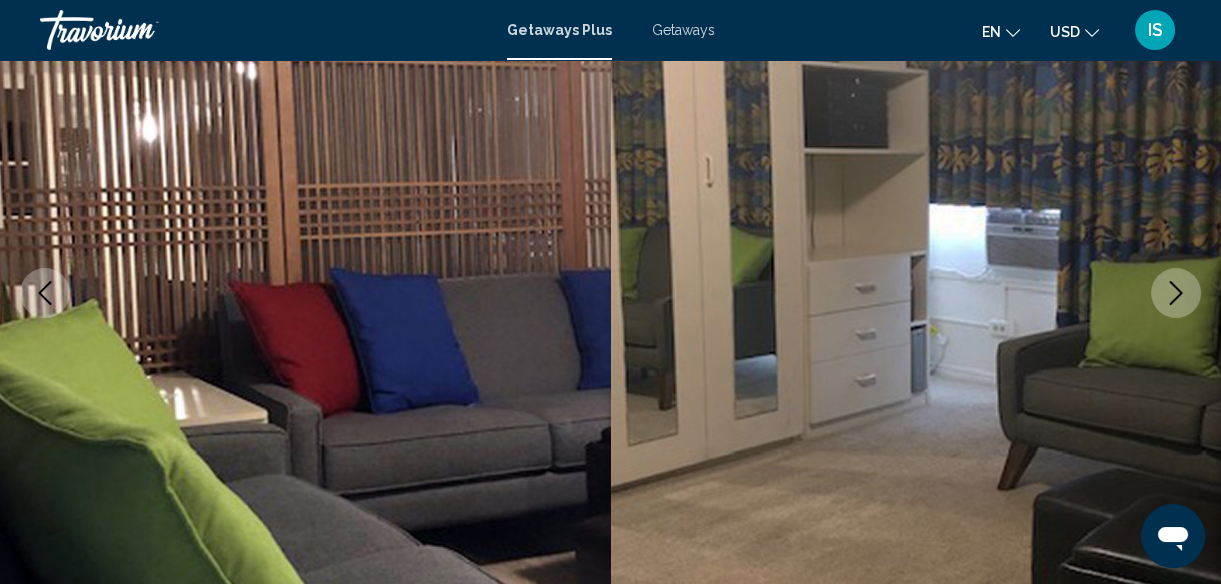 click 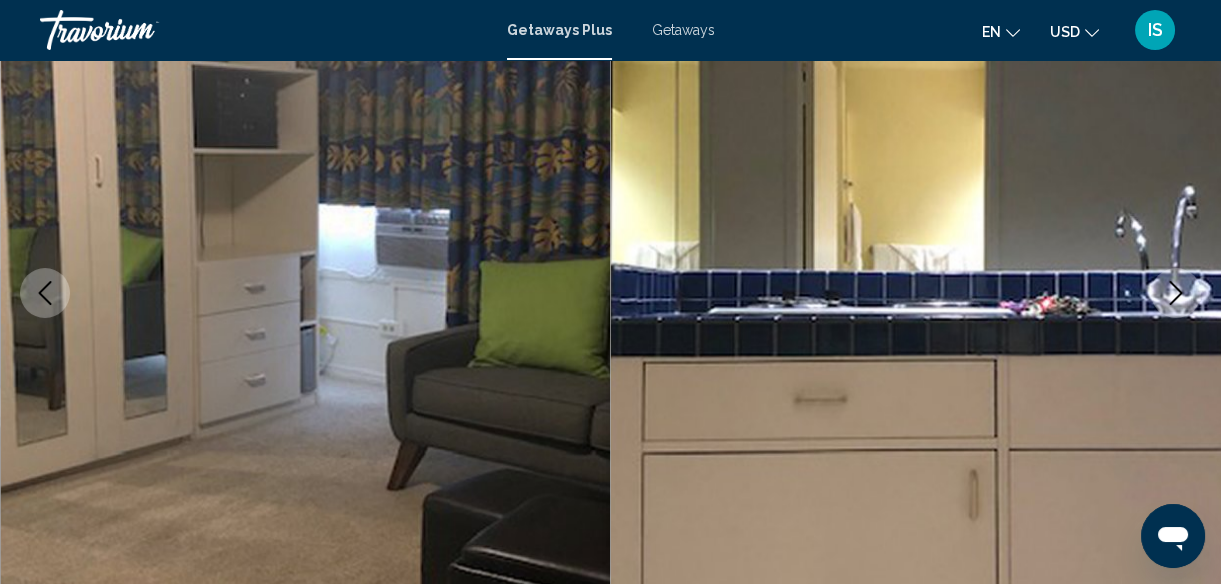 click 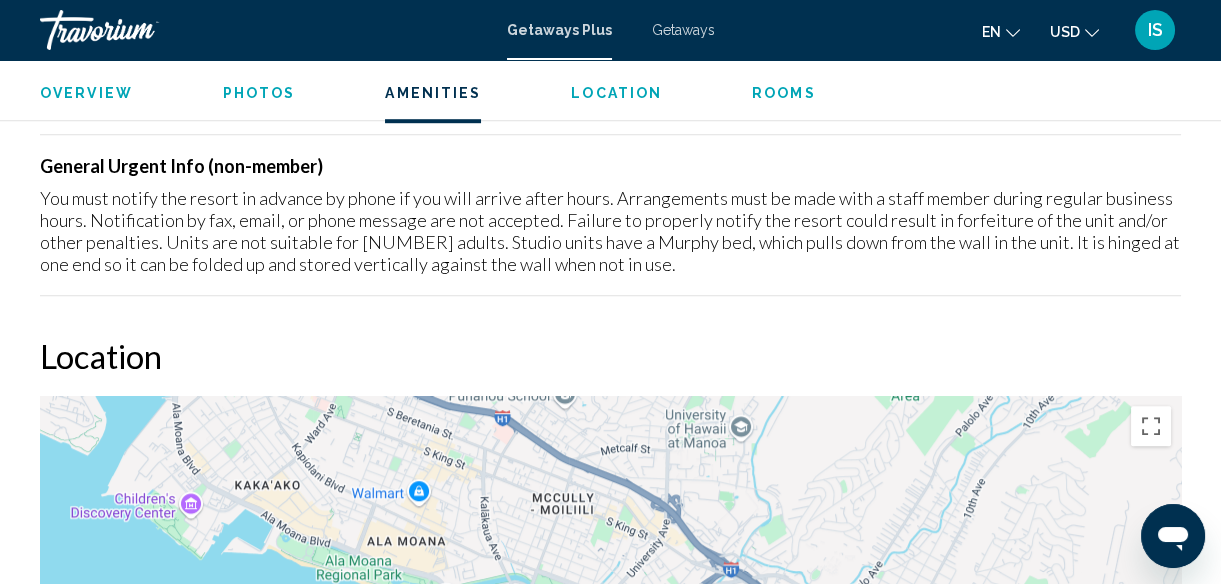 scroll, scrollTop: 2591, scrollLeft: 0, axis: vertical 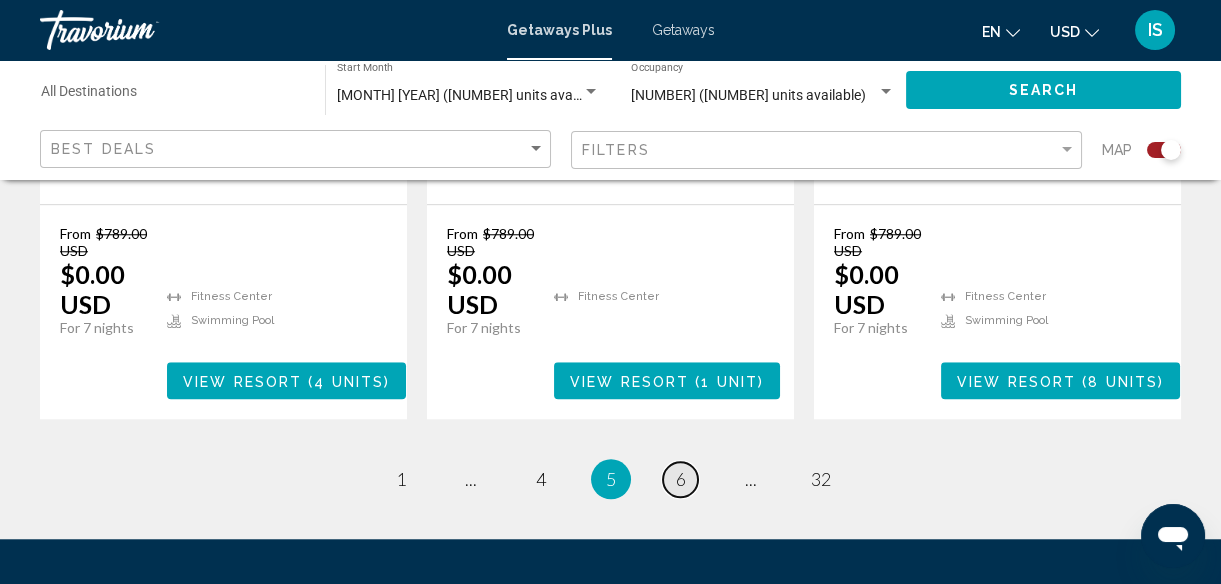 click on "6" at bounding box center [681, 479] 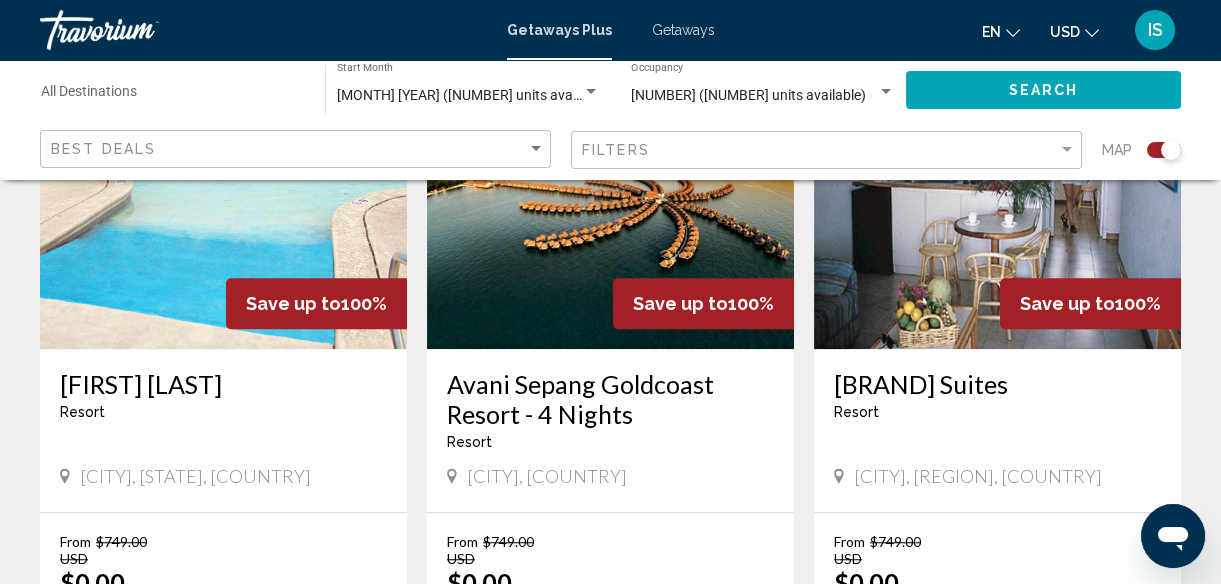 scroll, scrollTop: 3048, scrollLeft: 0, axis: vertical 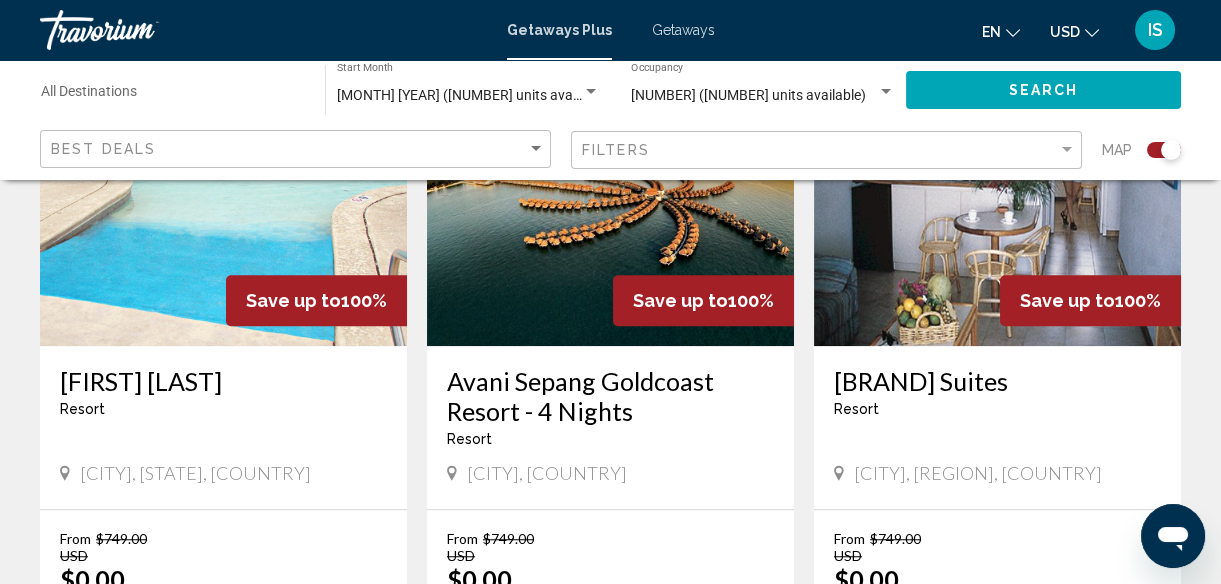 click on "Avani Sepang Goldcoast Resort - 4 Nights" at bounding box center (610, 396) 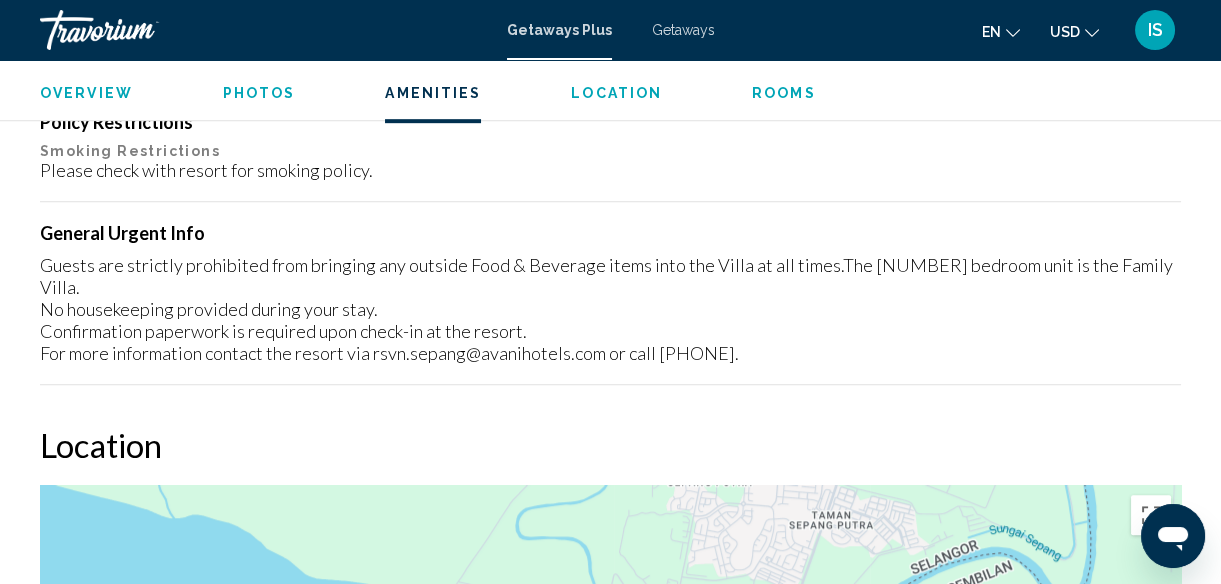 scroll, scrollTop: 2195, scrollLeft: 0, axis: vertical 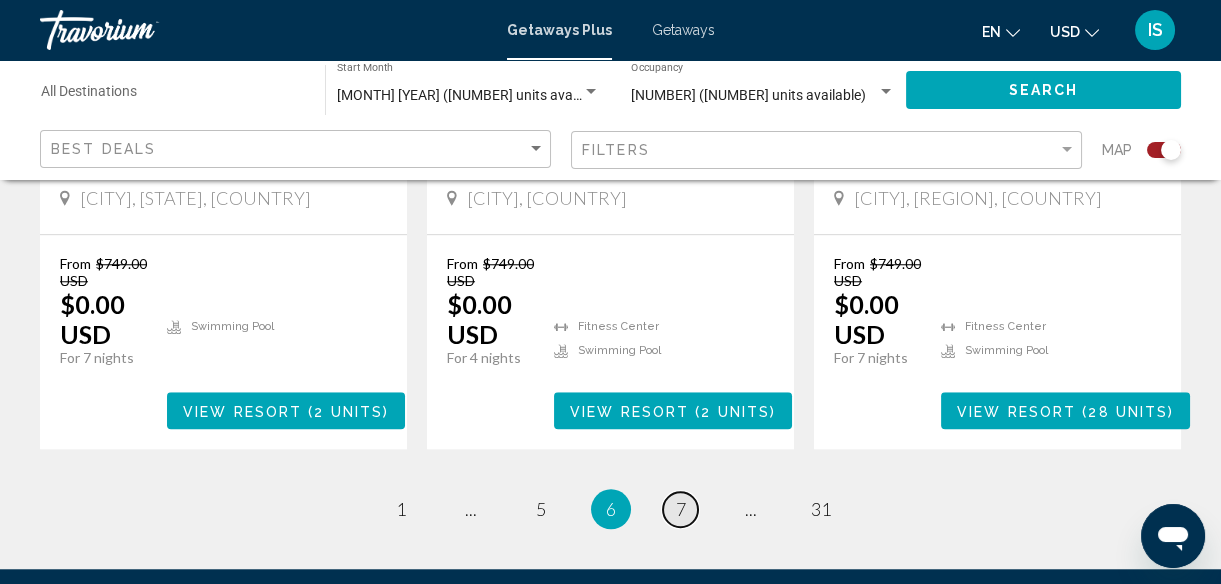 click on "7" at bounding box center (681, 509) 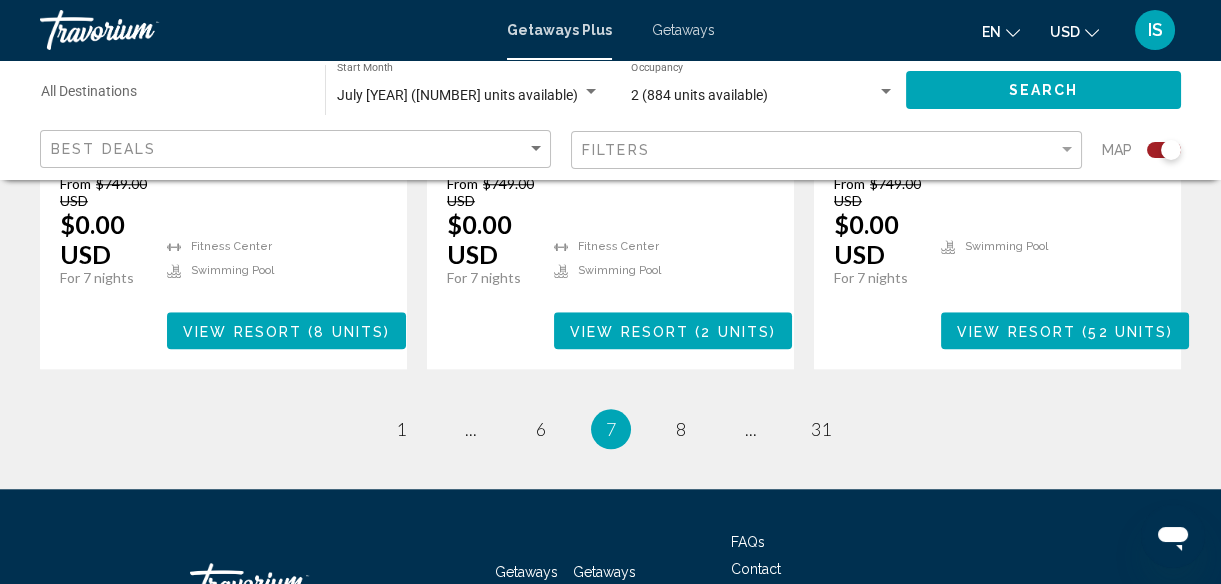scroll, scrollTop: 3416, scrollLeft: 0, axis: vertical 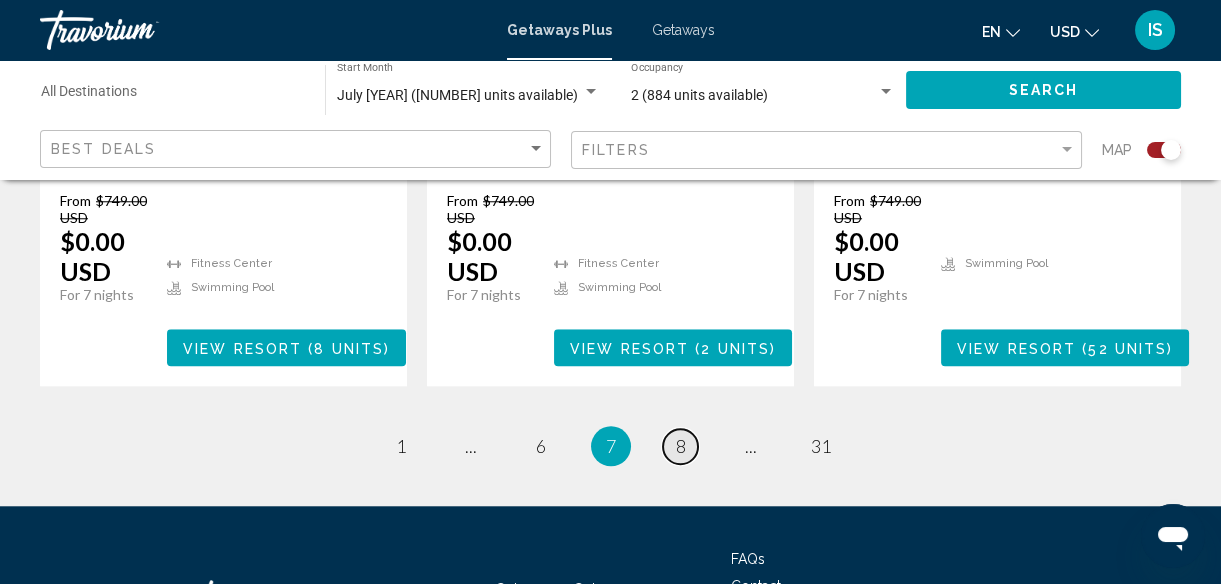 click on "page  8" at bounding box center (680, 446) 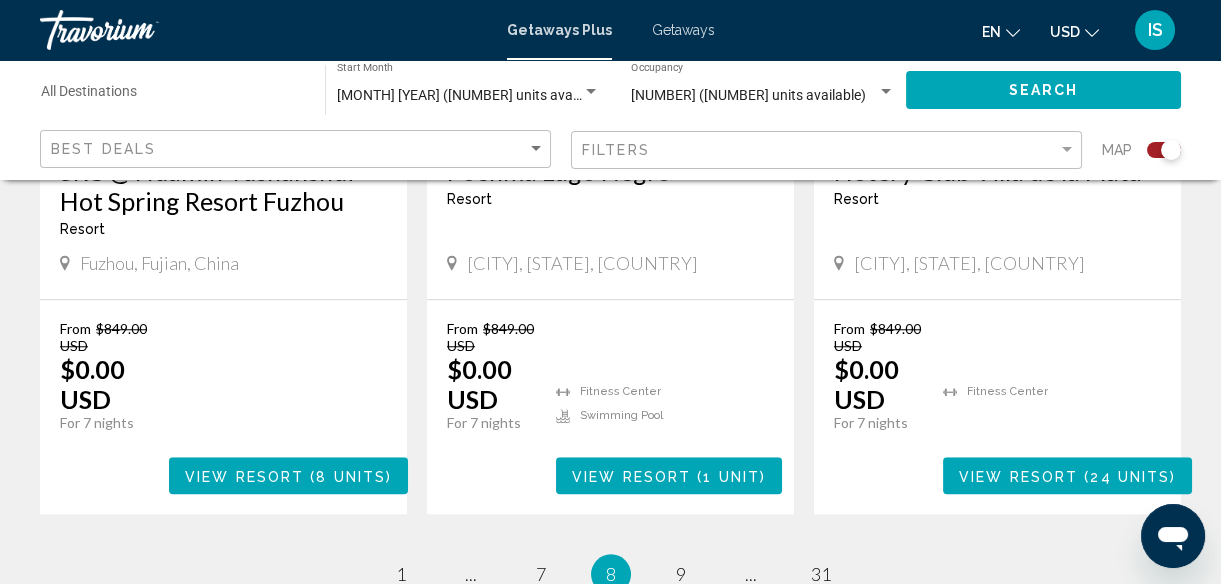 scroll, scrollTop: 3291, scrollLeft: 0, axis: vertical 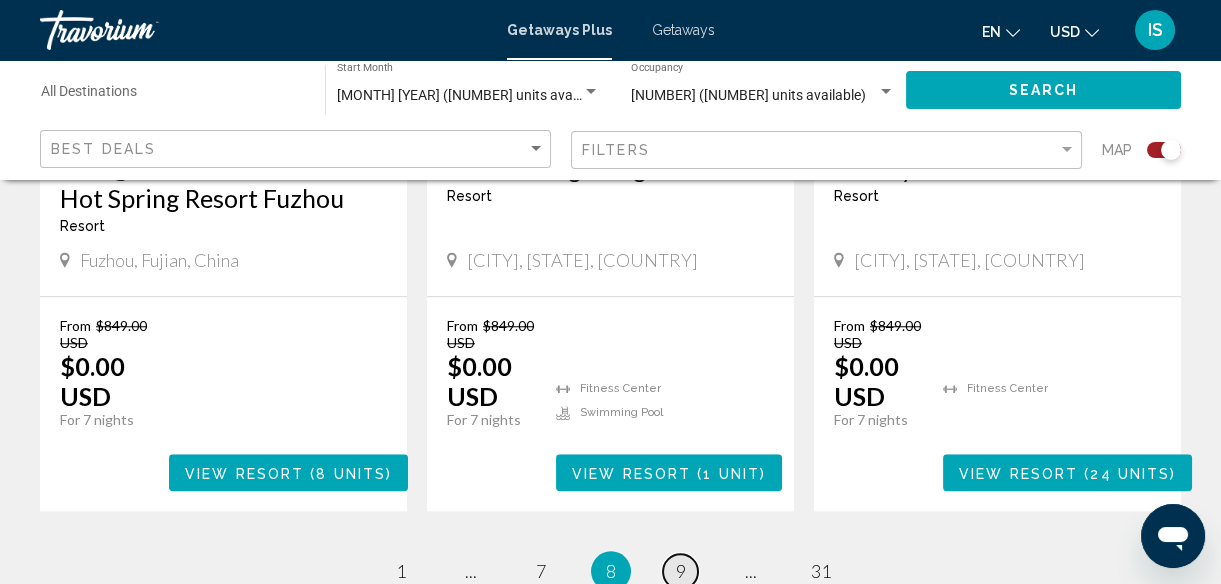 click on "9" at bounding box center [681, 571] 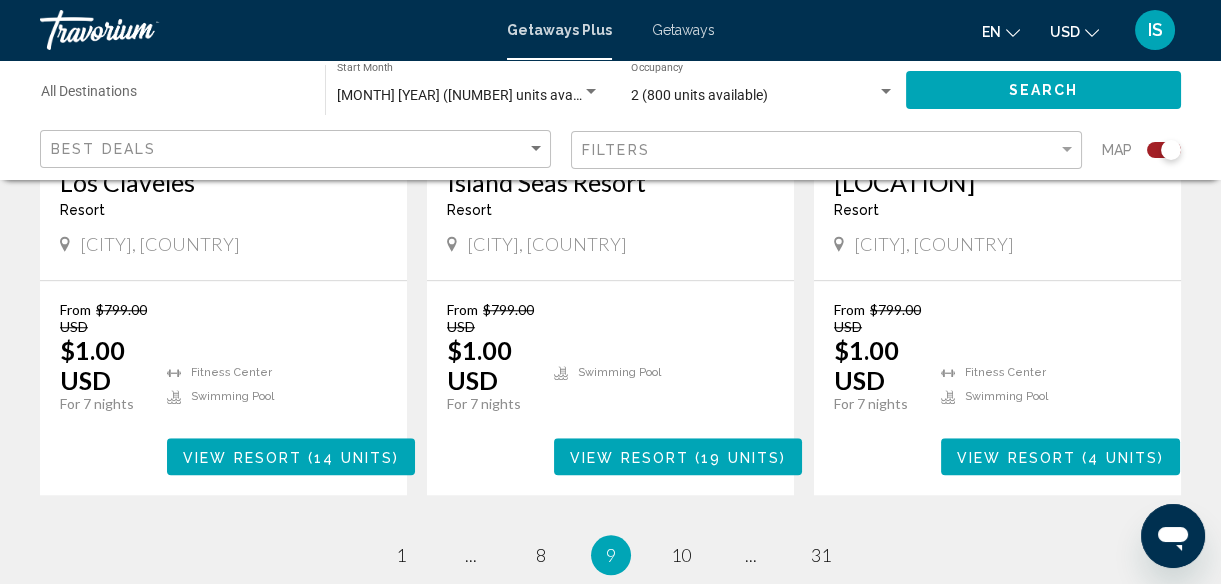 scroll, scrollTop: 3208, scrollLeft: 0, axis: vertical 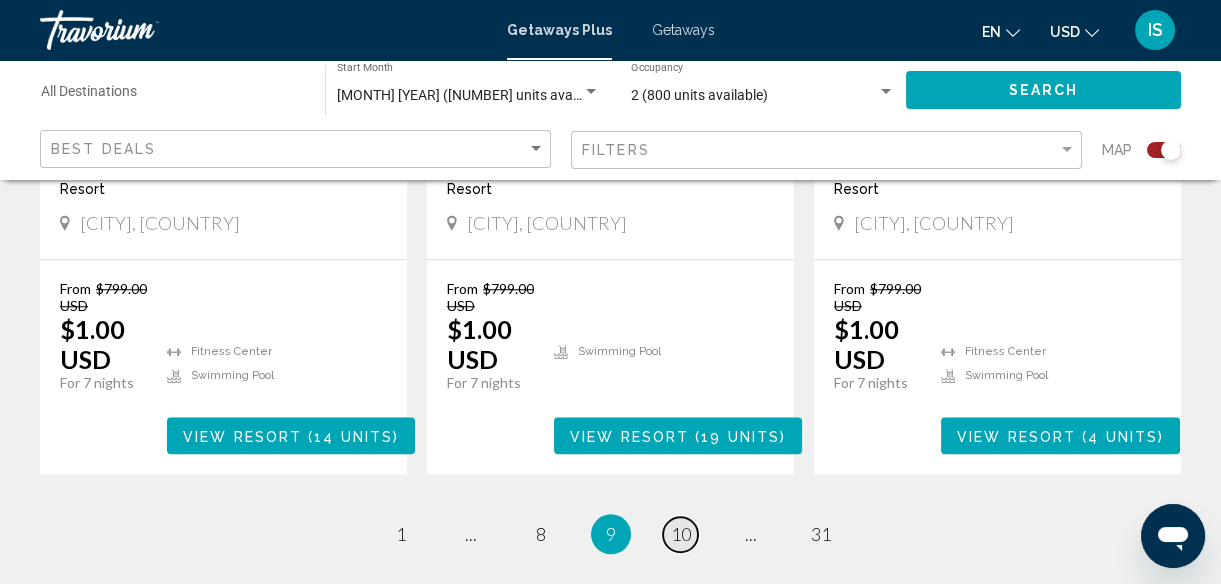 click on "10" at bounding box center (681, 534) 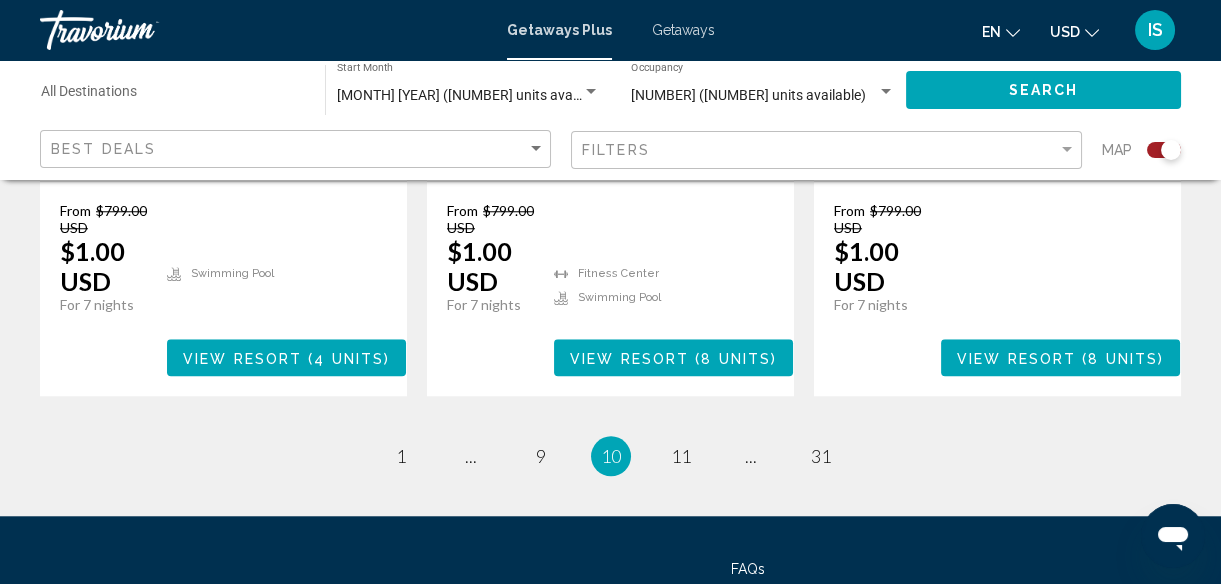 scroll, scrollTop: 3330, scrollLeft: 0, axis: vertical 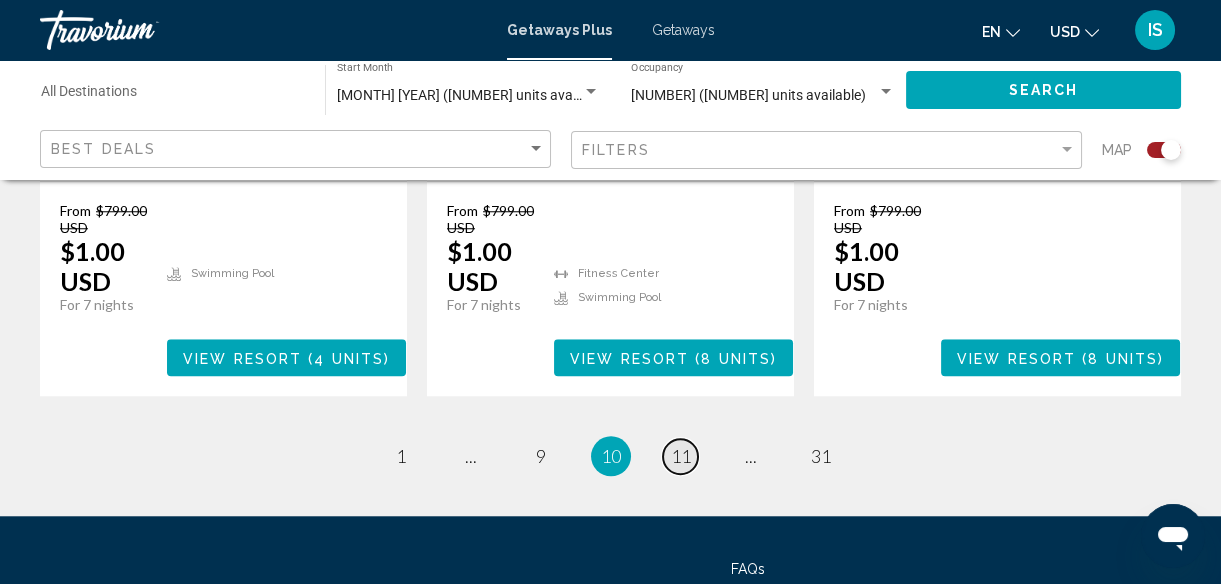 click on "11" at bounding box center (681, 456) 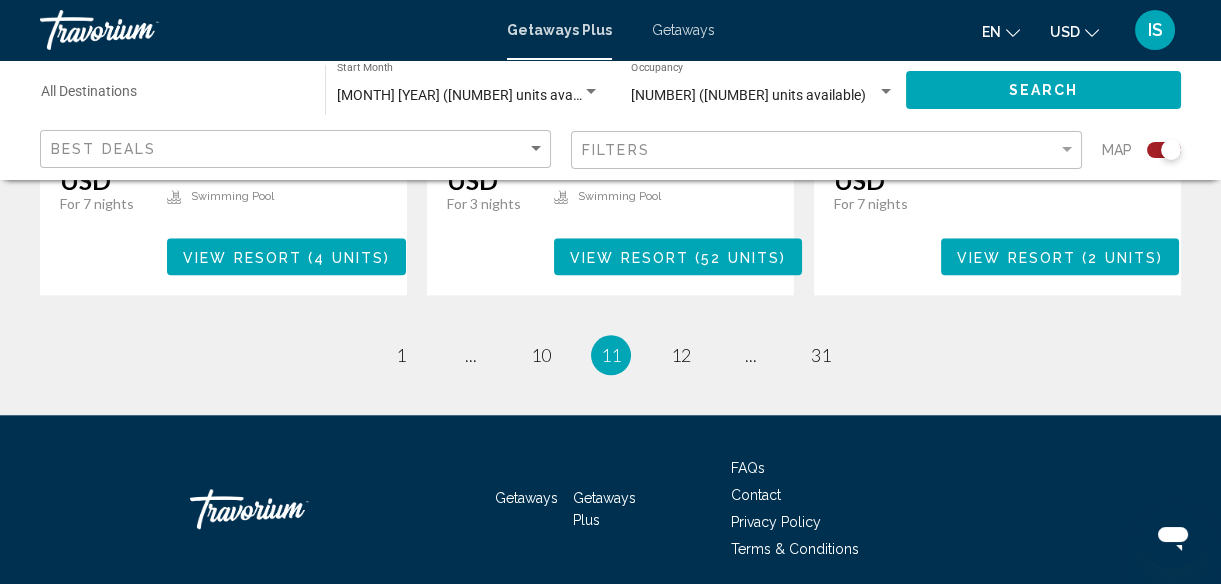 scroll, scrollTop: 3508, scrollLeft: 0, axis: vertical 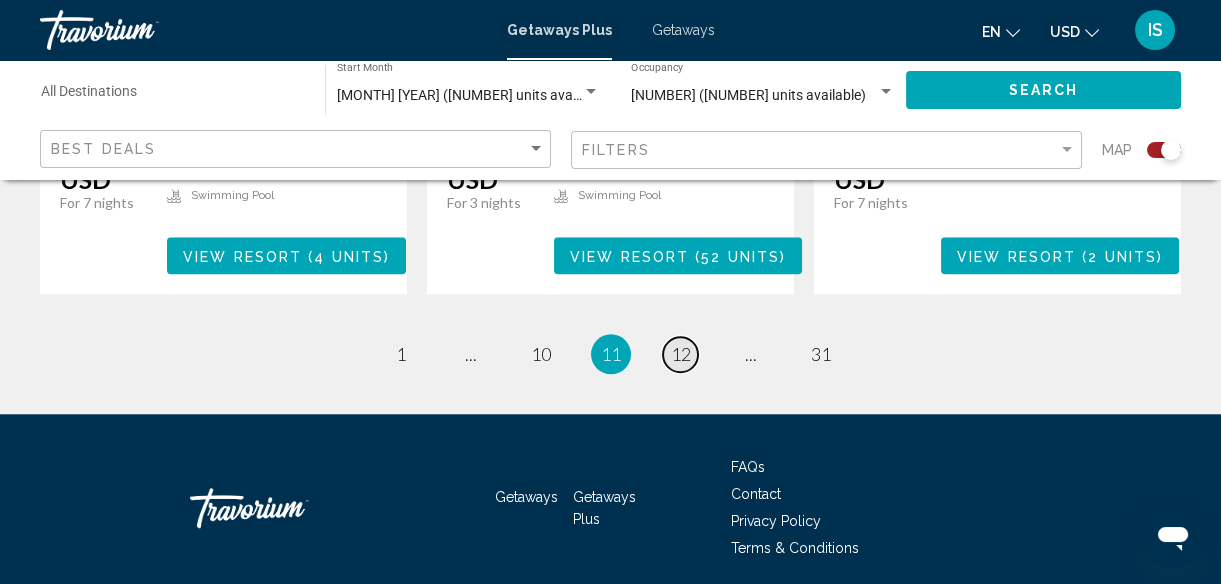 click on "12" at bounding box center [681, 354] 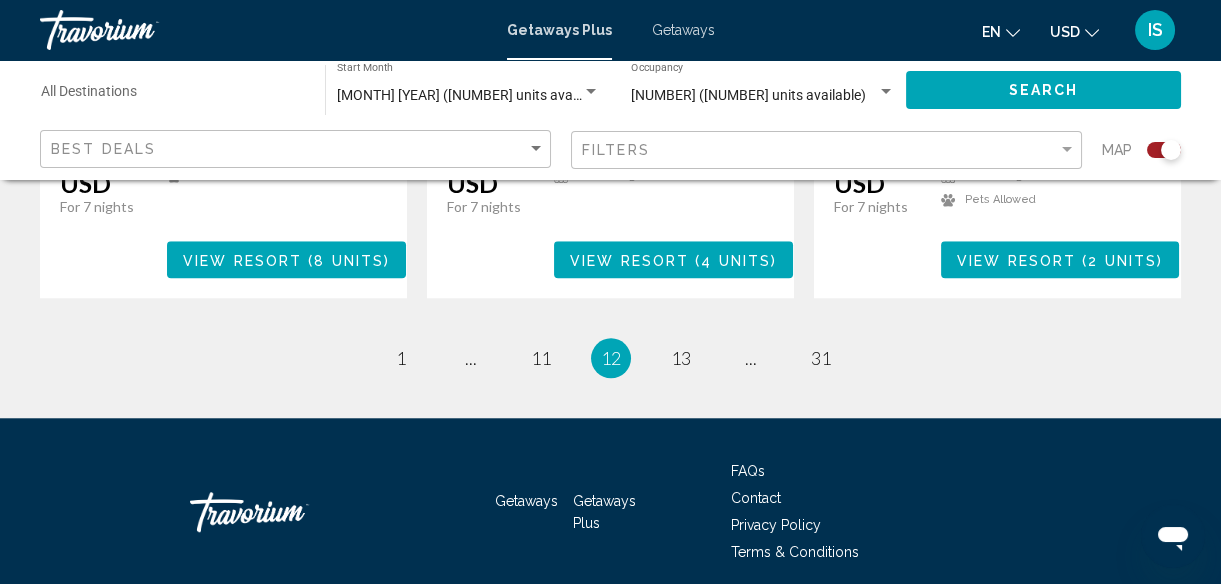 scroll, scrollTop: 3447, scrollLeft: 0, axis: vertical 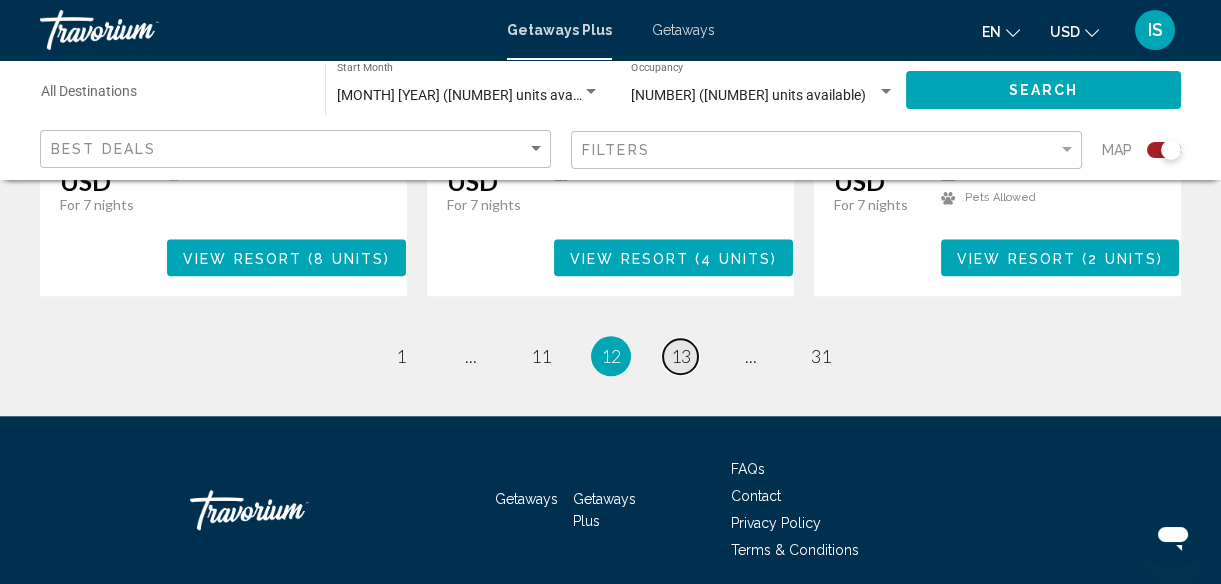 click on "page  13" at bounding box center (680, 356) 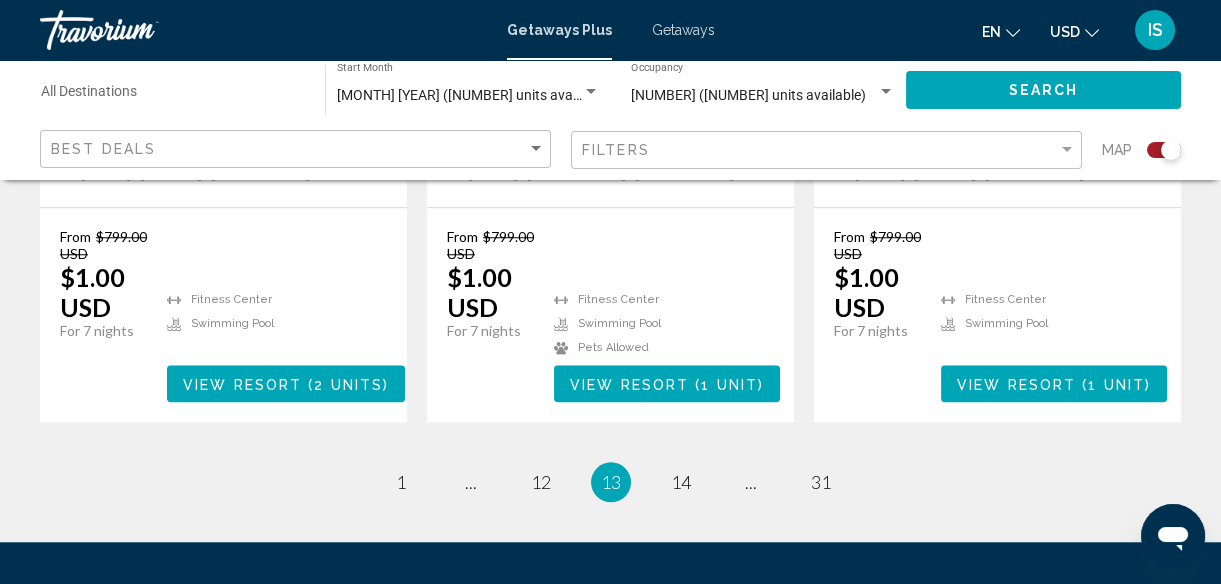 scroll, scrollTop: 3290, scrollLeft: 0, axis: vertical 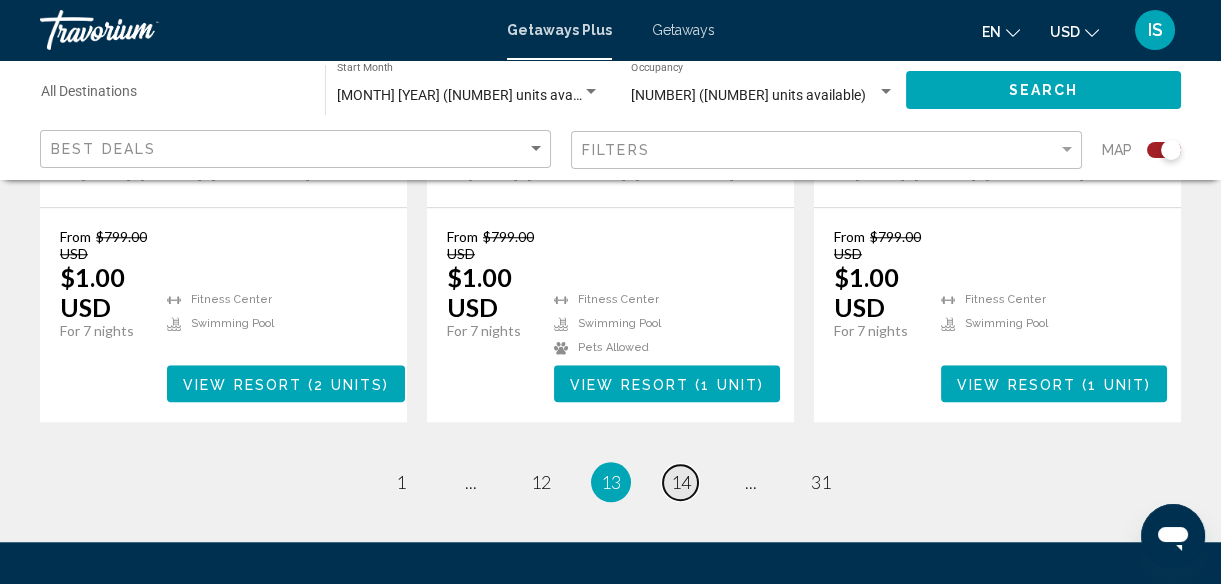 click on "page  14" at bounding box center (680, 482) 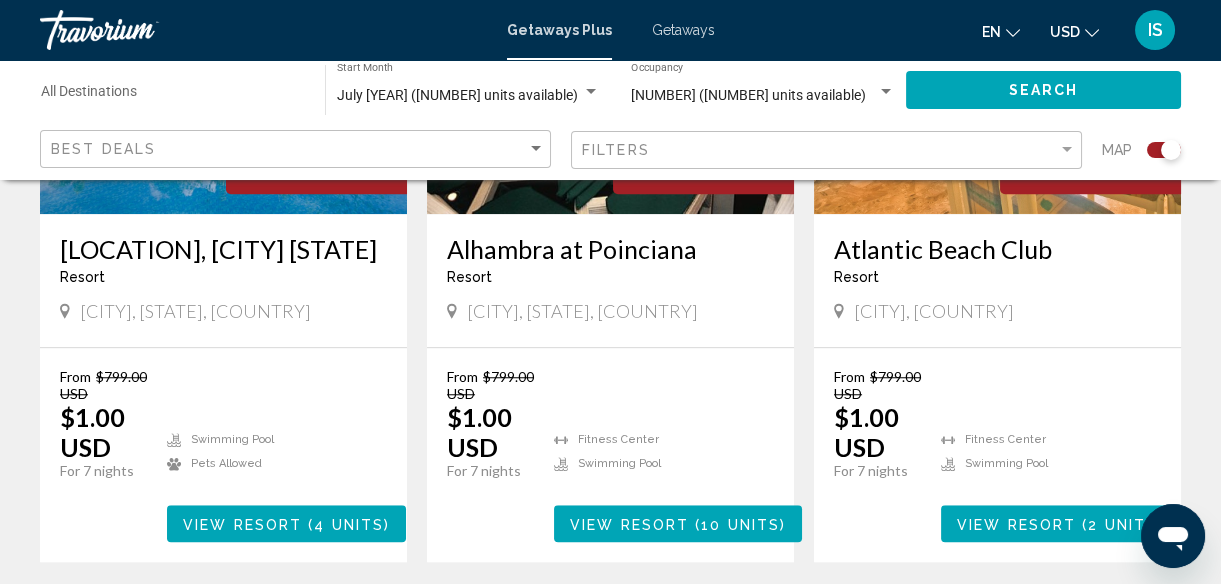 scroll, scrollTop: 3213, scrollLeft: 0, axis: vertical 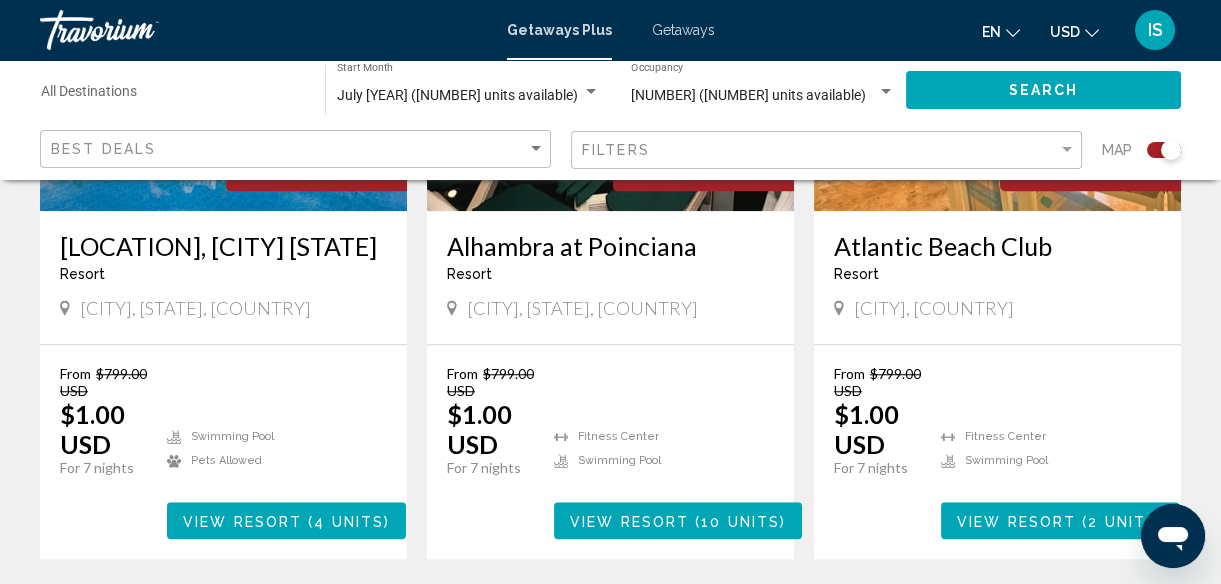 click on "15" at bounding box center [681, 619] 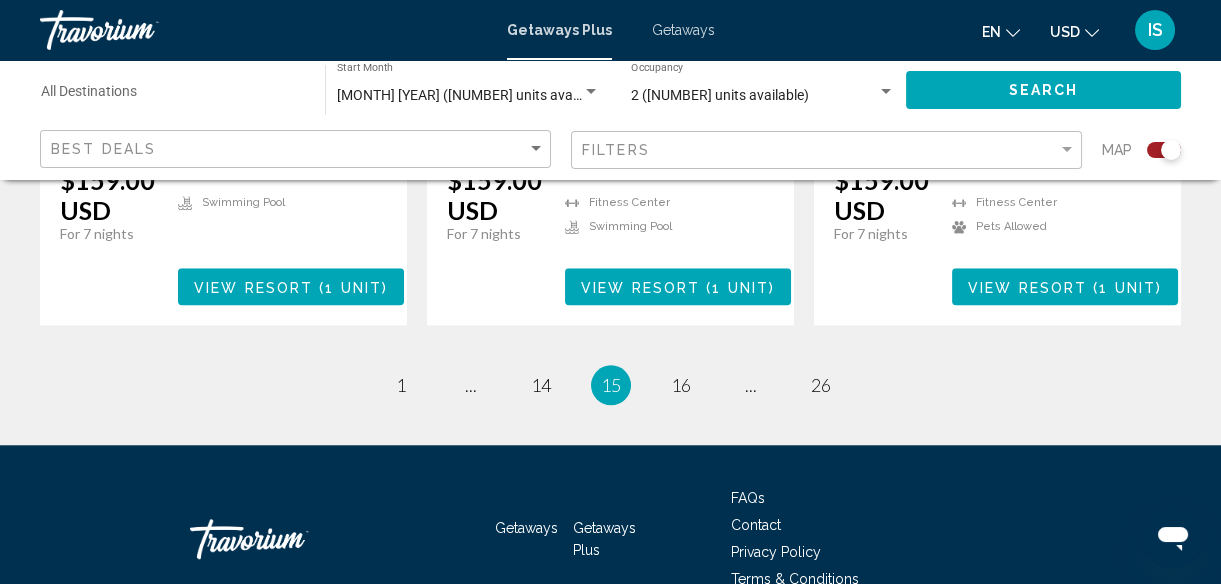 scroll, scrollTop: 3460, scrollLeft: 0, axis: vertical 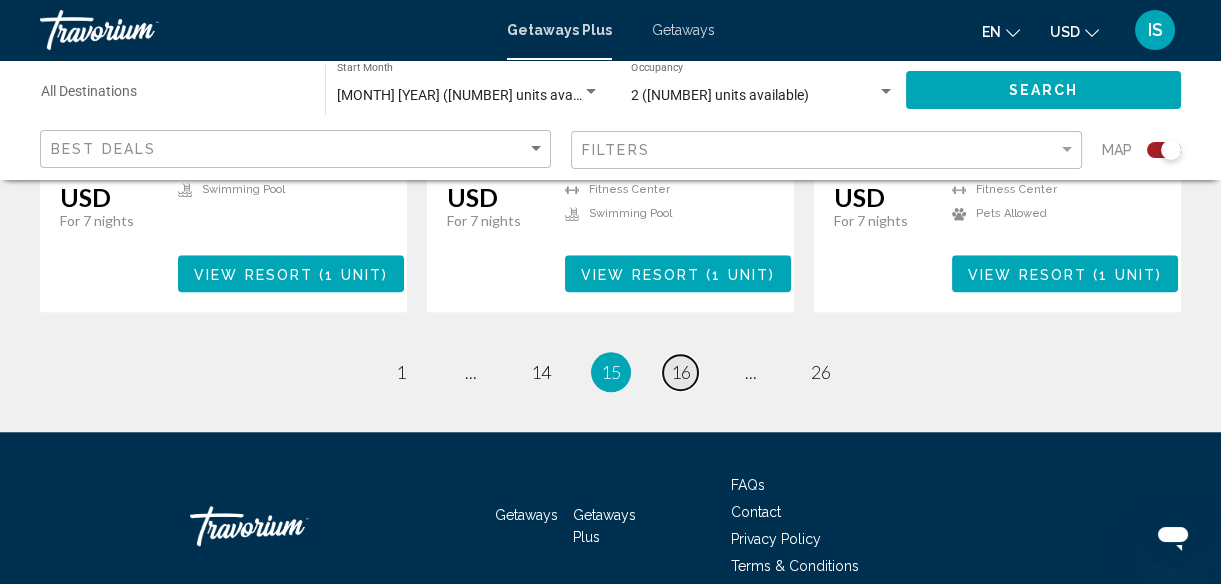 click on "16" at bounding box center [681, 372] 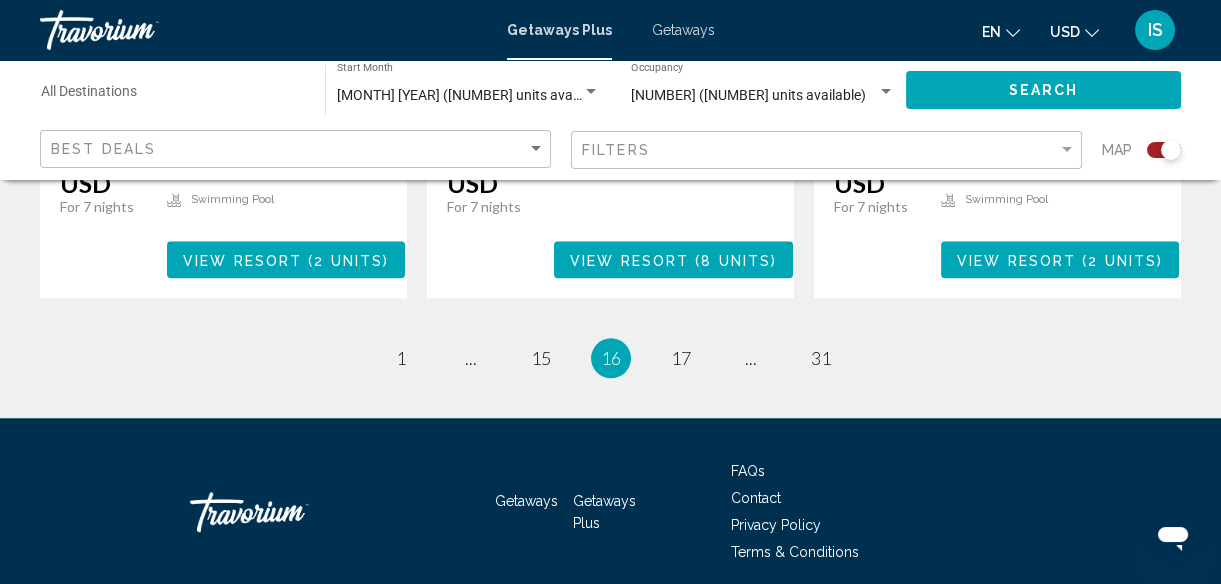 scroll, scrollTop: 3445, scrollLeft: 0, axis: vertical 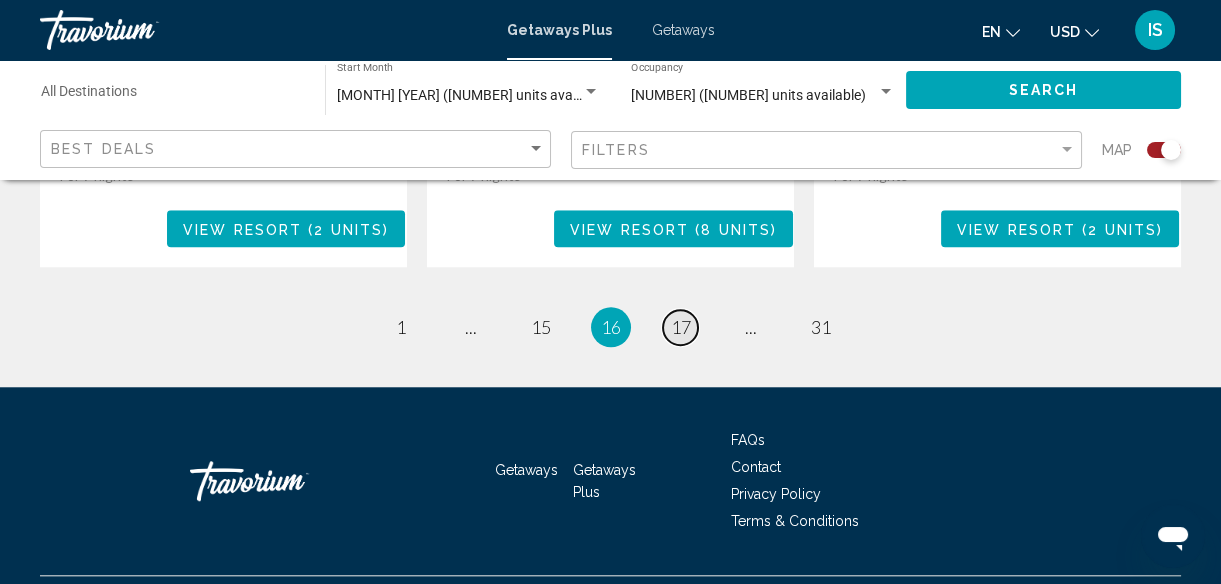click on "page  17" at bounding box center [680, 327] 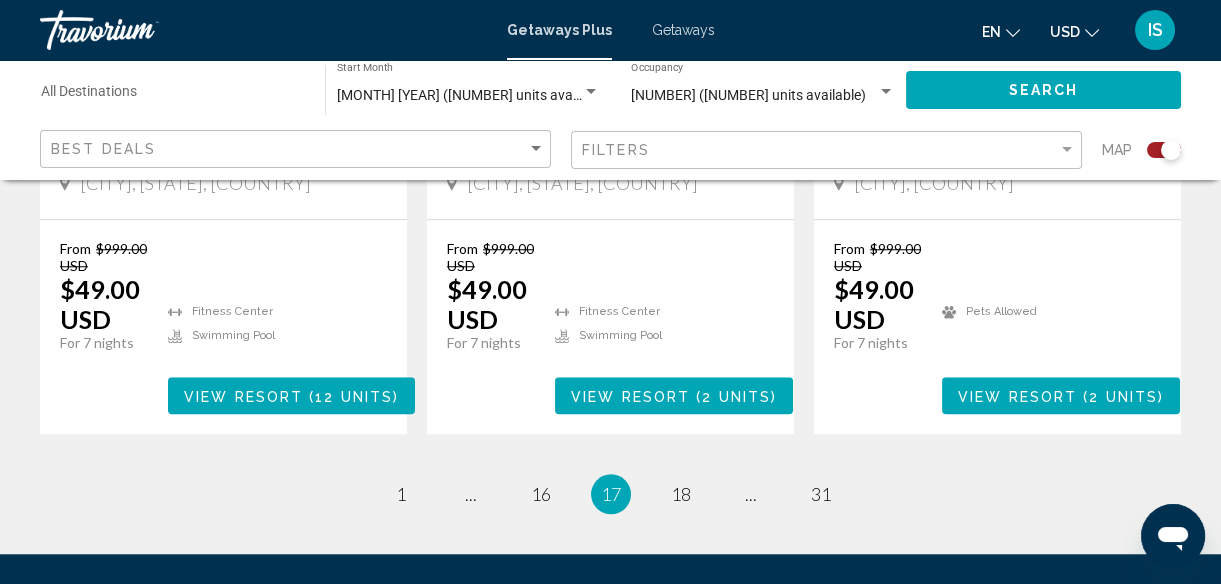 scroll, scrollTop: 3403, scrollLeft: 0, axis: vertical 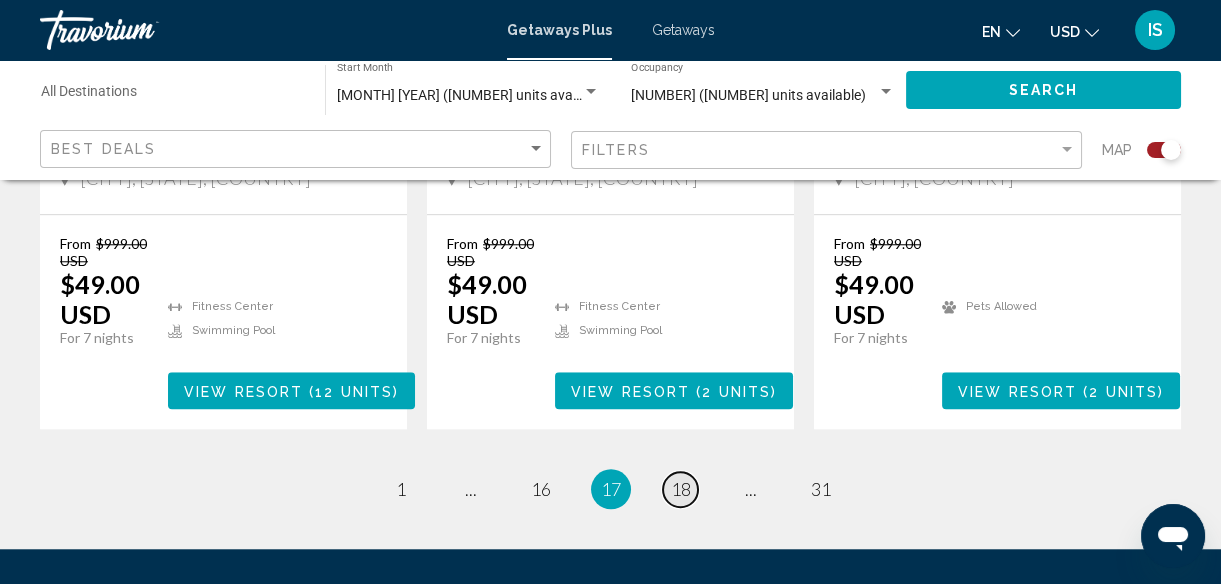 click on "18" at bounding box center (681, 489) 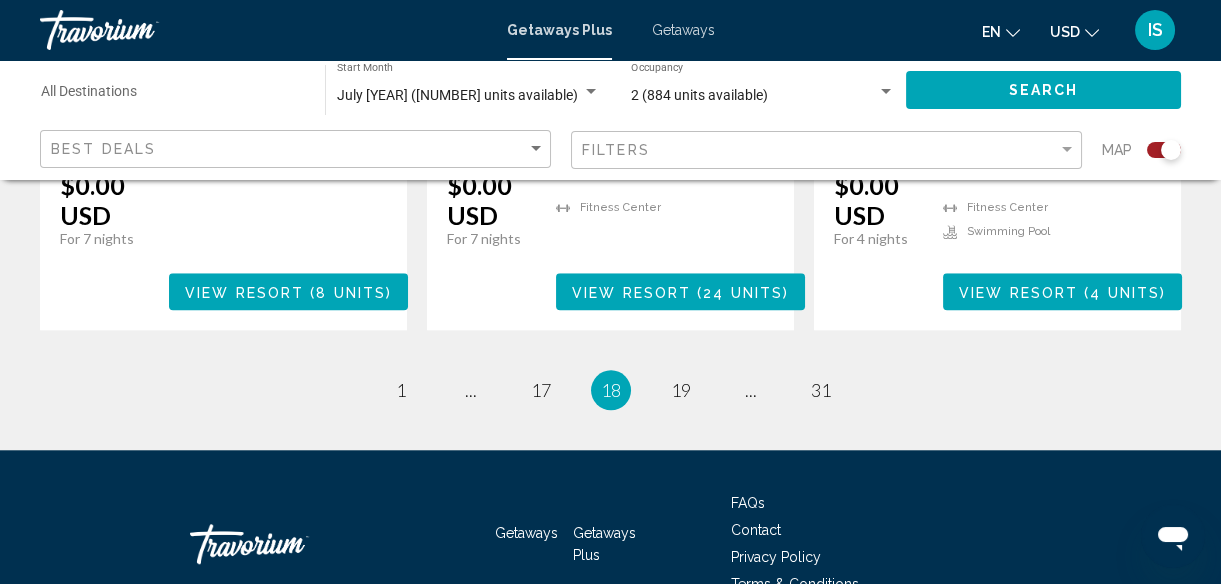 scroll, scrollTop: 3473, scrollLeft: 0, axis: vertical 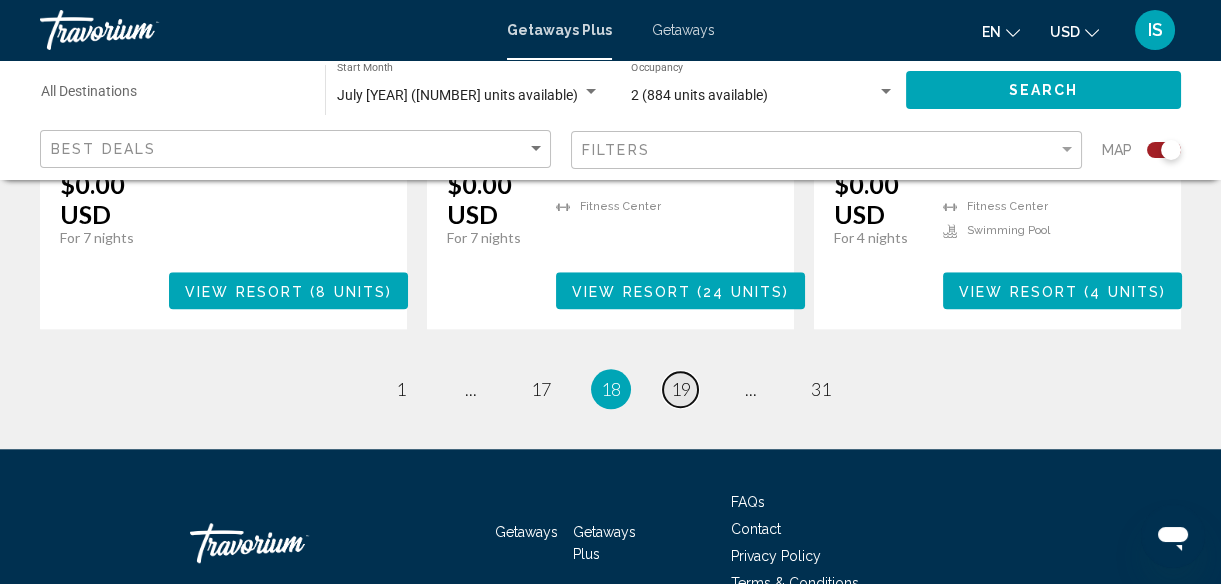 click on "page  19" at bounding box center [680, 389] 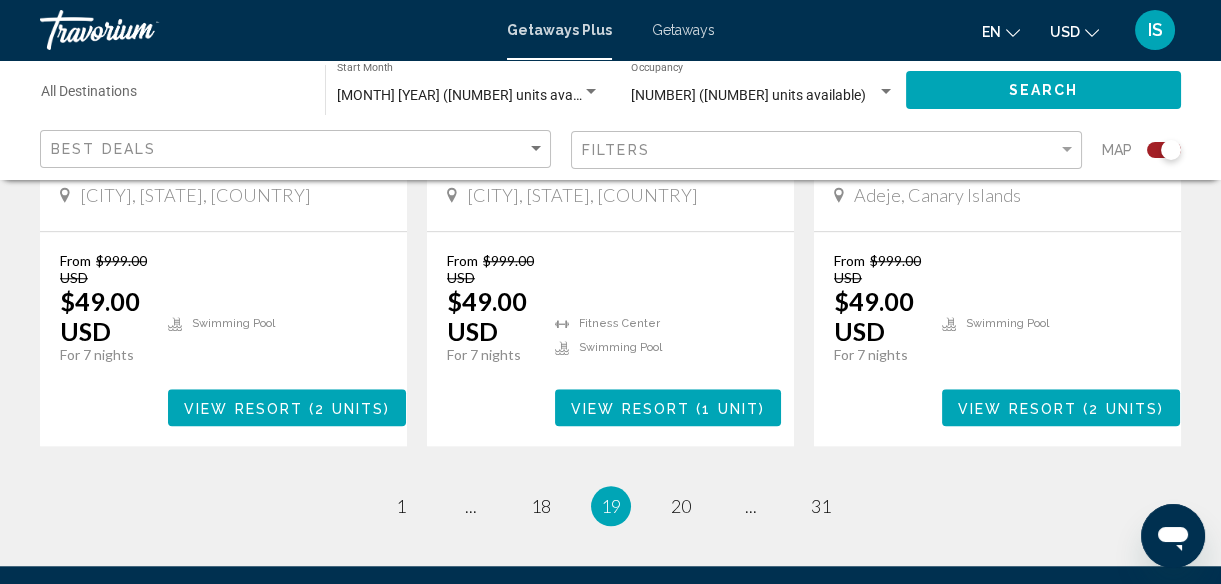 scroll, scrollTop: 3357, scrollLeft: 0, axis: vertical 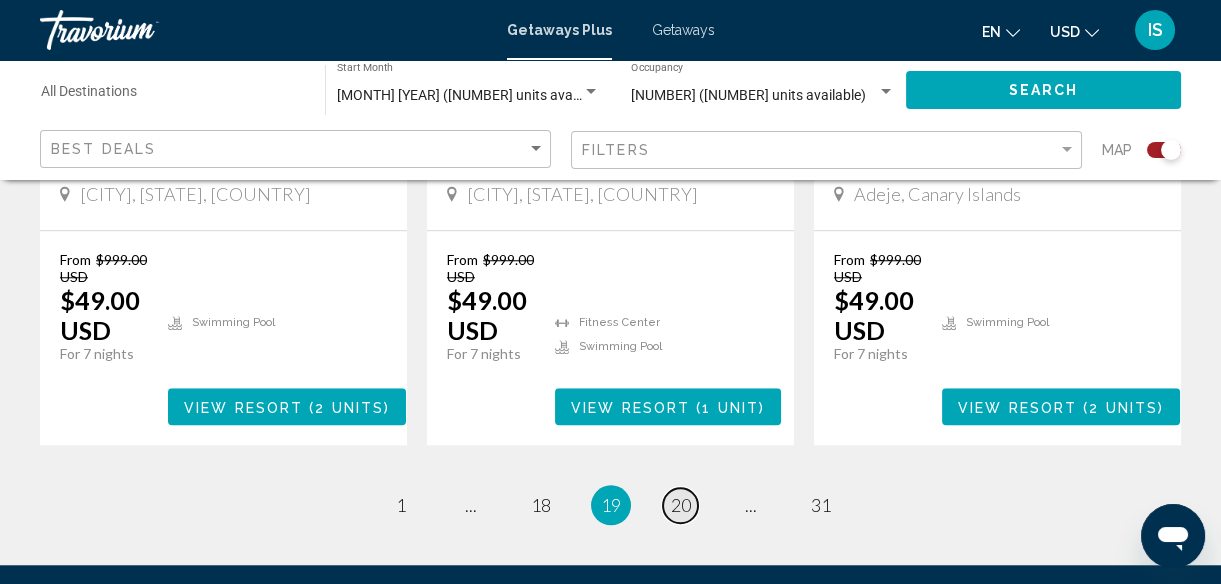 click on "page  20" at bounding box center [680, 505] 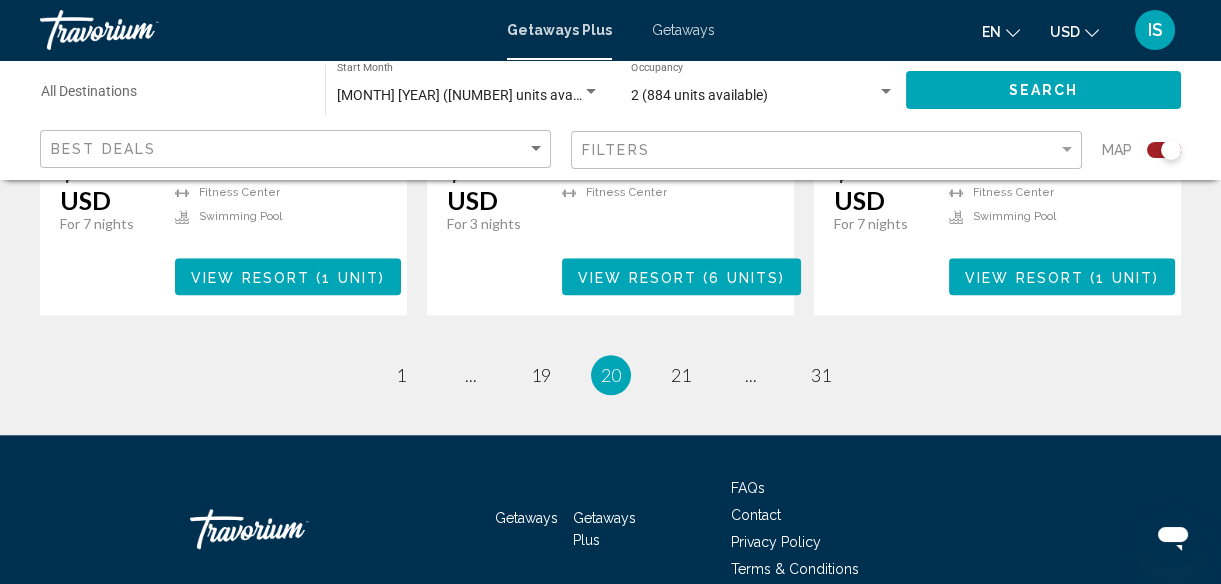 scroll, scrollTop: 3491, scrollLeft: 0, axis: vertical 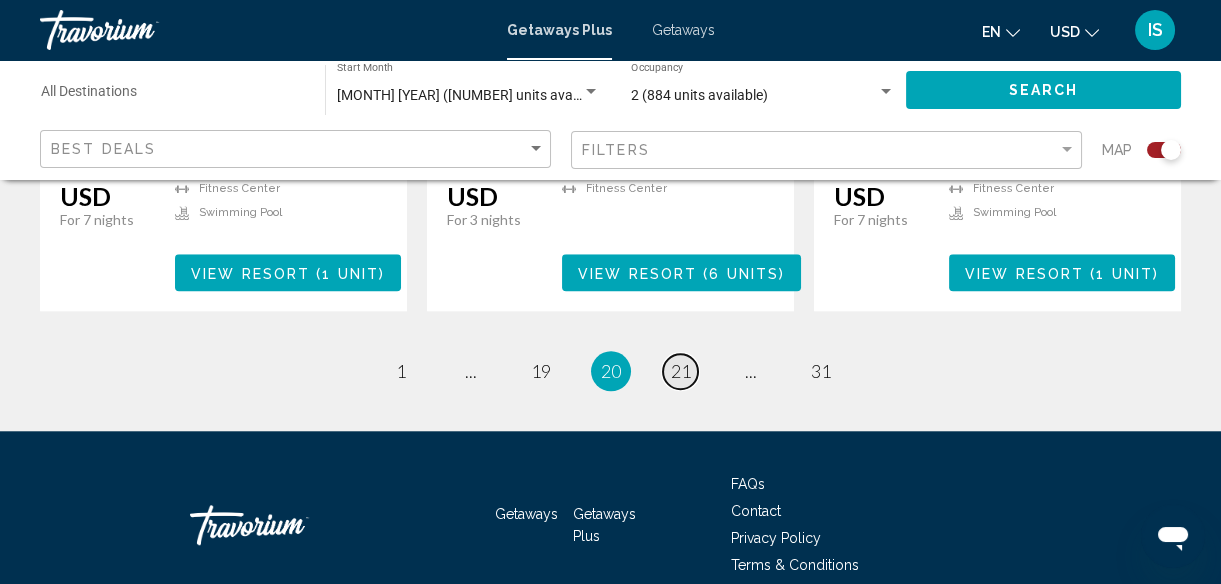 click on "21" at bounding box center [681, 371] 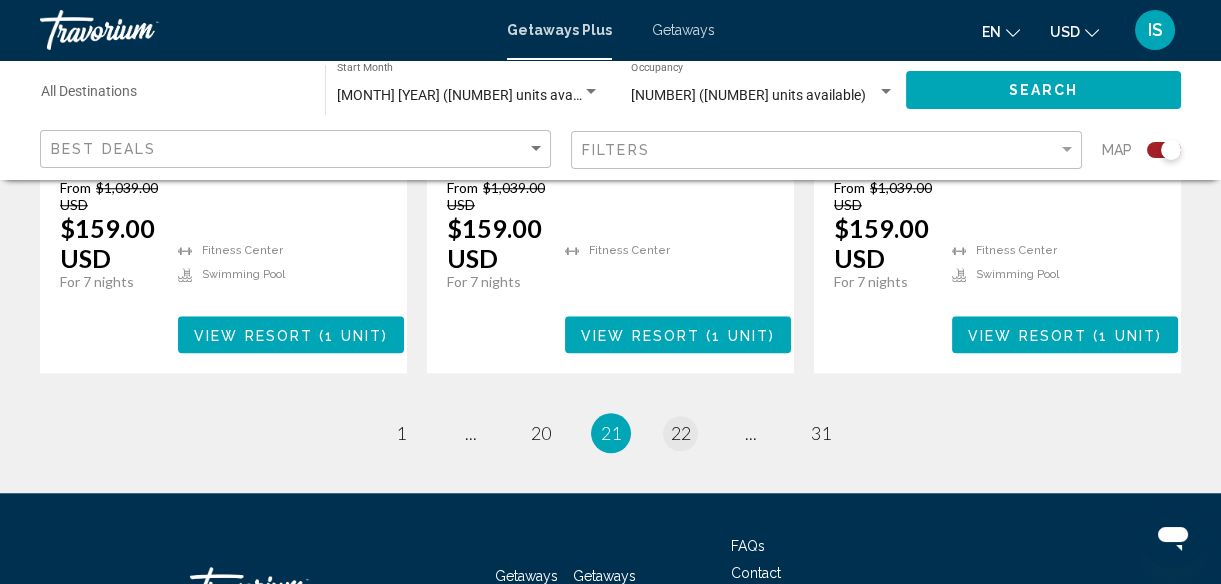 scroll, scrollTop: 3370, scrollLeft: 0, axis: vertical 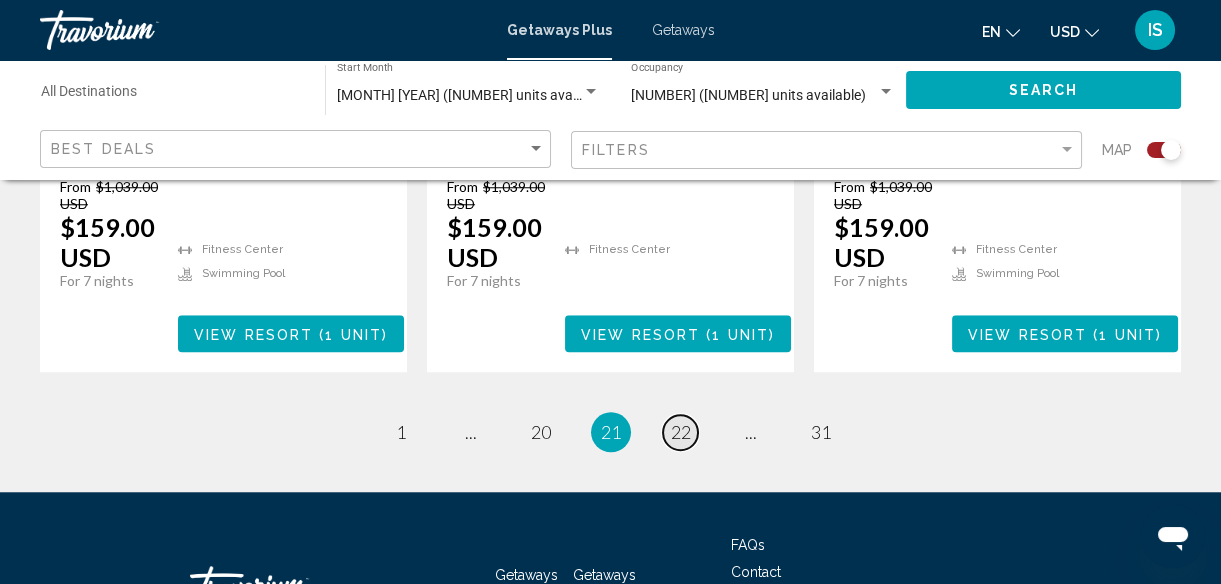 click on "22" at bounding box center [681, 432] 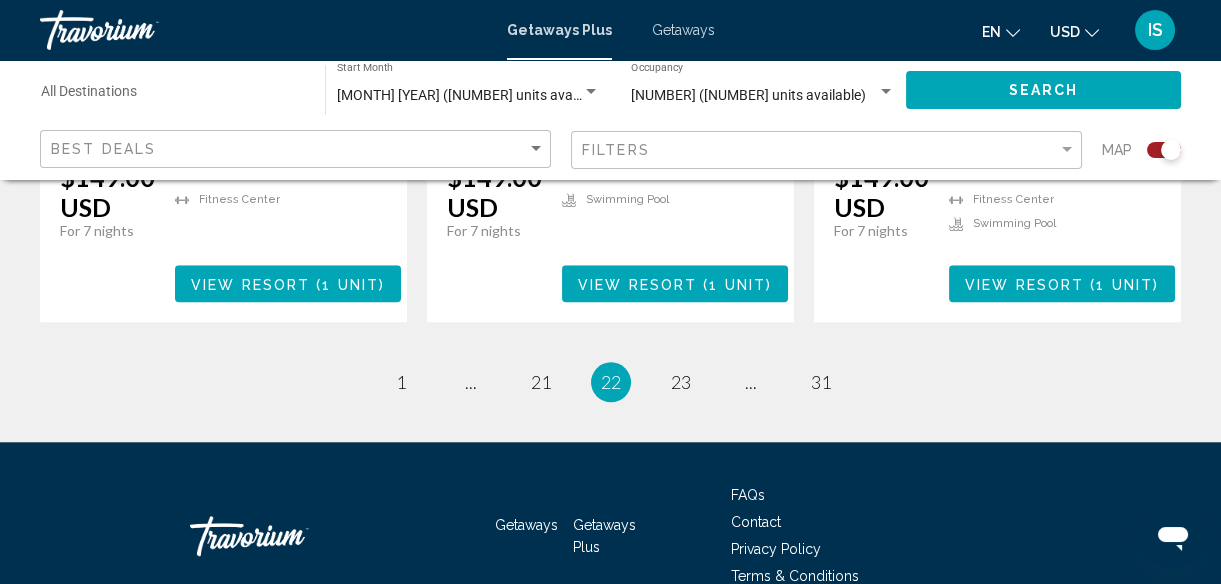 scroll, scrollTop: 3482, scrollLeft: 0, axis: vertical 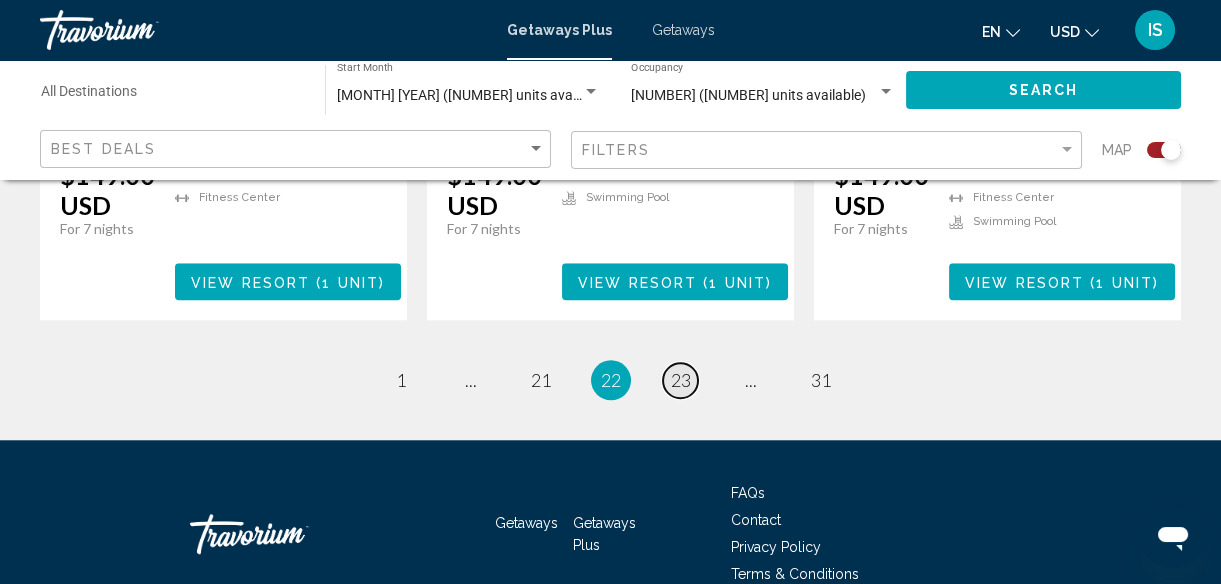click on "23" at bounding box center [681, 380] 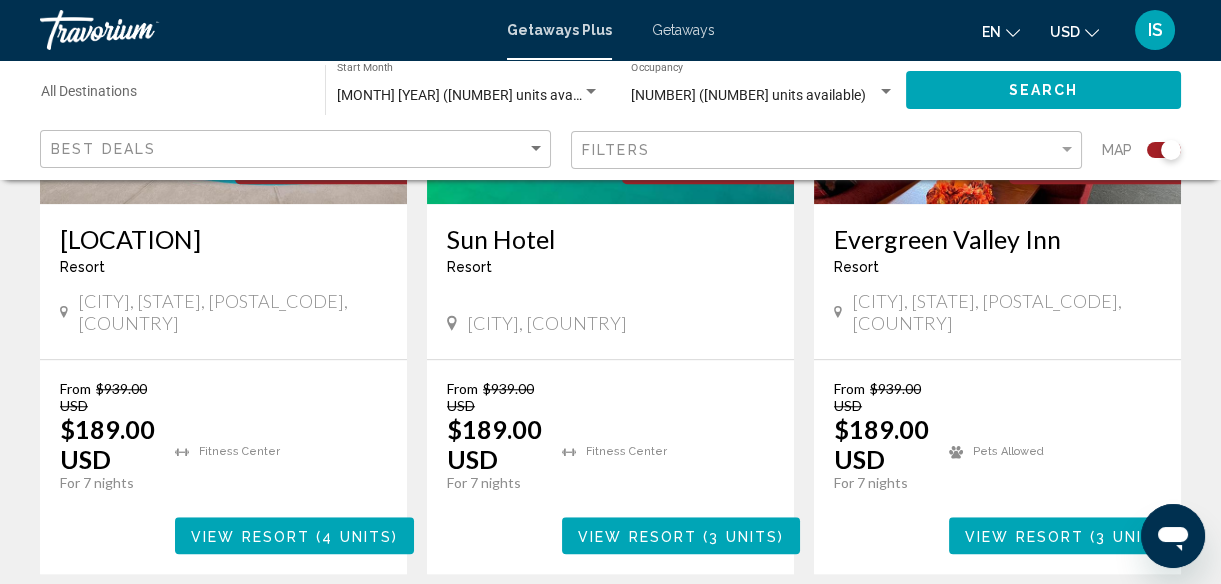scroll, scrollTop: 3220, scrollLeft: 0, axis: vertical 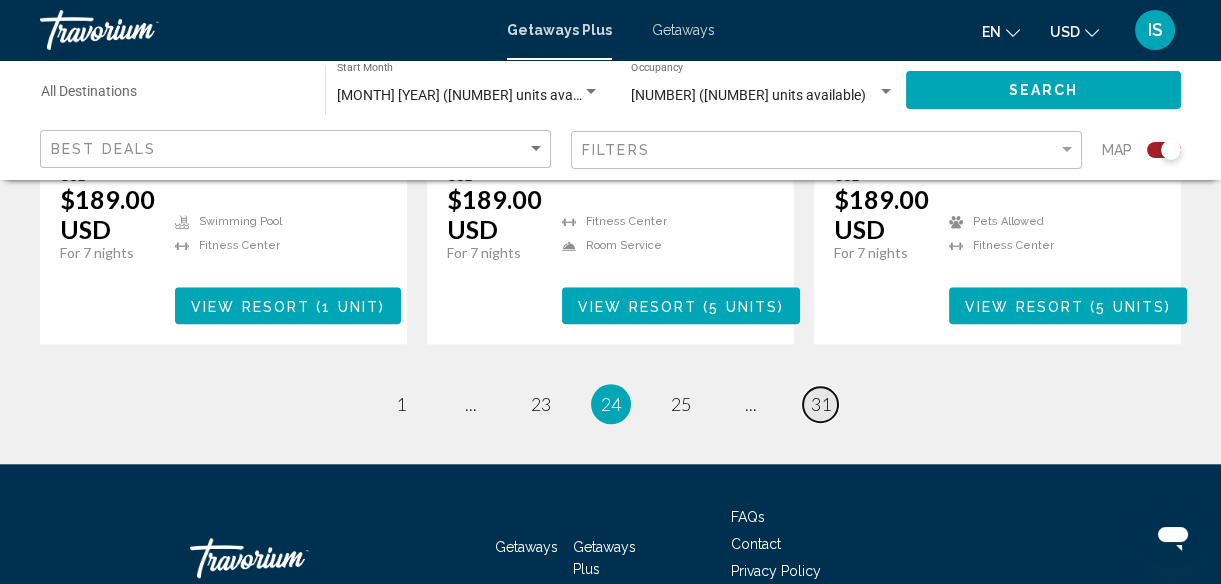 click on "31" at bounding box center (821, 404) 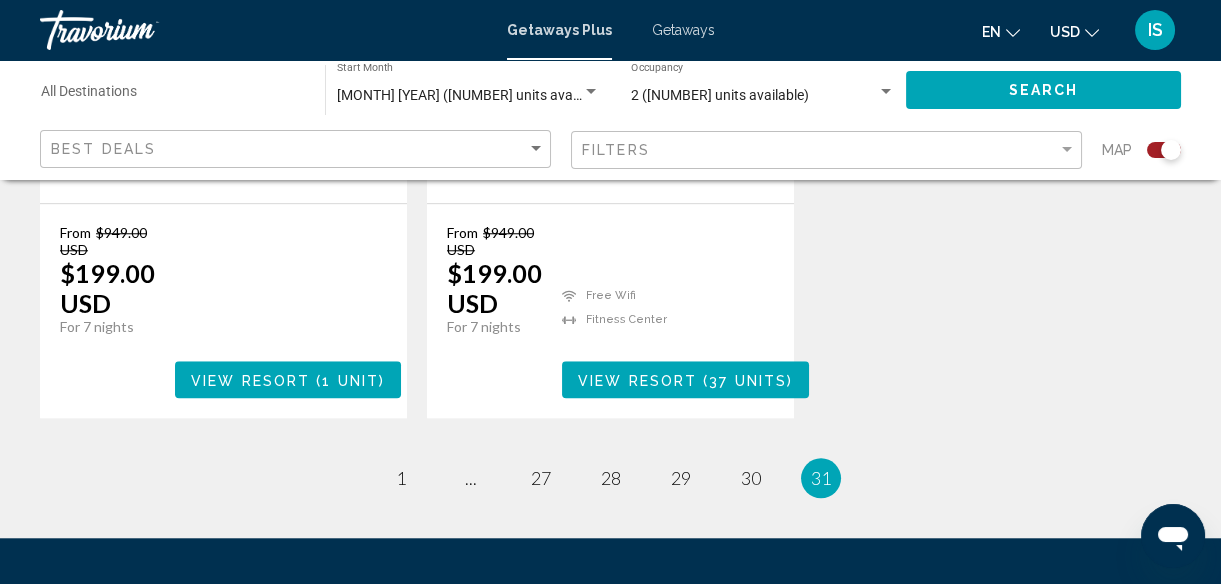 scroll, scrollTop: 3520, scrollLeft: 0, axis: vertical 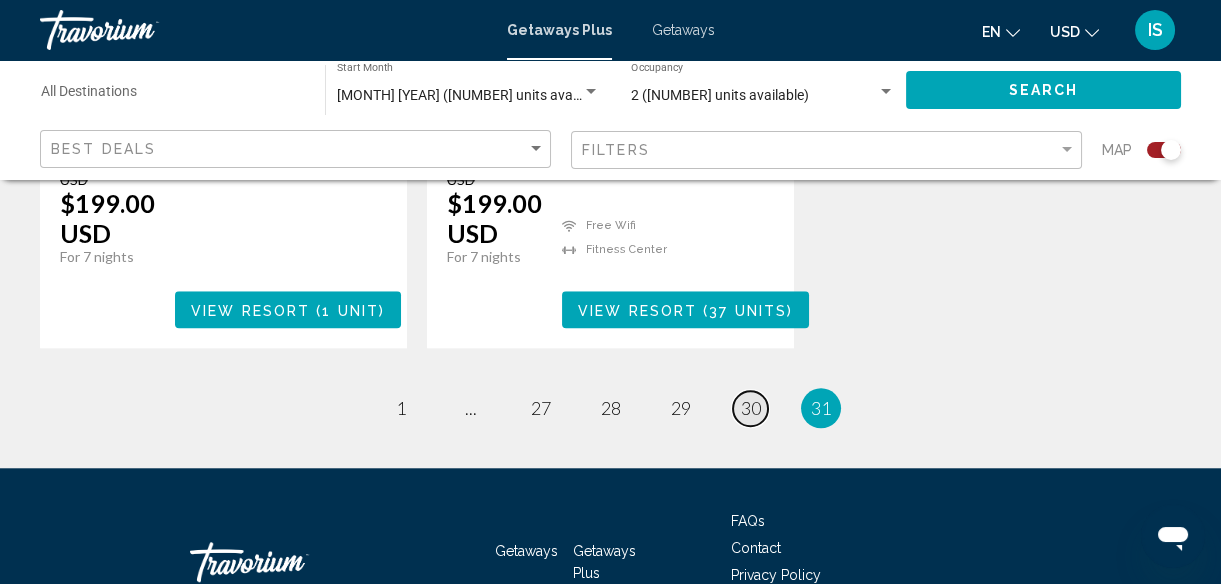 click on "30" at bounding box center [751, 408] 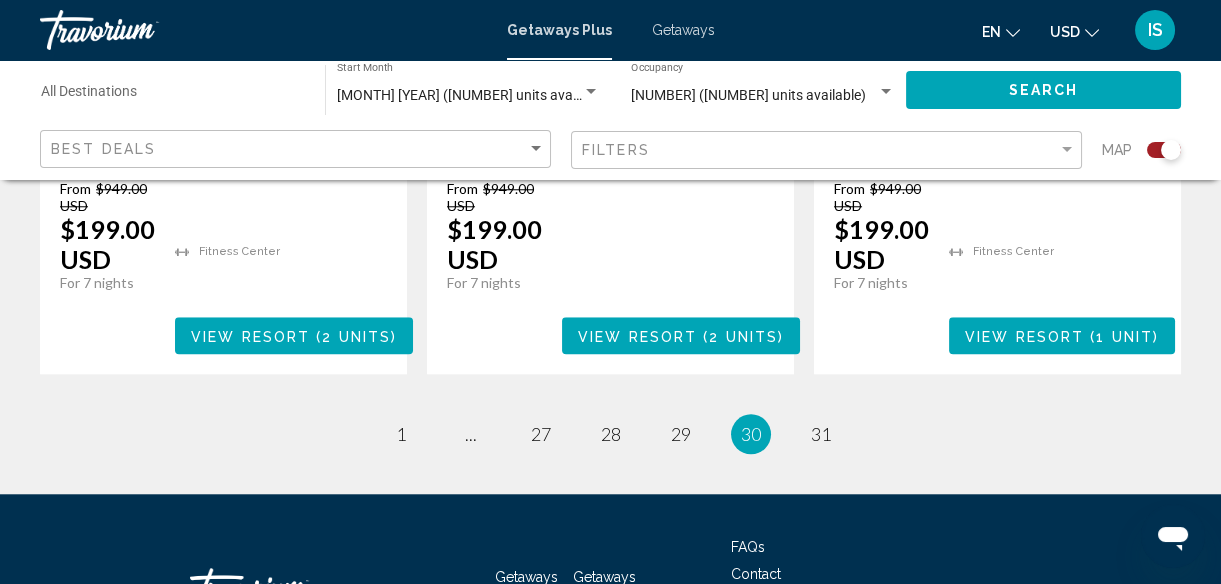 scroll, scrollTop: 3460, scrollLeft: 0, axis: vertical 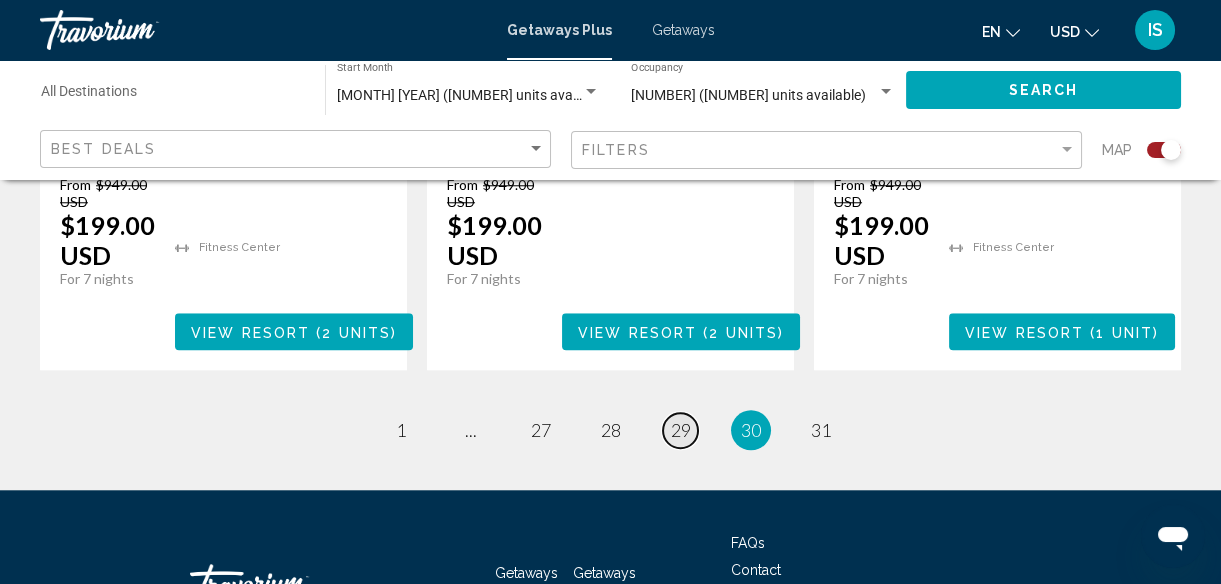 click on "29" at bounding box center [681, 430] 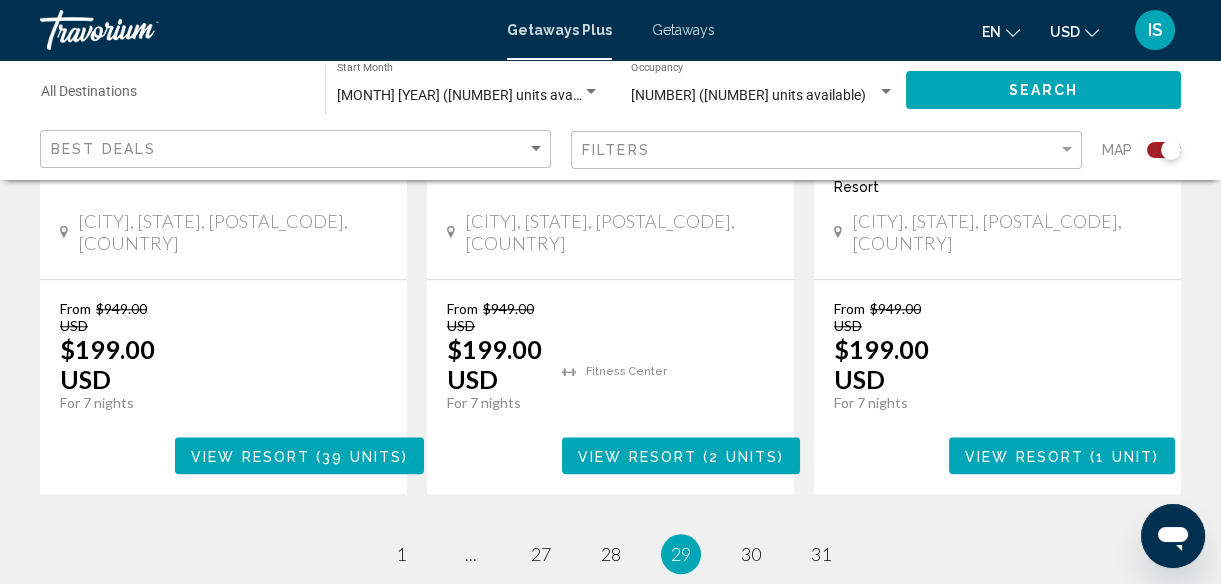scroll, scrollTop: 3369, scrollLeft: 0, axis: vertical 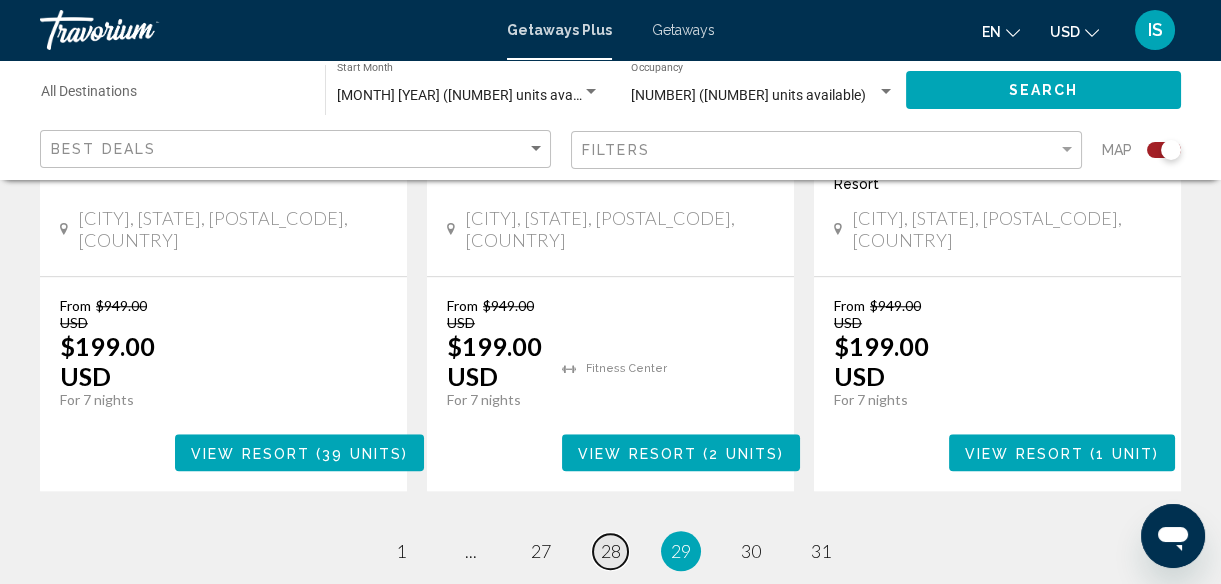 click on "28" at bounding box center [611, 551] 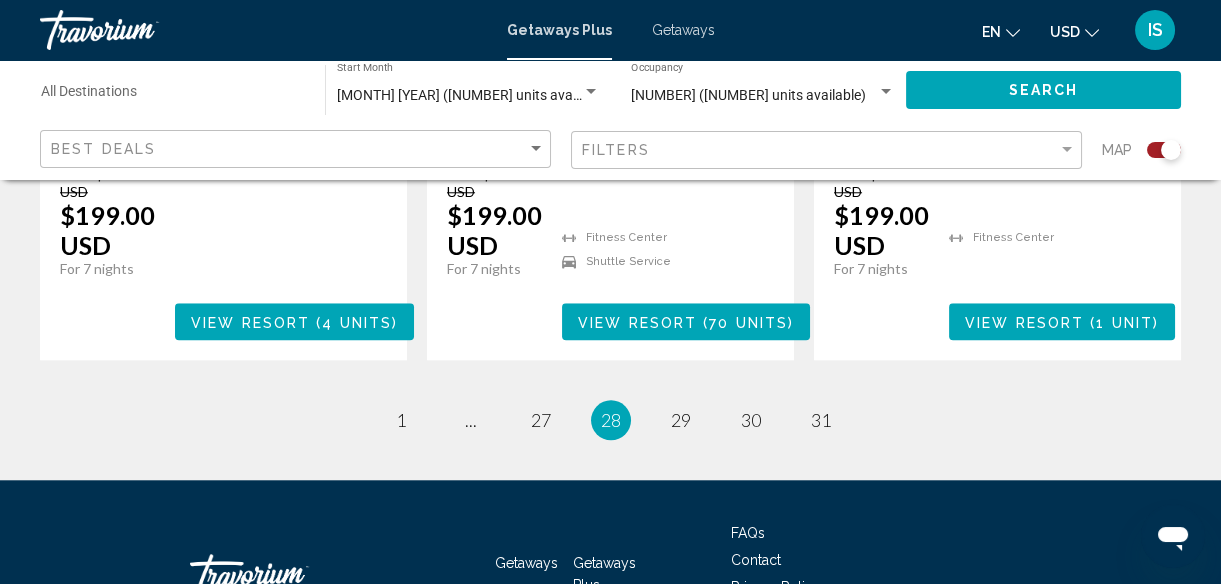 scroll, scrollTop: 3542, scrollLeft: 0, axis: vertical 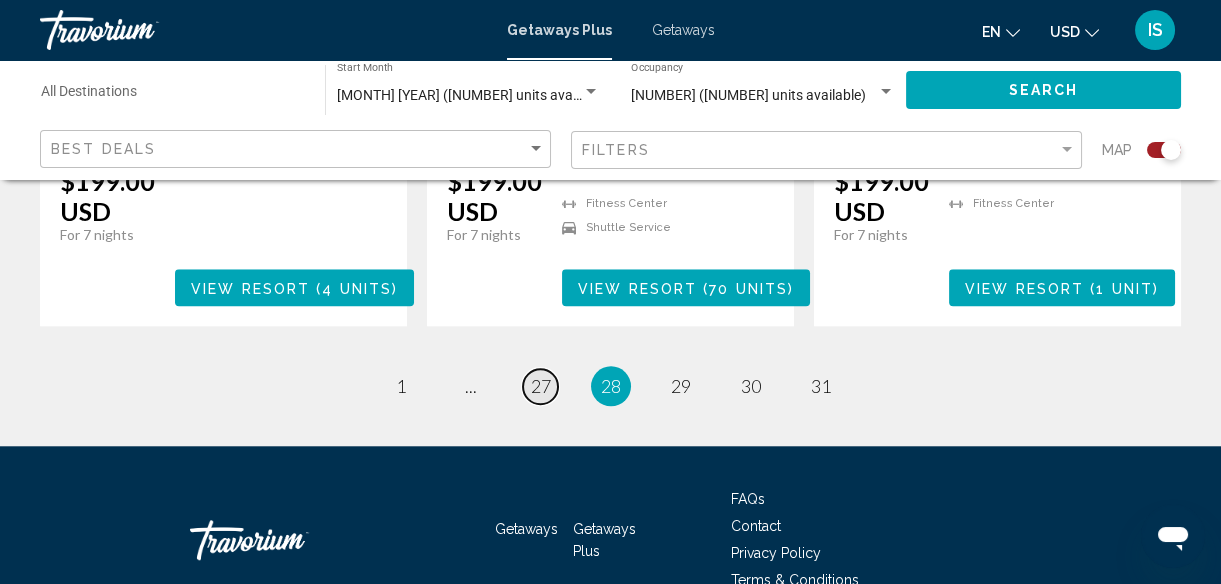 click on "27" at bounding box center (541, 386) 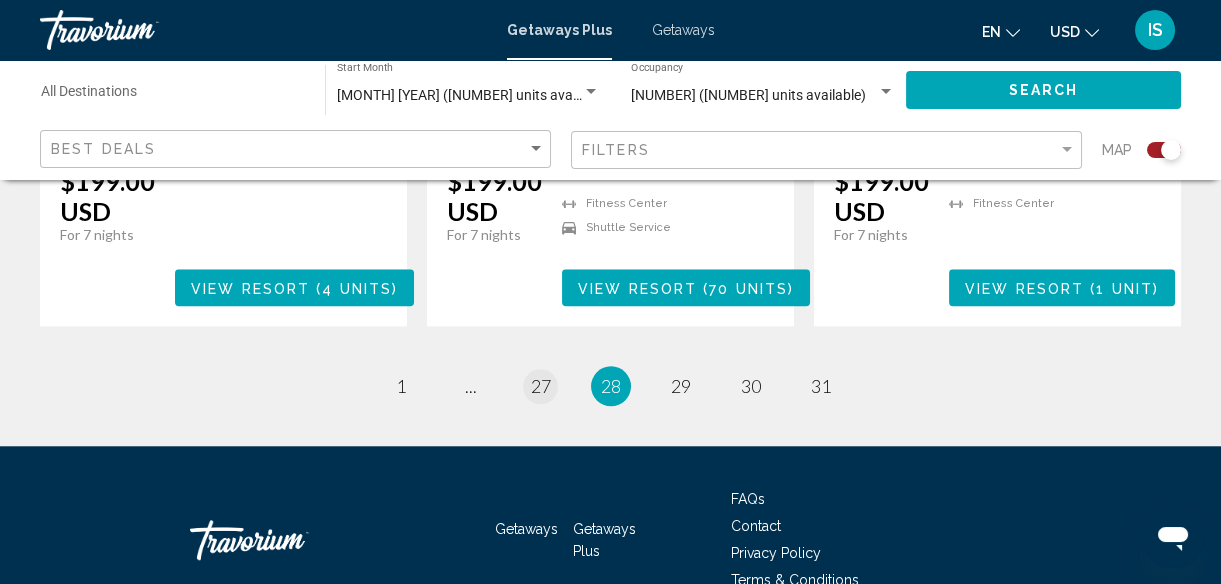 scroll, scrollTop: 0, scrollLeft: 0, axis: both 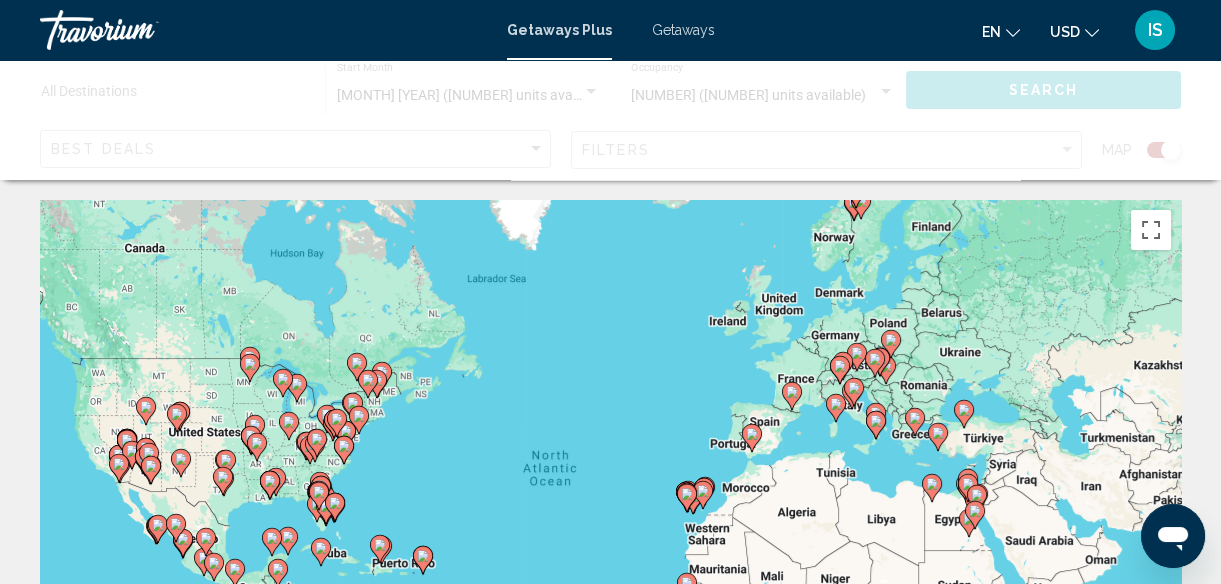 click on "To activate drag with keyboard, press Alt + Enter. Once in keyboard drag state, use the arrow keys to move the marker. To complete the drag, press the Enter key. To cancel, press Escape." at bounding box center [610, 500] 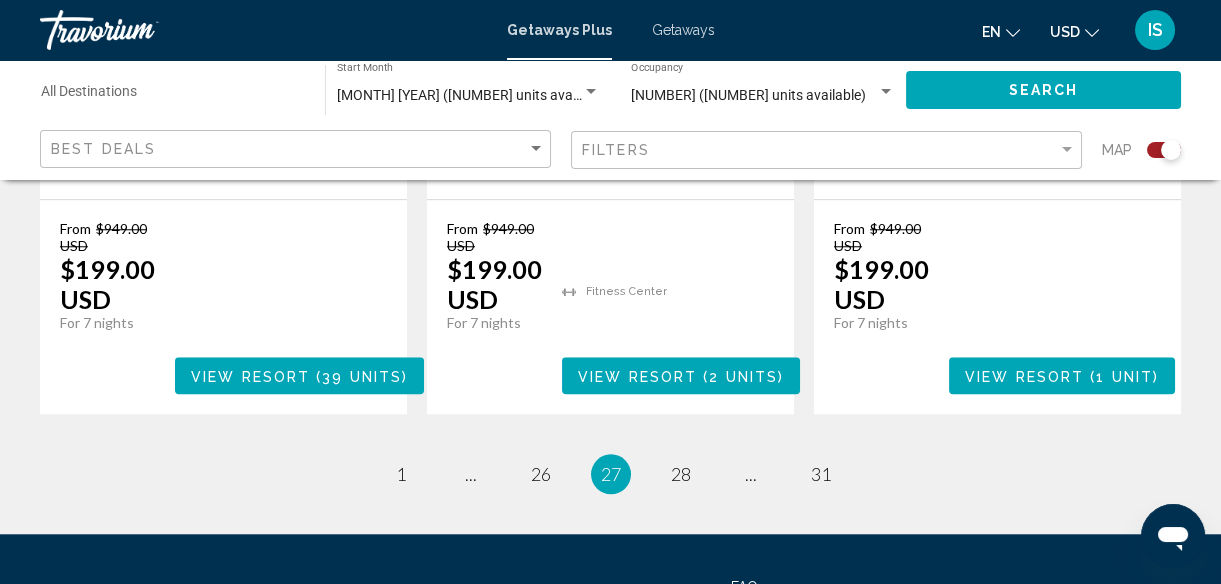 scroll, scrollTop: 3490, scrollLeft: 0, axis: vertical 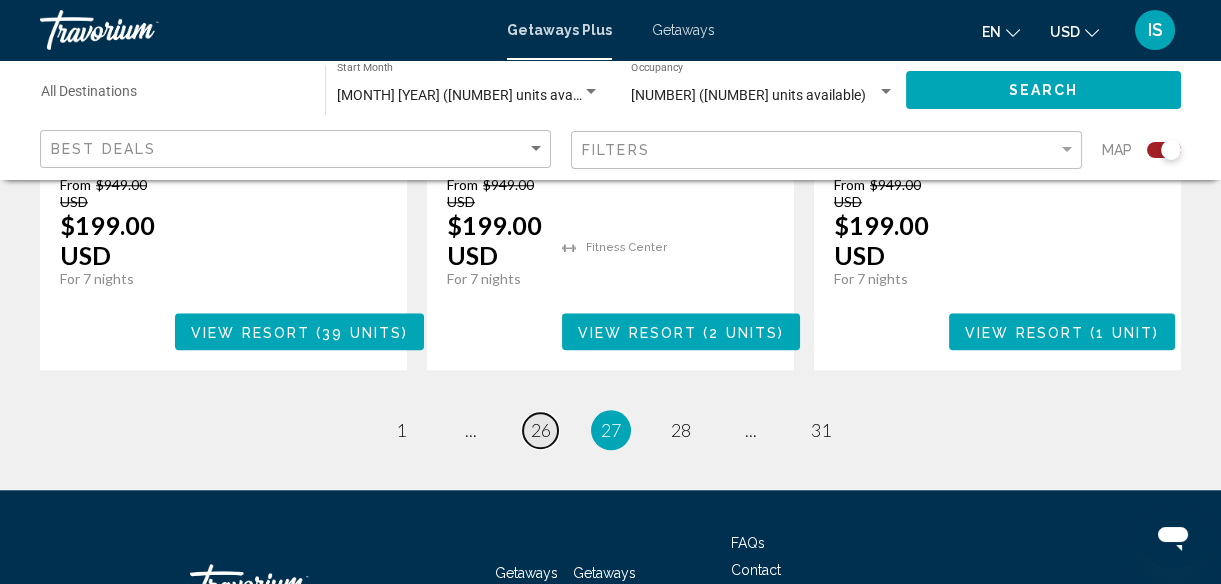 click on "26" at bounding box center [541, 430] 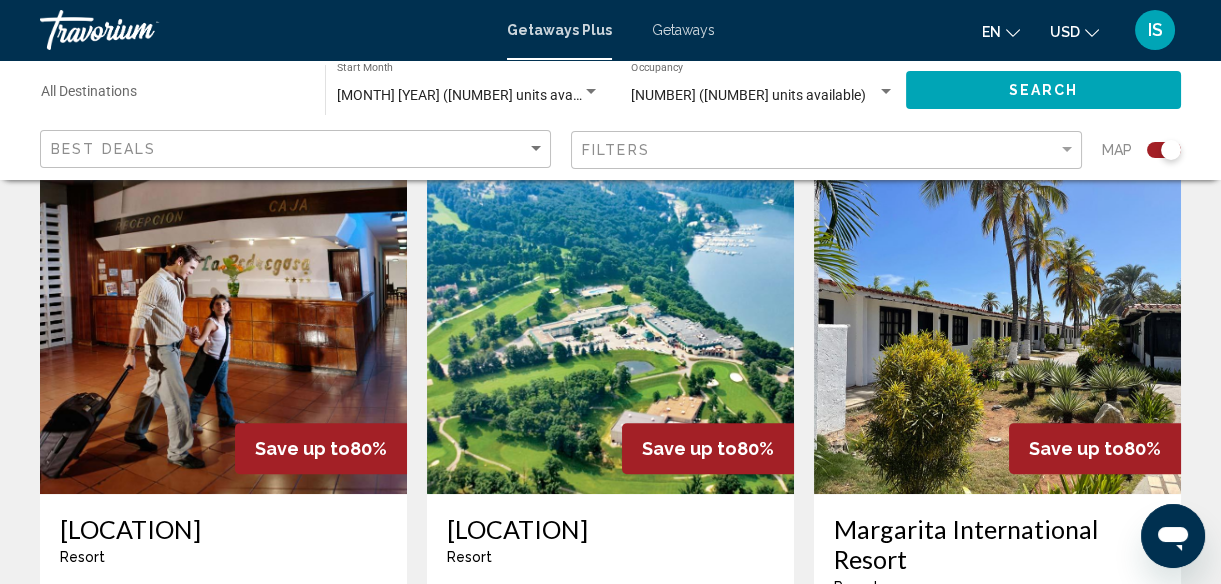 scroll, scrollTop: 1498, scrollLeft: 0, axis: vertical 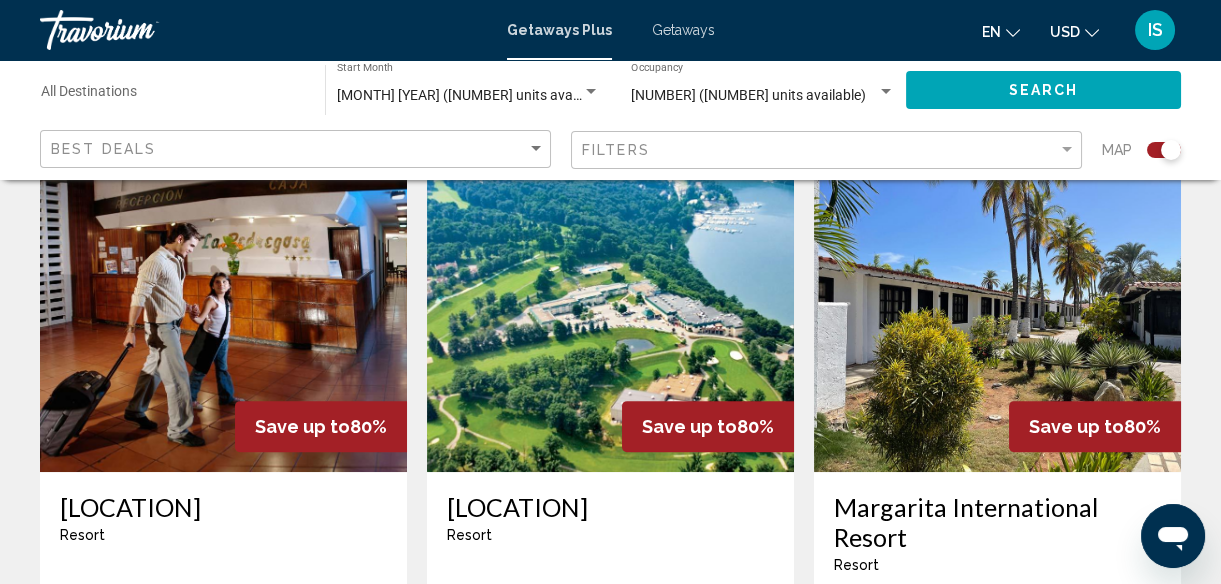 click at bounding box center (610, 312) 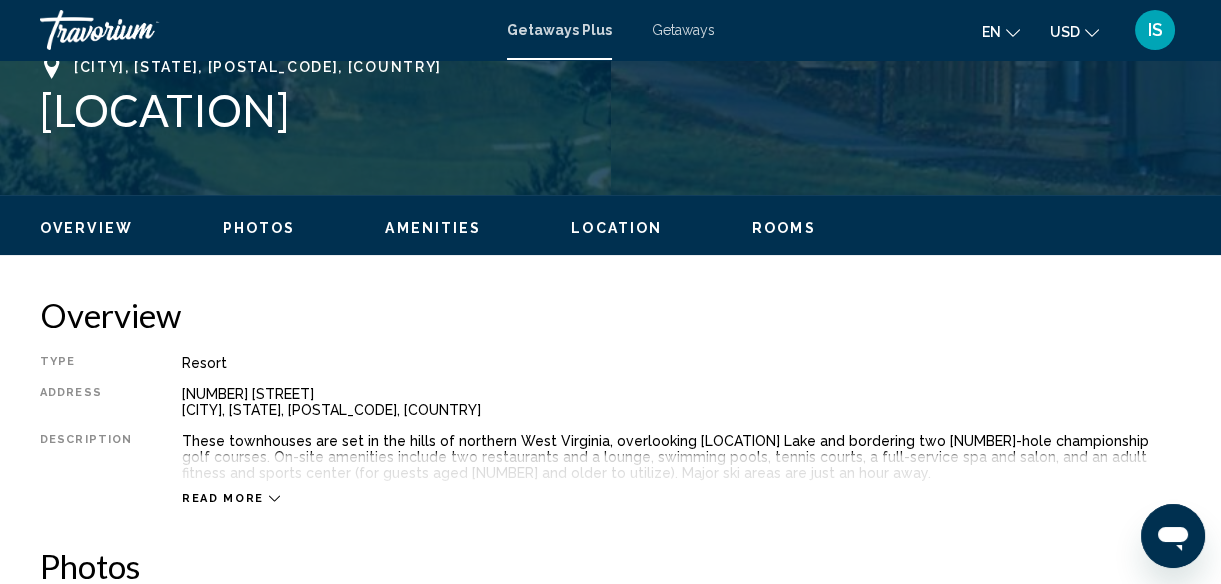 scroll, scrollTop: 817, scrollLeft: 0, axis: vertical 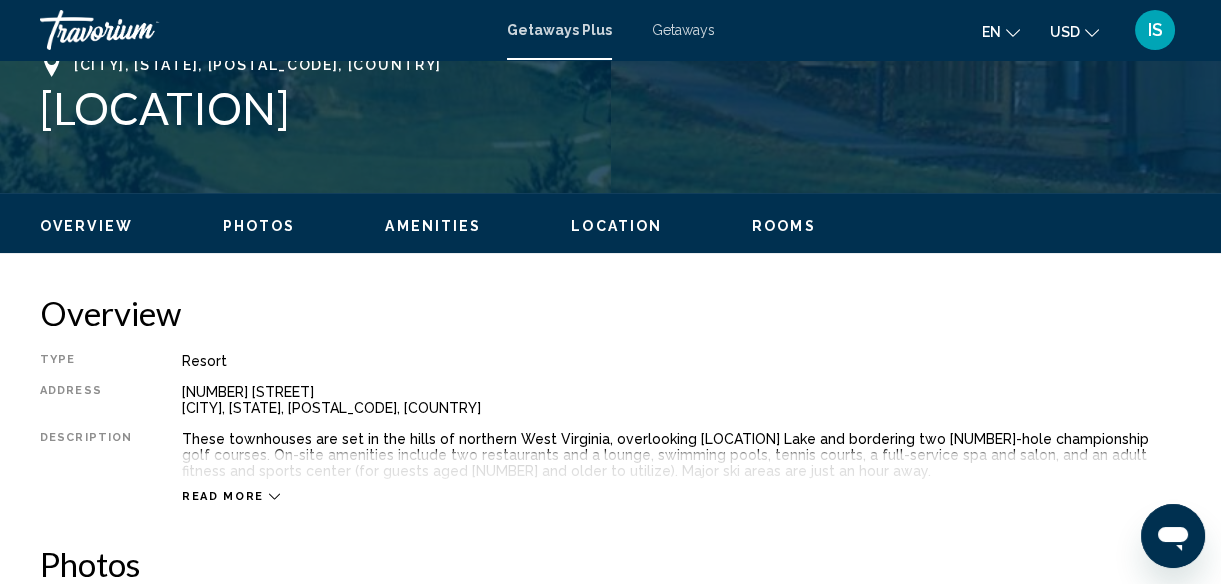 click on "Read more" at bounding box center [231, 496] 